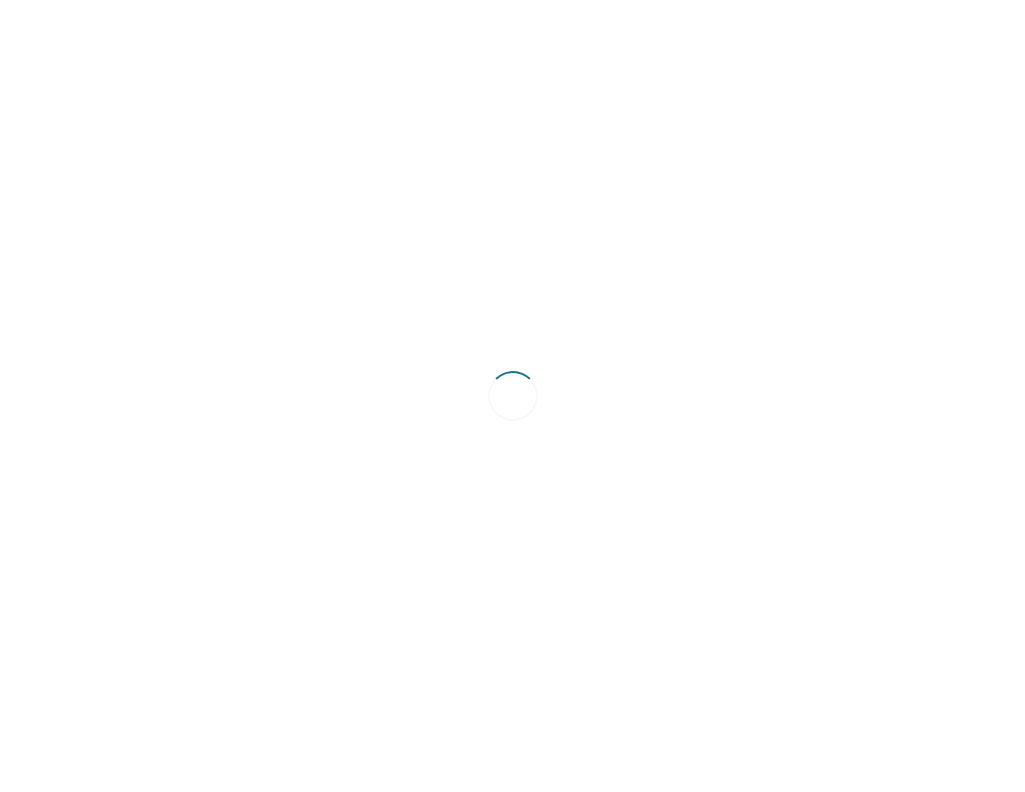 scroll, scrollTop: 0, scrollLeft: 0, axis: both 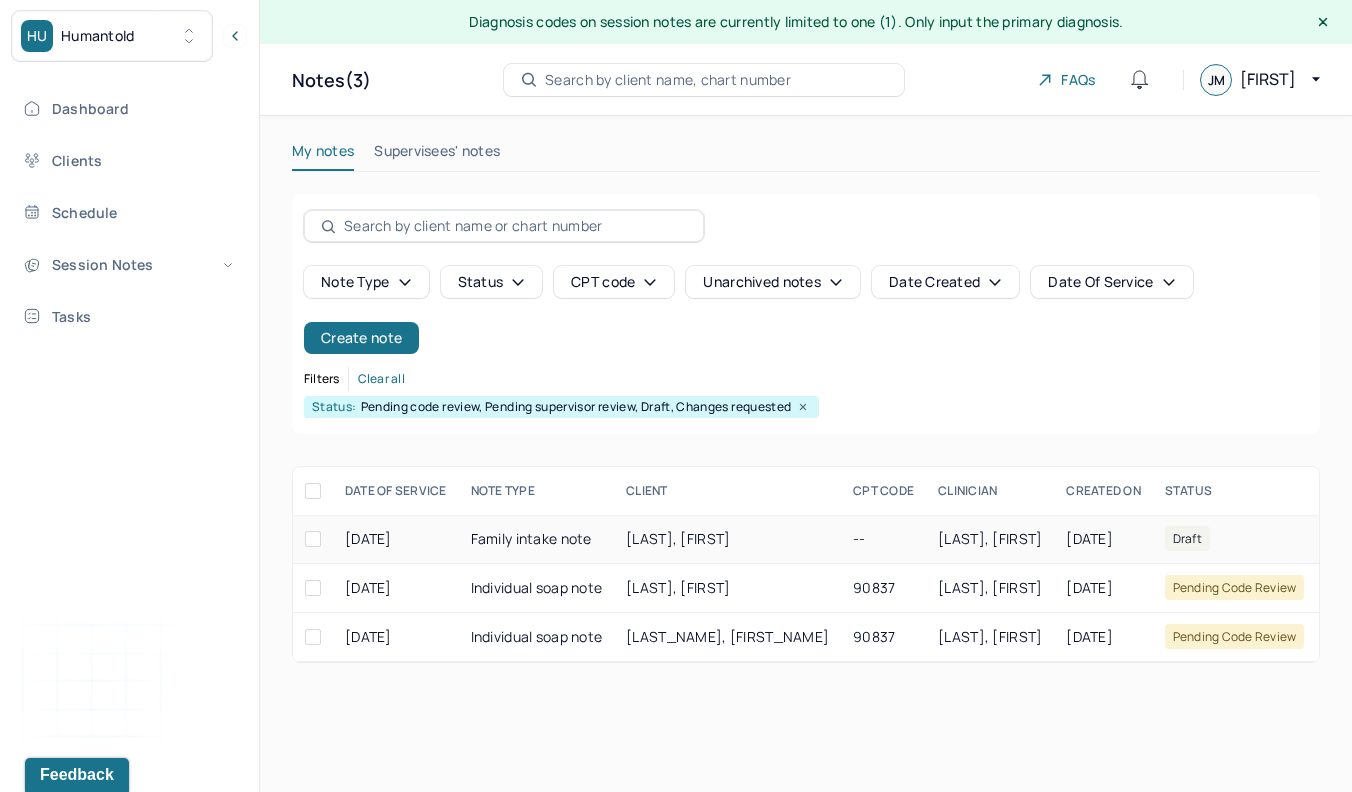 click on "[LAST], [FIRST]" at bounding box center (678, 538) 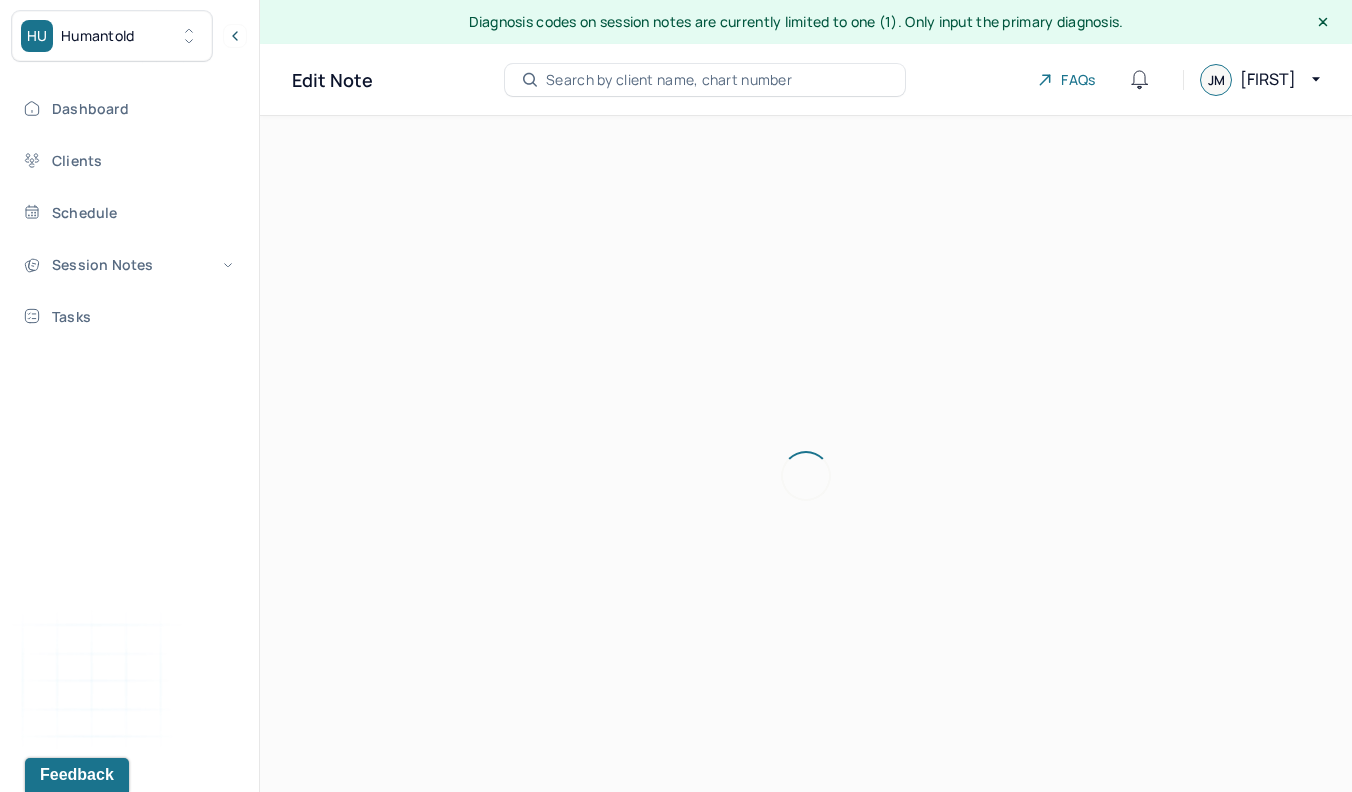 click at bounding box center [806, 476] 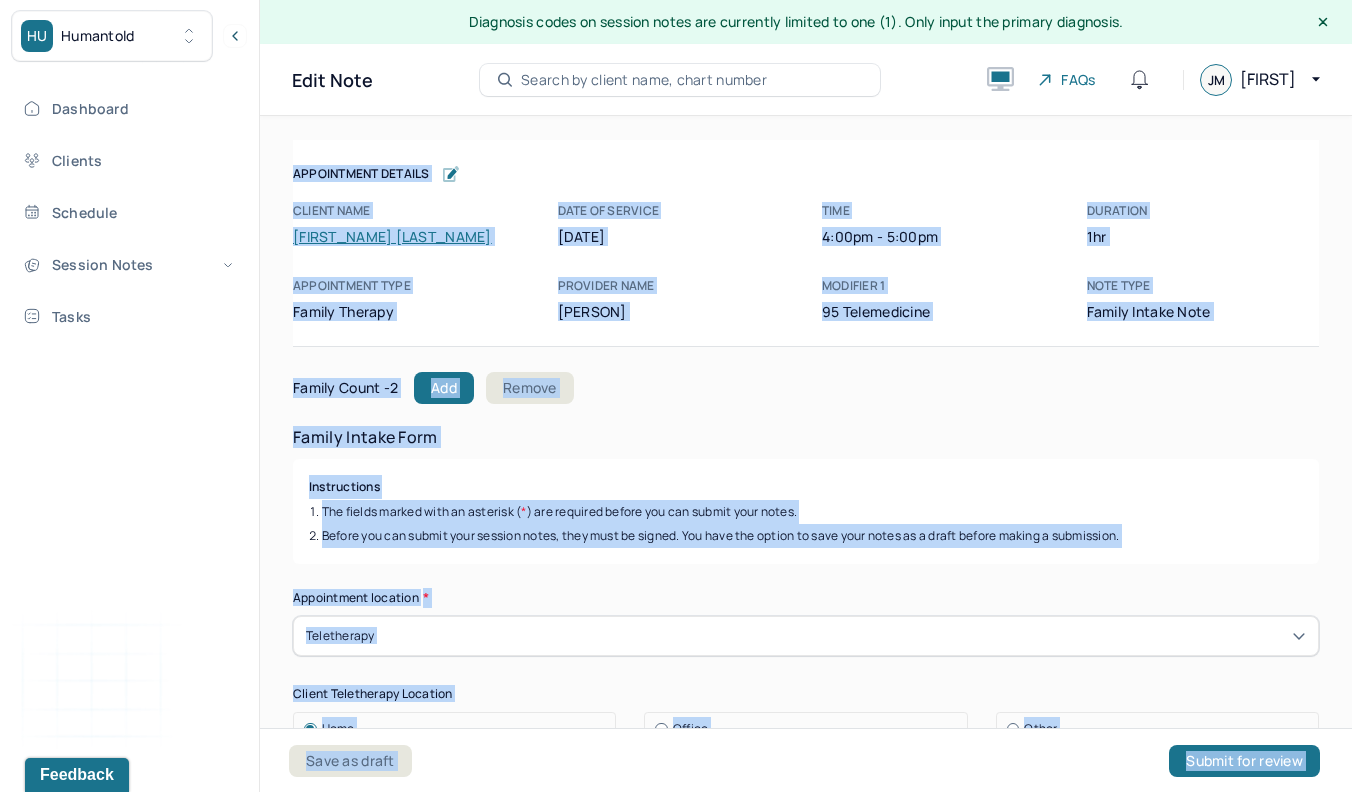 click on "Appointment Details     Client name [PERSON] Date of service 07/17/2025 Time 4:00pm - 5:00pm Duration 1hr Appointment type family therapy Provider name [PERSON] Modifier 1 95 Telemedicine Note type Family intake note Appointment Details     Client name [PERSON] Date of service 07/17/2025 Time 4:00pm - 5:00pm Duration 1hr Appointment type family therapy Provider name [PERSON] Modifier 1 95 Telemedicine Note type Family intake note Family Count - 2   Add     Remove   Family Intake Form Instructions The fields marked with an asterisk ( * ) are required before you can submit your notes. Before you can submit your session notes, they must be signed. You have the option to save your notes as a draft before making a submission. Appointment location * Teletherapy Client Teletherapy Location Home Office Other Provider Teletherapy Location Home Office Other Consent was received for the teletherapy session The teletherapy session was conducted via video Primary diagnosis * Primary diagnosis 1" at bounding box center (806, 10313) 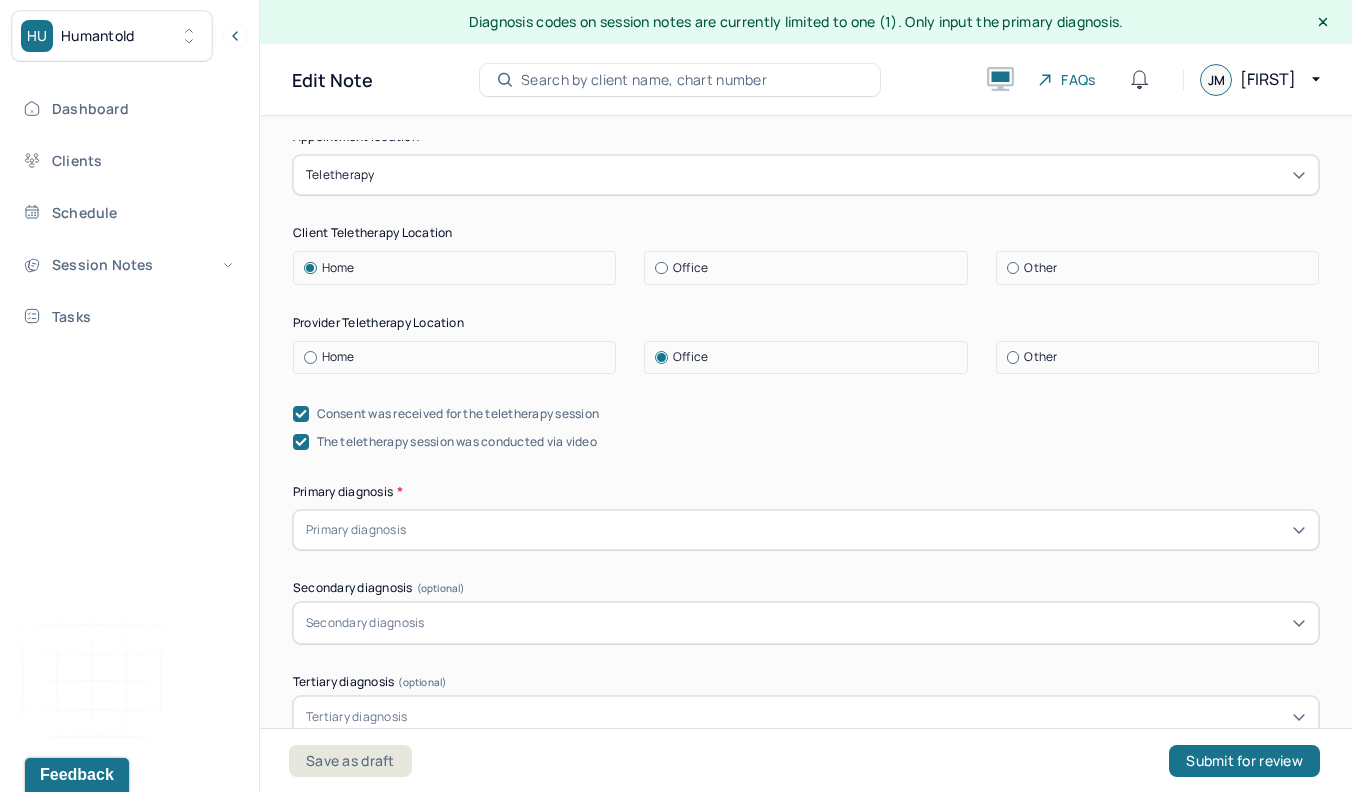 scroll, scrollTop: 498, scrollLeft: 0, axis: vertical 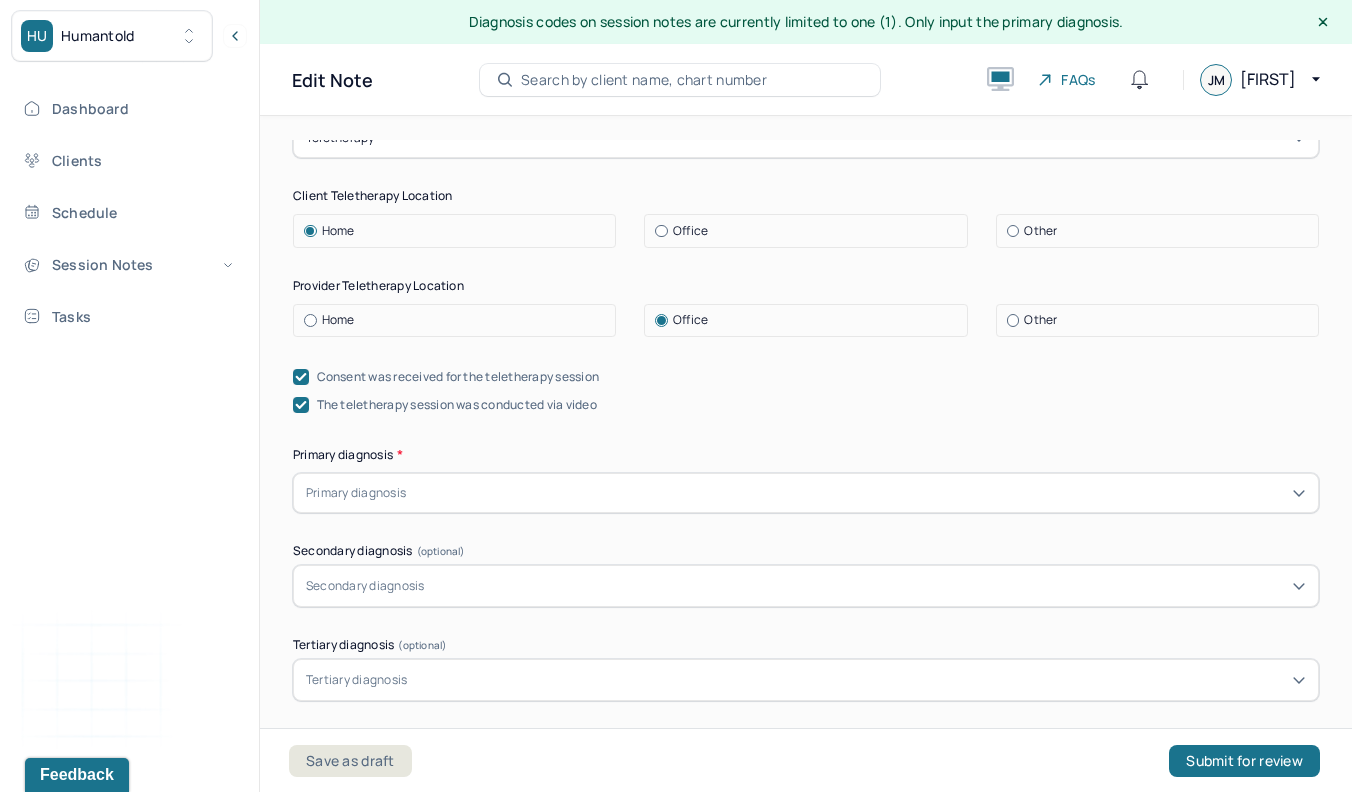 click at bounding box center [858, 493] 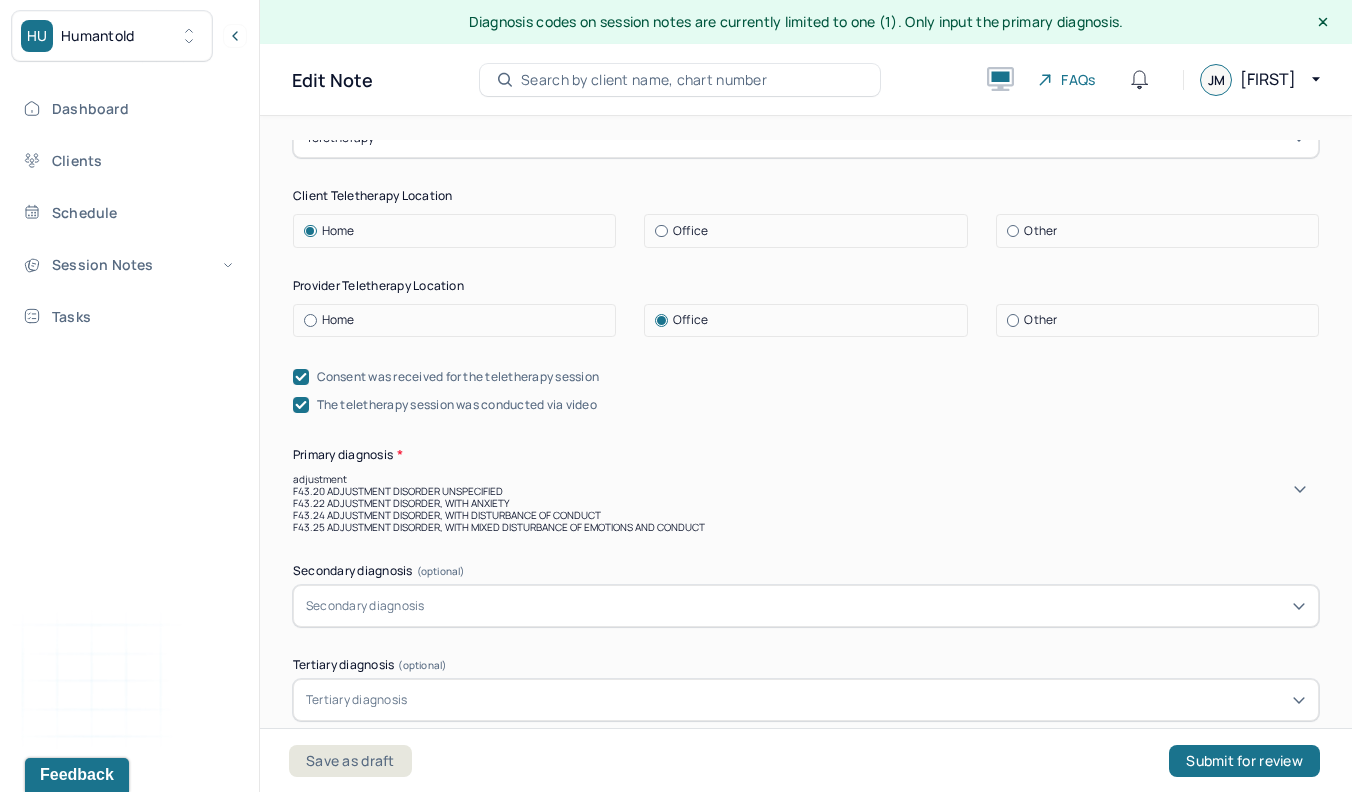 type on "adjustment" 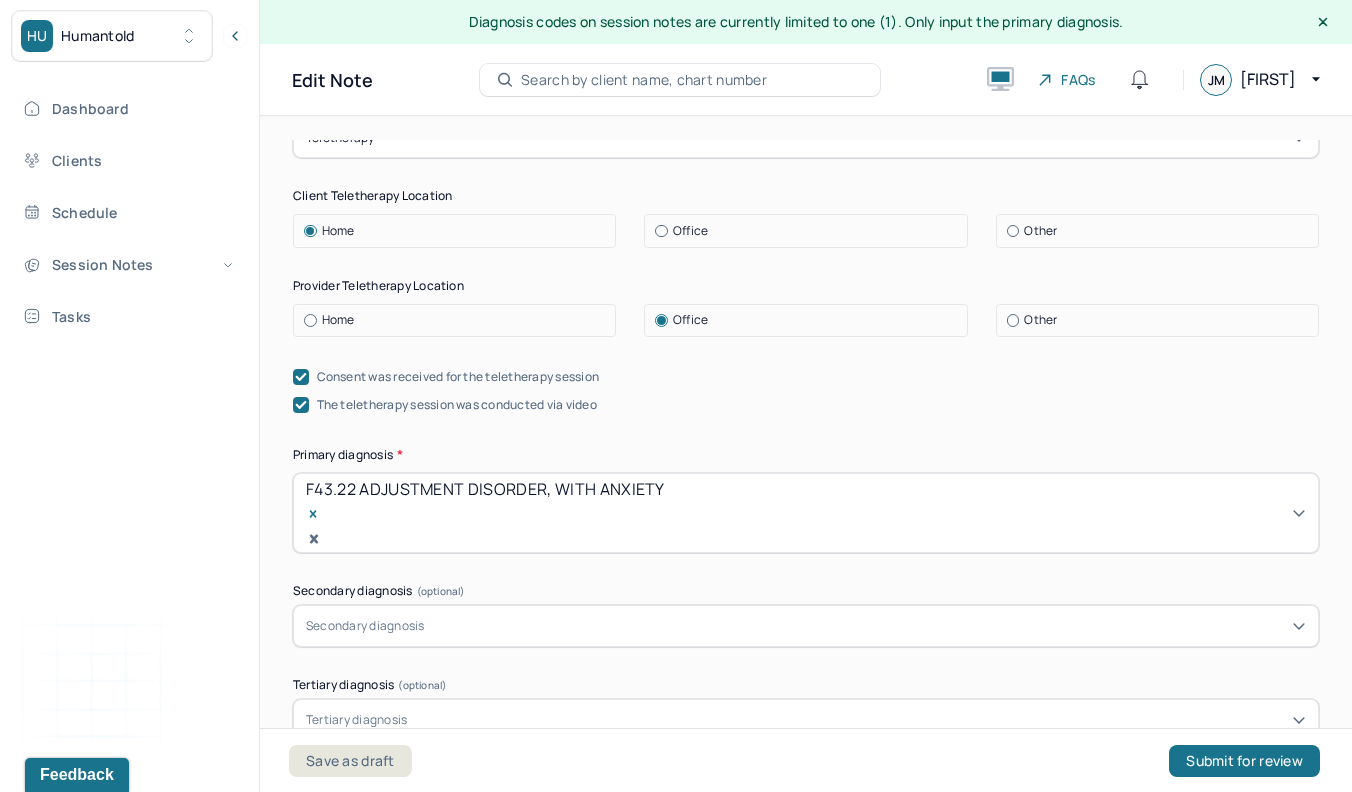 click on "Instructions The fields marked with an asterisk ( * ) are required before you can submit your notes. Before you can submit your session notes, they must be signed. You have the option to save your notes as a draft before making a submission. Appointment location * Teletherapy Client Teletherapy Location Home Office Other Provider Teletherapy Location Home Office Other Consent was received for the teletherapy session The teletherapy session was conducted via video Primary diagnosis * F43.22 ADJUSTMENT DISORDER, WITH ANXIETY Secondary diagnosis (optional) Secondary diagnosis Tertiary diagnosis (optional) Tertiary diagnosis Identities Client  1   - [FIRST] [LAST] Preferred name (optional) Gender * [GENDER] Pronouns (optional) Religion (optional) Religion Education (optional) Bachelors Race (optional) Race Ethnicity (optional) Sexual orientation (optional) Heterosexual Current employment (optional) editor at a news organization Details (optional) has been here for 5 years Relationship status (optional) Married 2" at bounding box center (806, 9995) 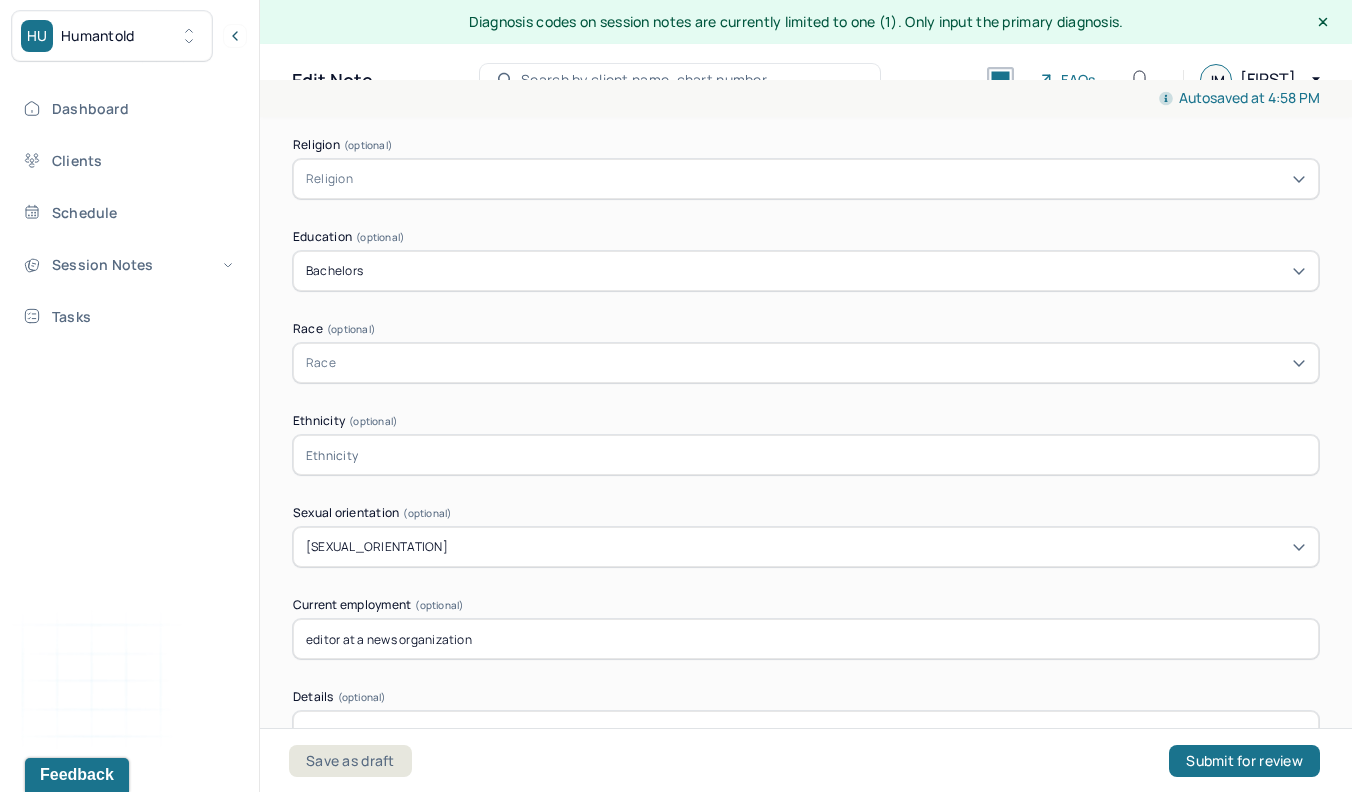 scroll, scrollTop: 1482, scrollLeft: 0, axis: vertical 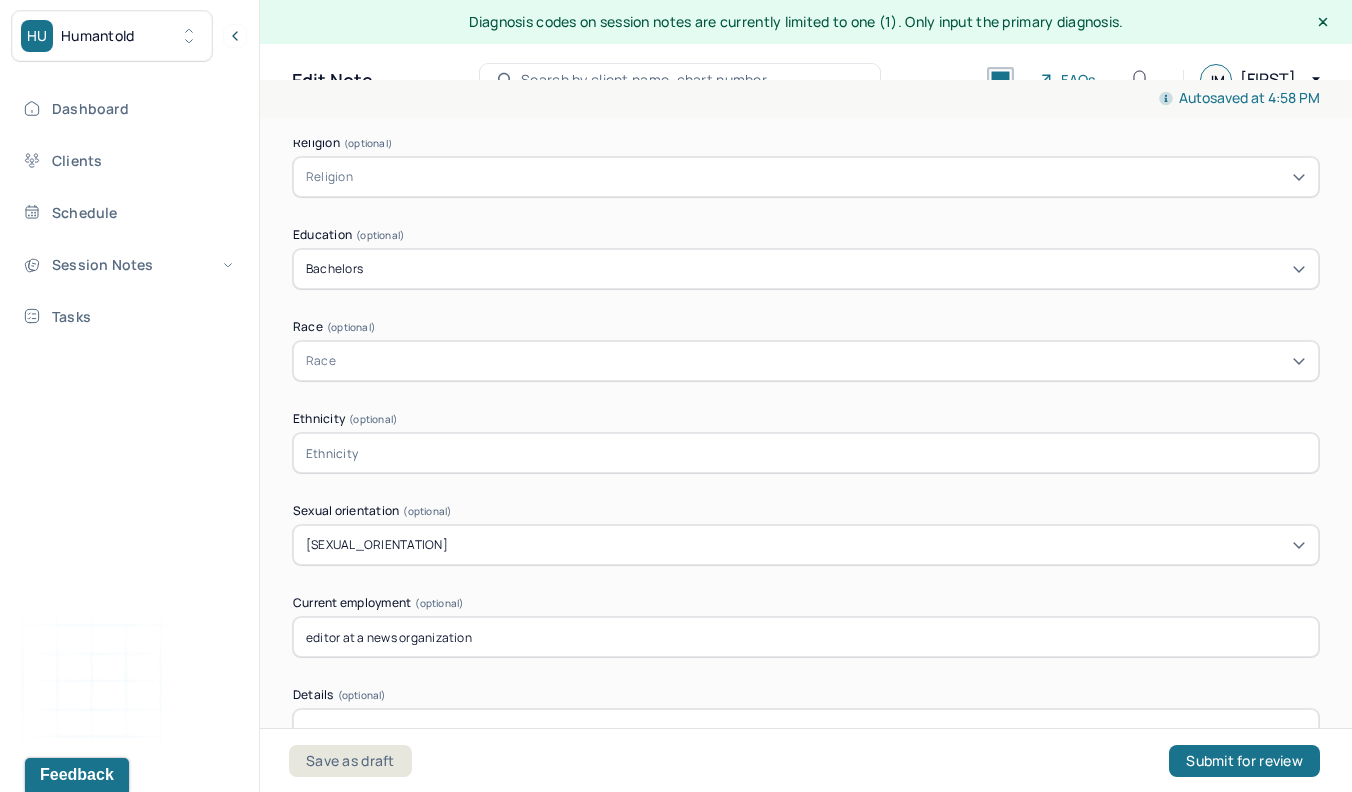 click on "Race" at bounding box center (806, 361) 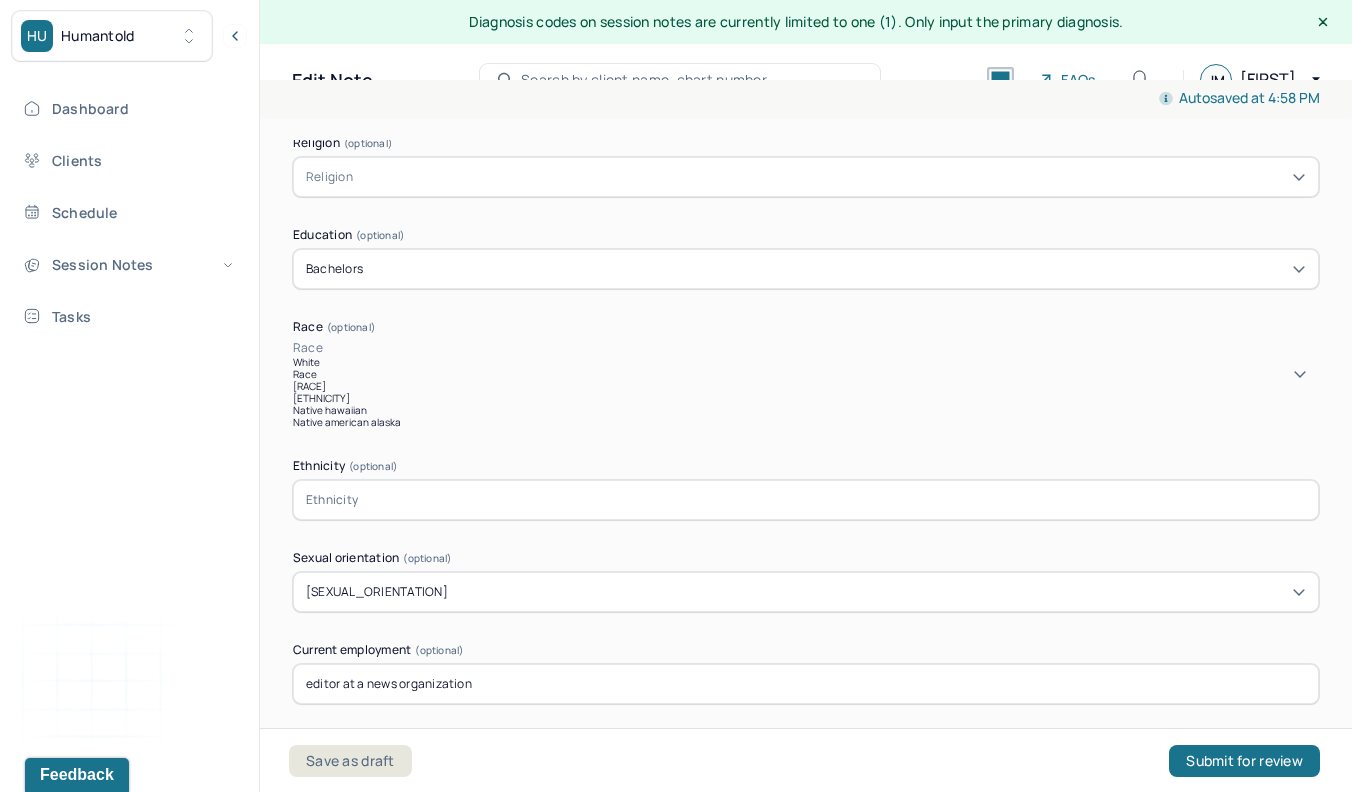 click on "White" at bounding box center [806, 362] 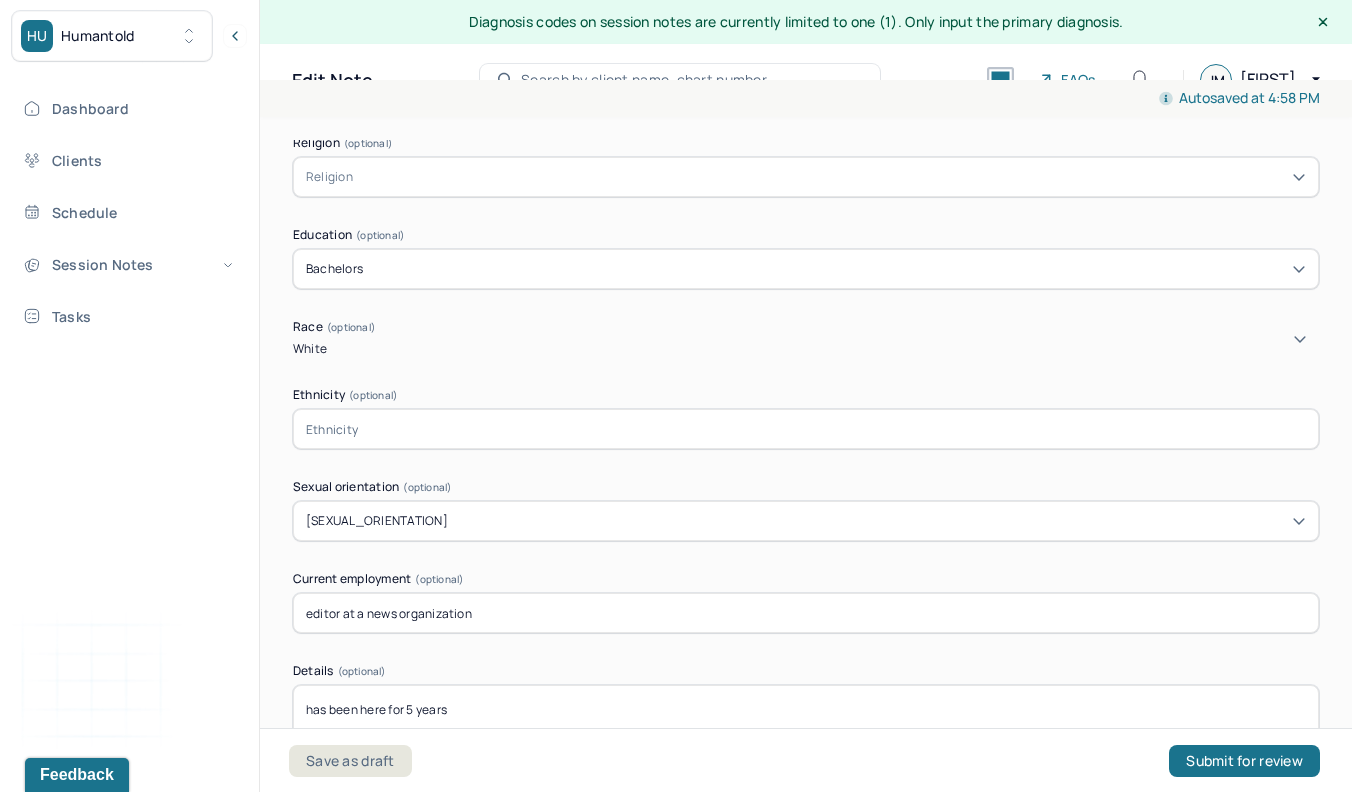 click on "Preferred name (optional) Gender * Female Pronouns (optional) Religion (optional) Religion Education (optional) Bachelors Race (optional) option White, selected. White Ethnicity (optional) Sexual orientation (optional) Heterosexual Current employment (optional) editor at a news organization Details (optional) has been here for 5 years Relationship status (optional) Married Name of partner (optional) [NAME] Emergency contact information (optional) Tim (husband) [PHONE] Legal problems (optional) n/a" at bounding box center [806, 505] 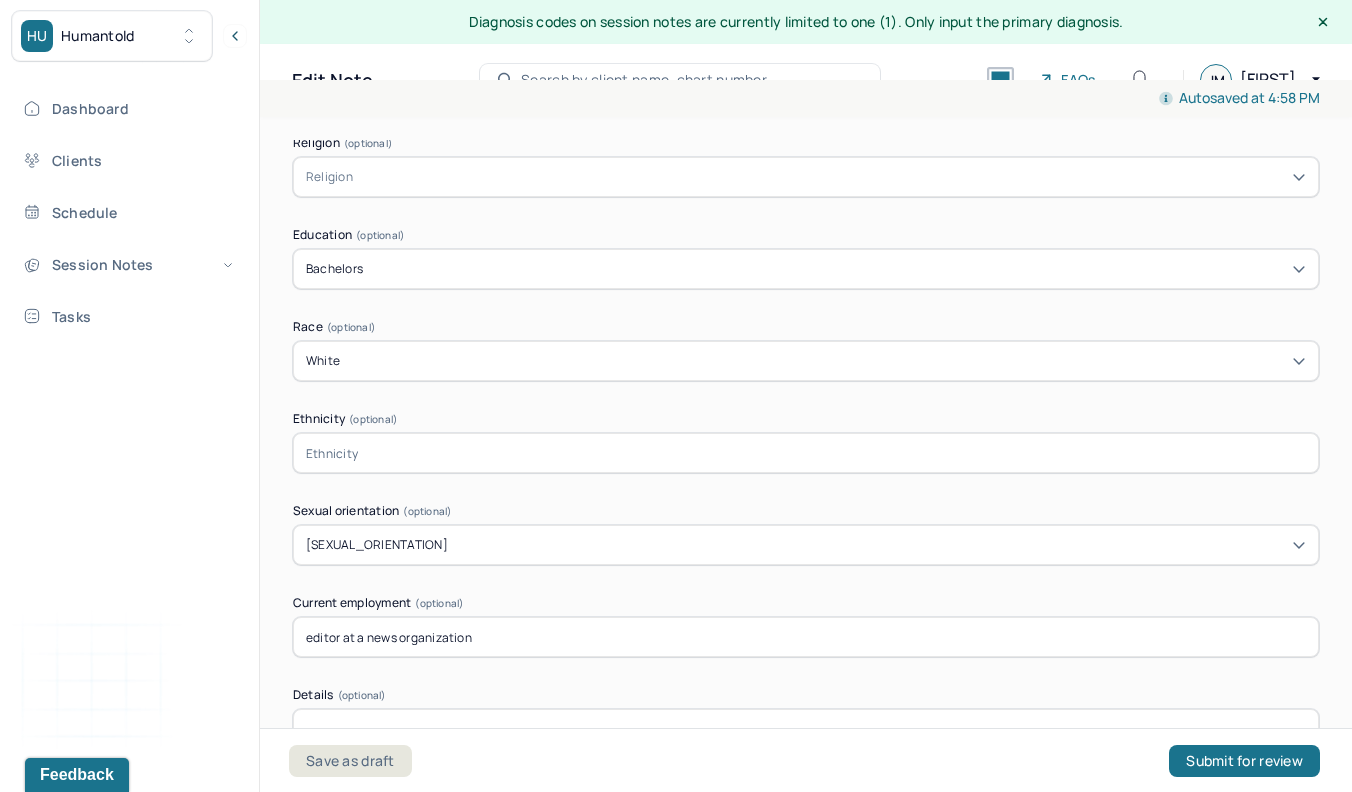 click on "White" at bounding box center (806, 361) 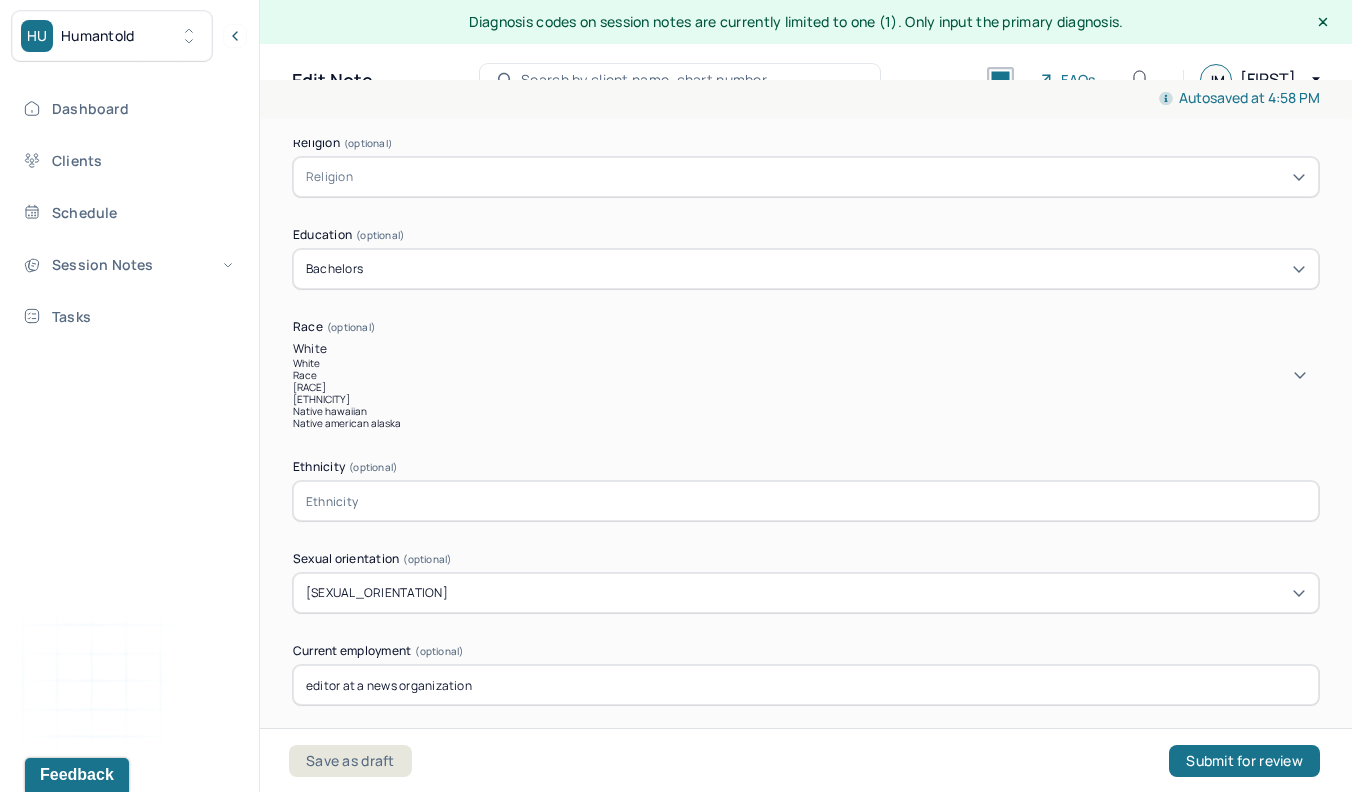click on "White" at bounding box center [806, 363] 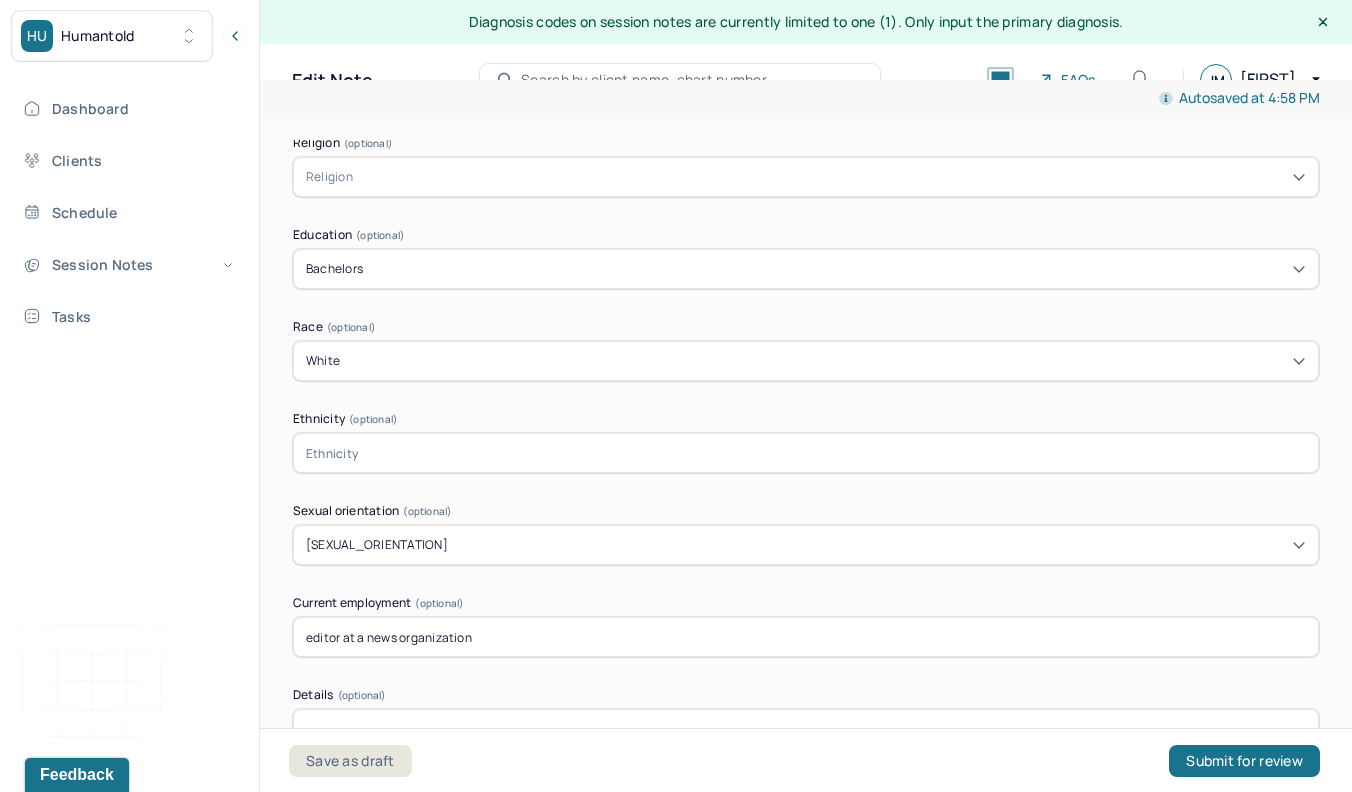 click on "Race (optional)" at bounding box center (806, 327) 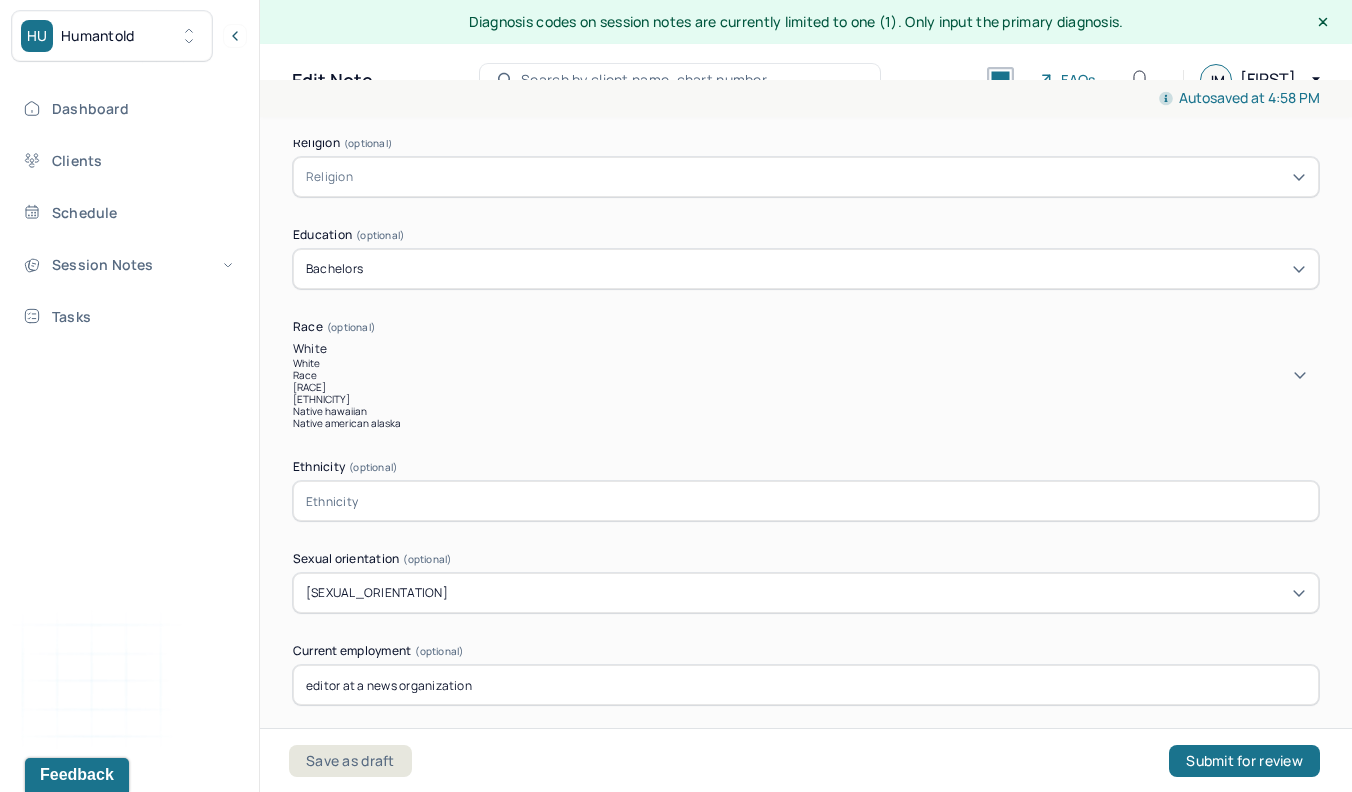 click on "White" at bounding box center [806, 349] 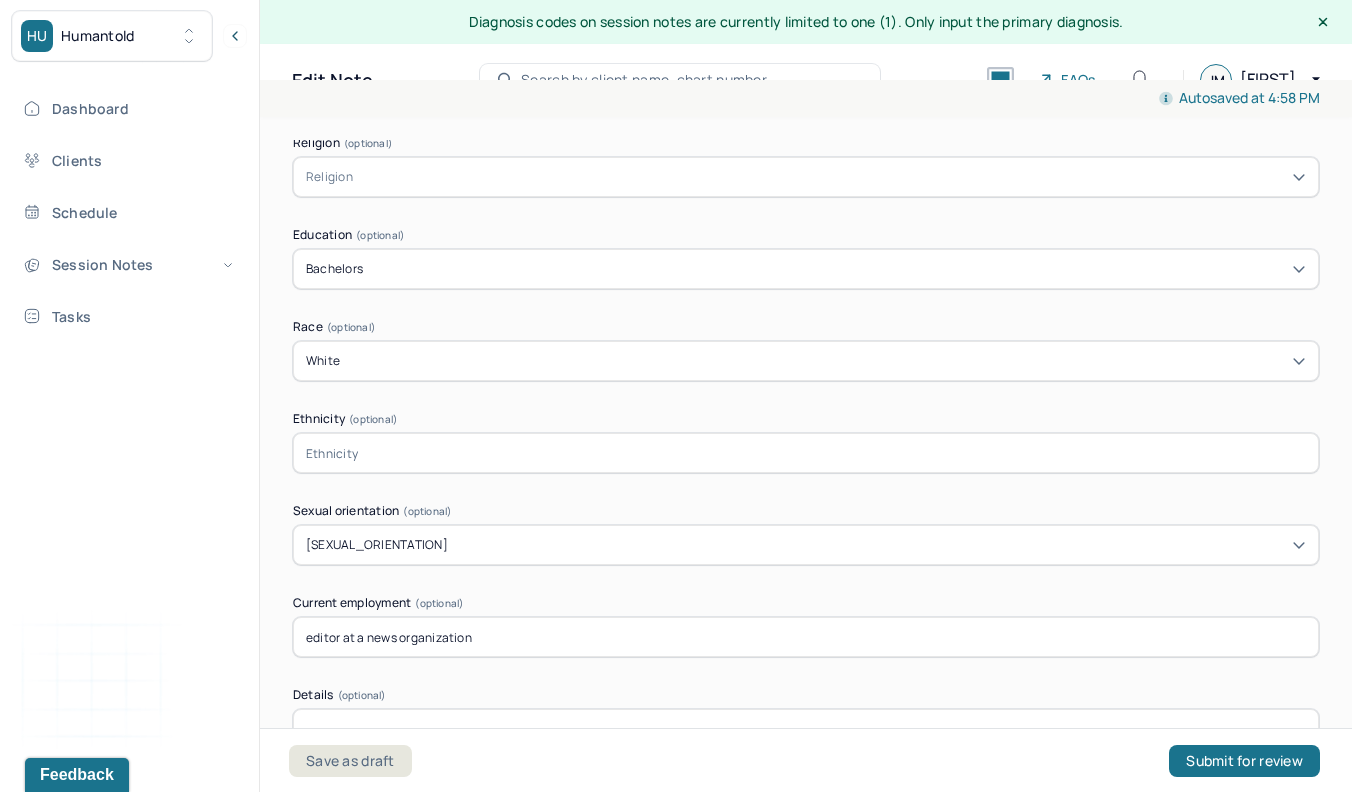 click on "Preferred name (optional) Gender * Female Pronouns (optional) Religion (optional) Religion Education (optional) Bachelors Race (optional) White Ethnicity (optional) Sexual orientation (optional) Heterosexual Current employment (optional) editor at a news organization Details (optional) has been here for [NUMBER] years Relationship status (optional) Married Name of partner (optional) [FIRST] [LAST] Emergency contact information (optional) [FIRST] ([RELATIONSHIP]) [PHONE] Legal problems (optional) n/a" at bounding box center (806, 517) 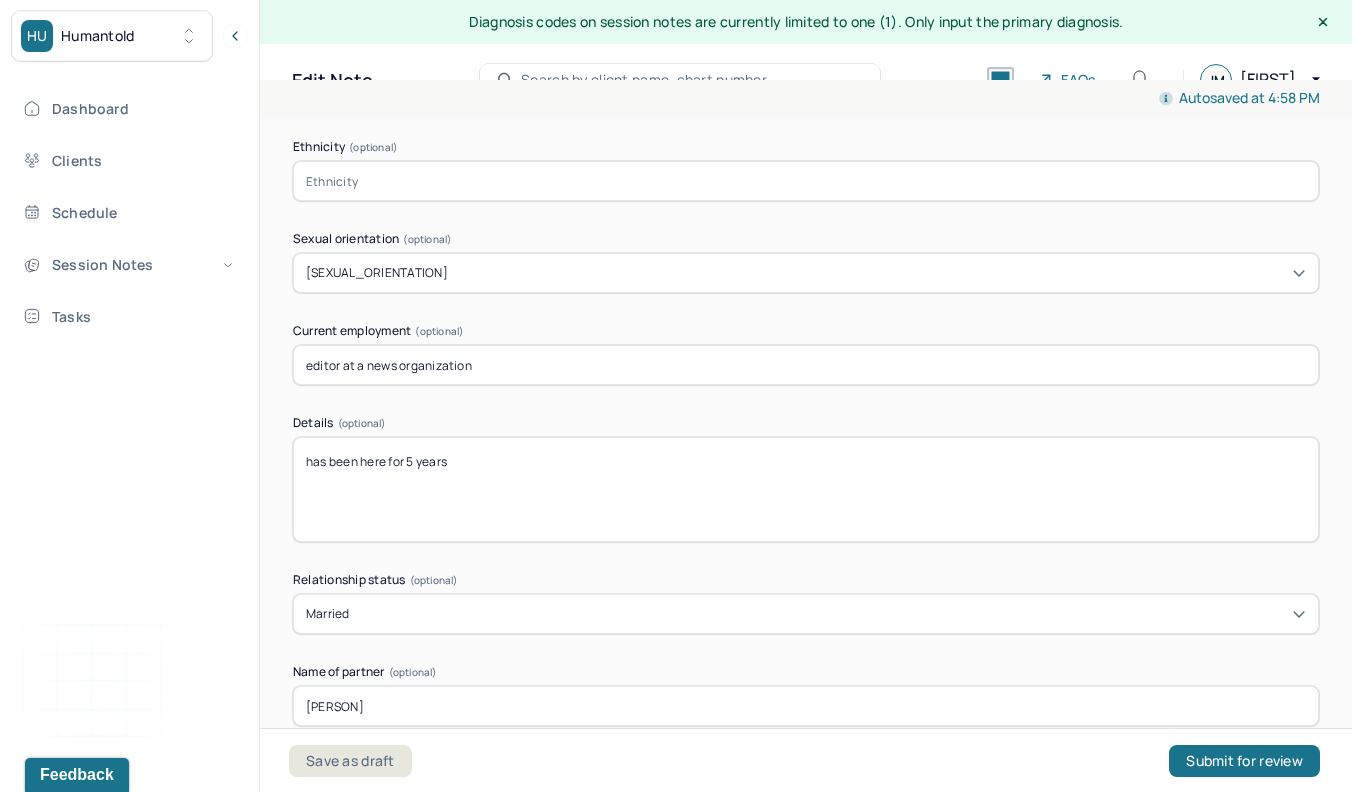 scroll, scrollTop: 1765, scrollLeft: 0, axis: vertical 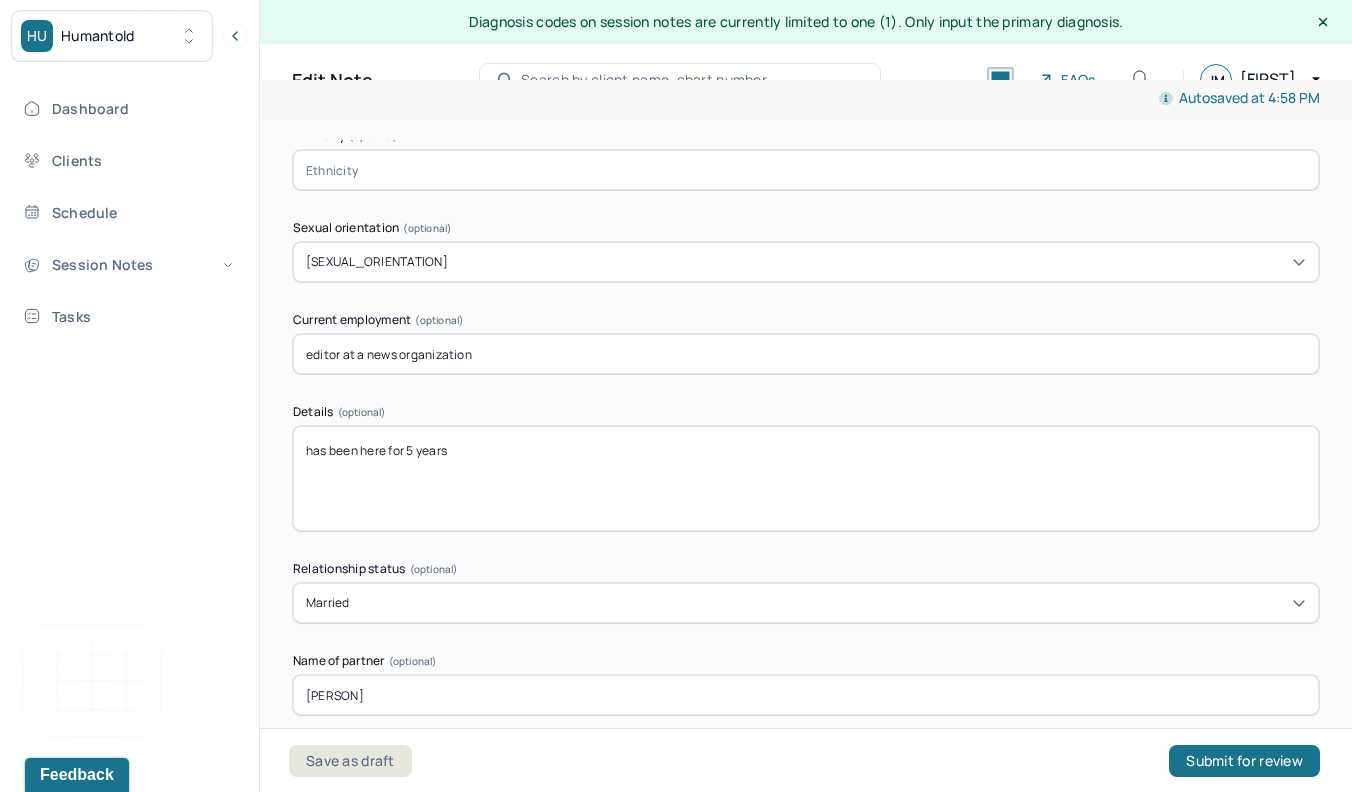 click on "has been here for 5 years" at bounding box center [806, 478] 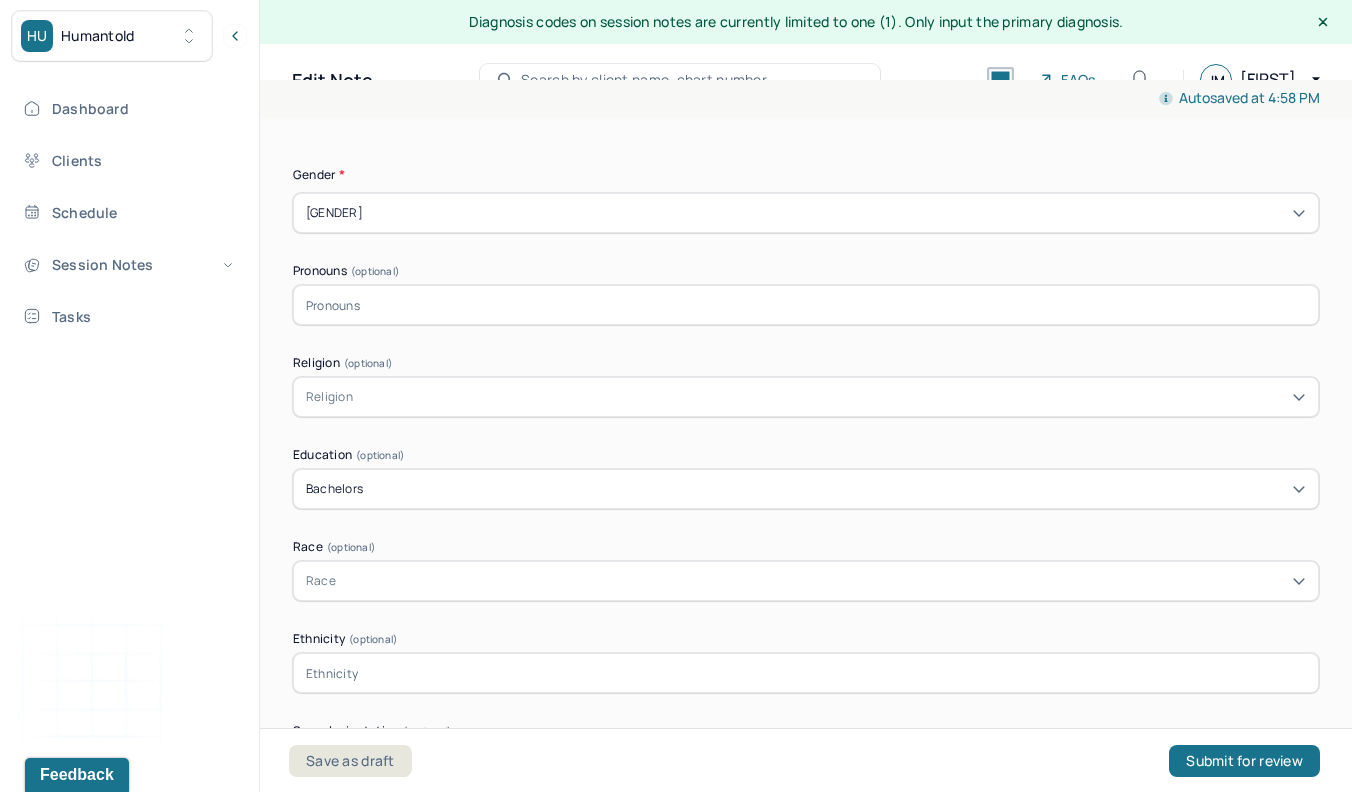 scroll, scrollTop: 2765, scrollLeft: 0, axis: vertical 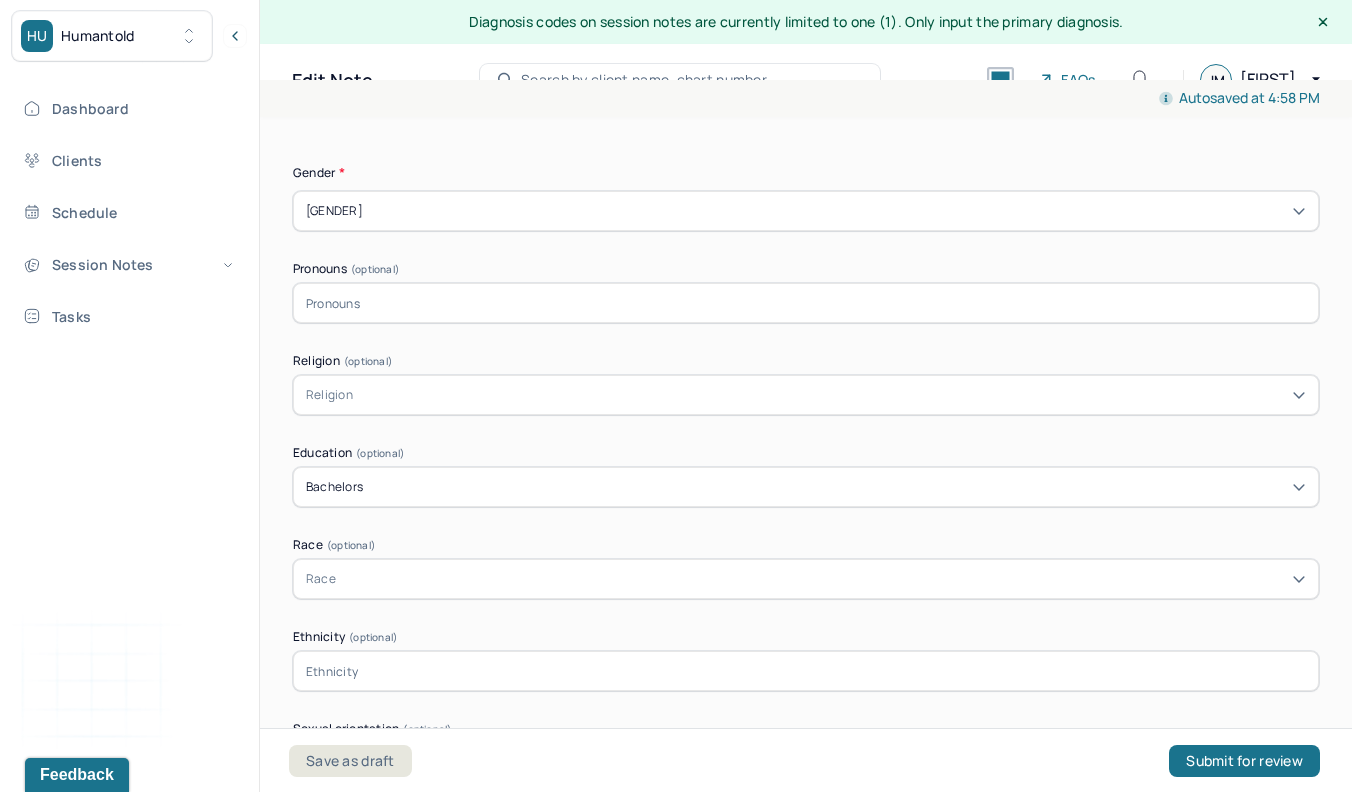 type on "has been there for 5 years" 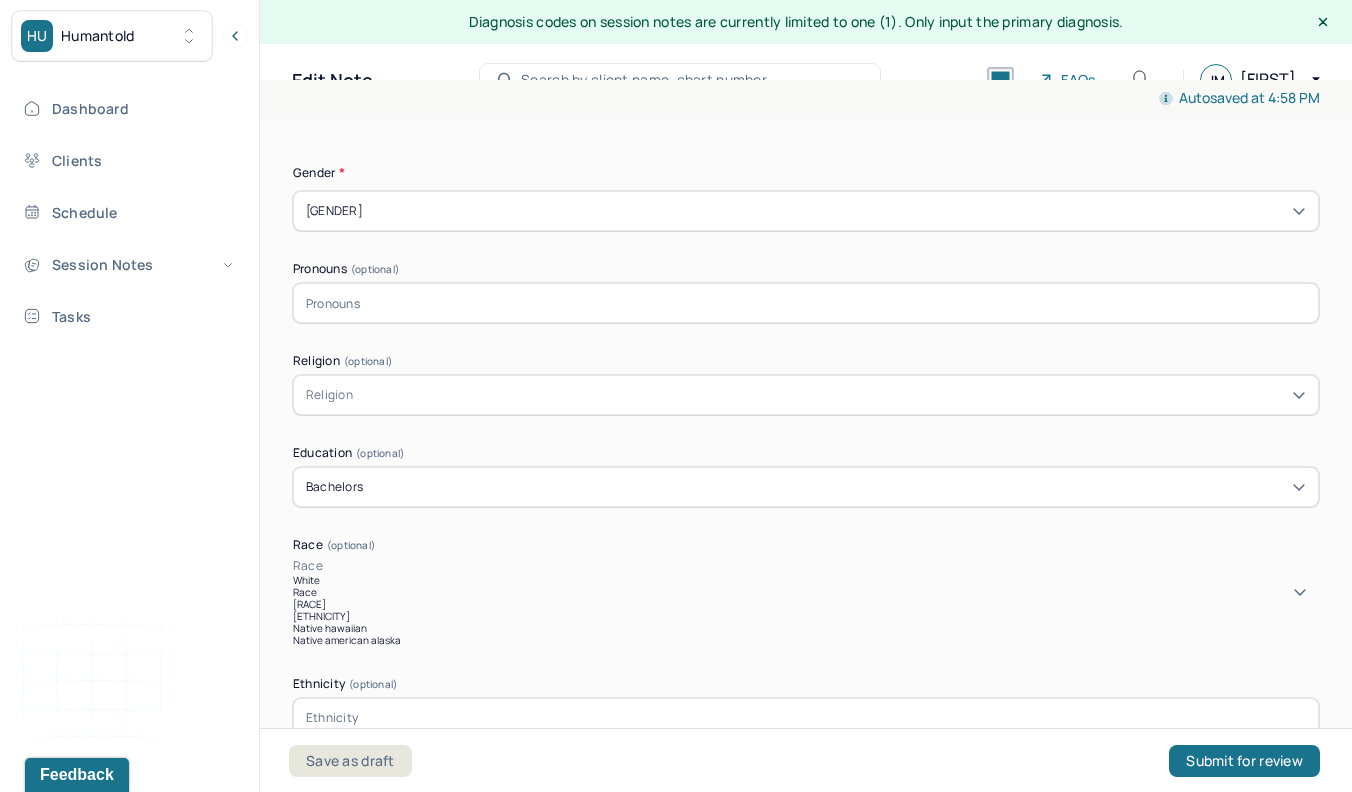 click on "White" at bounding box center (806, 580) 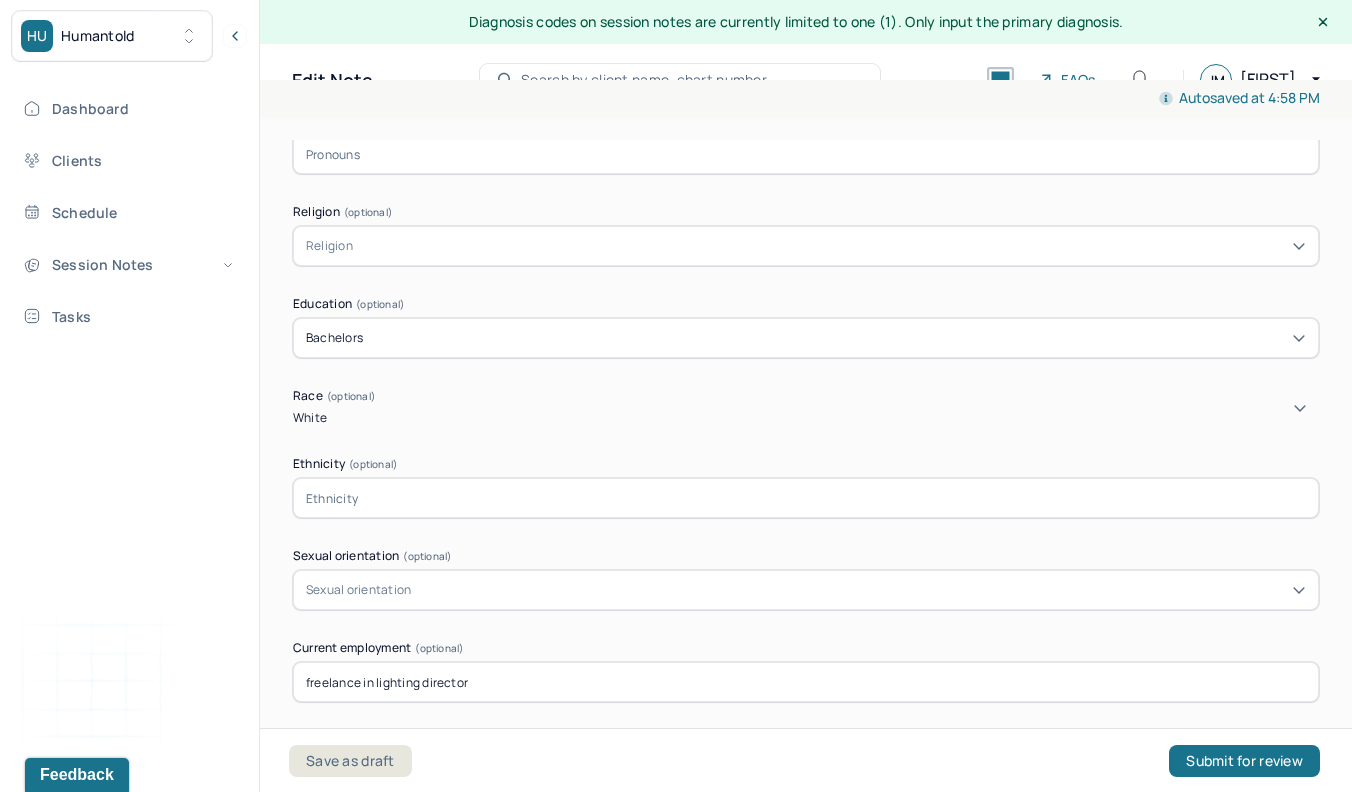 scroll, scrollTop: 2960, scrollLeft: 0, axis: vertical 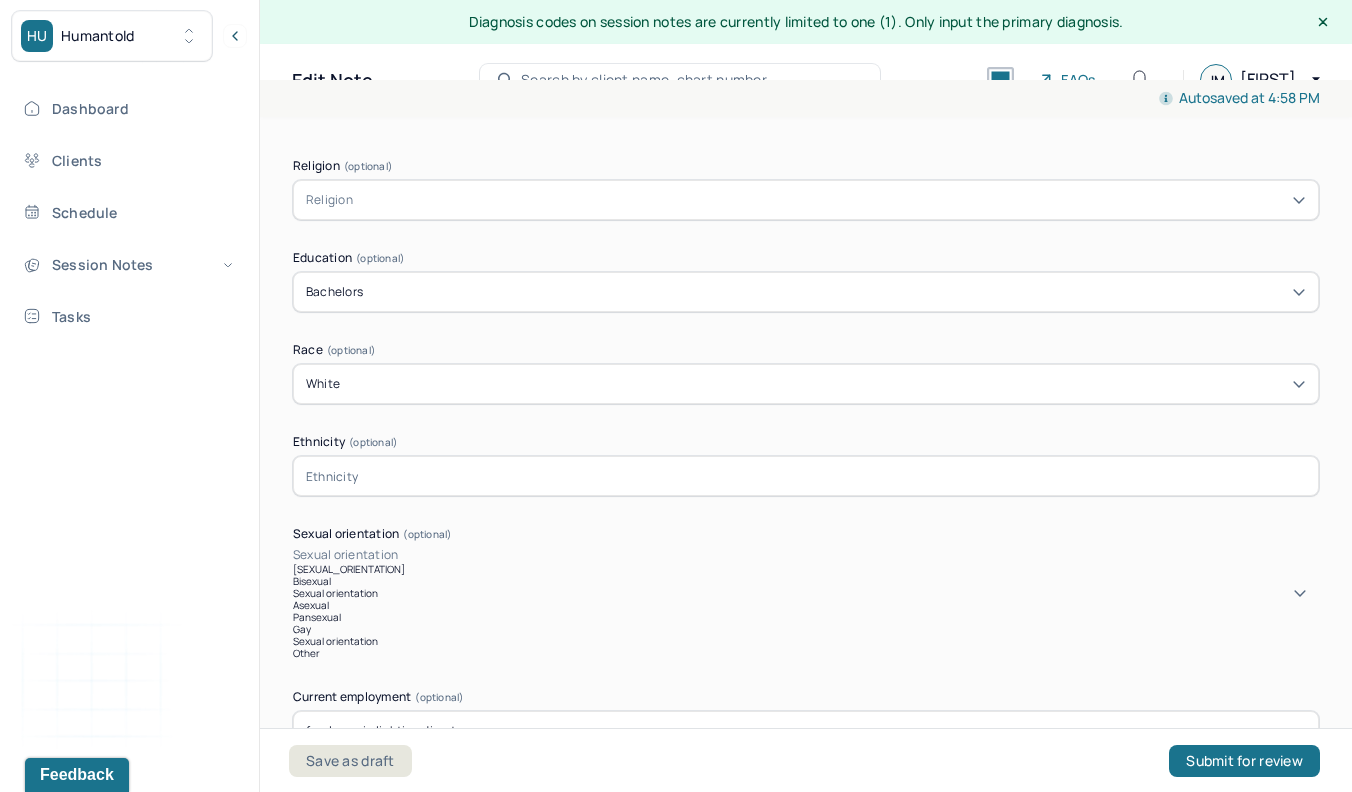 click on "Sexual orientation" at bounding box center (806, 555) 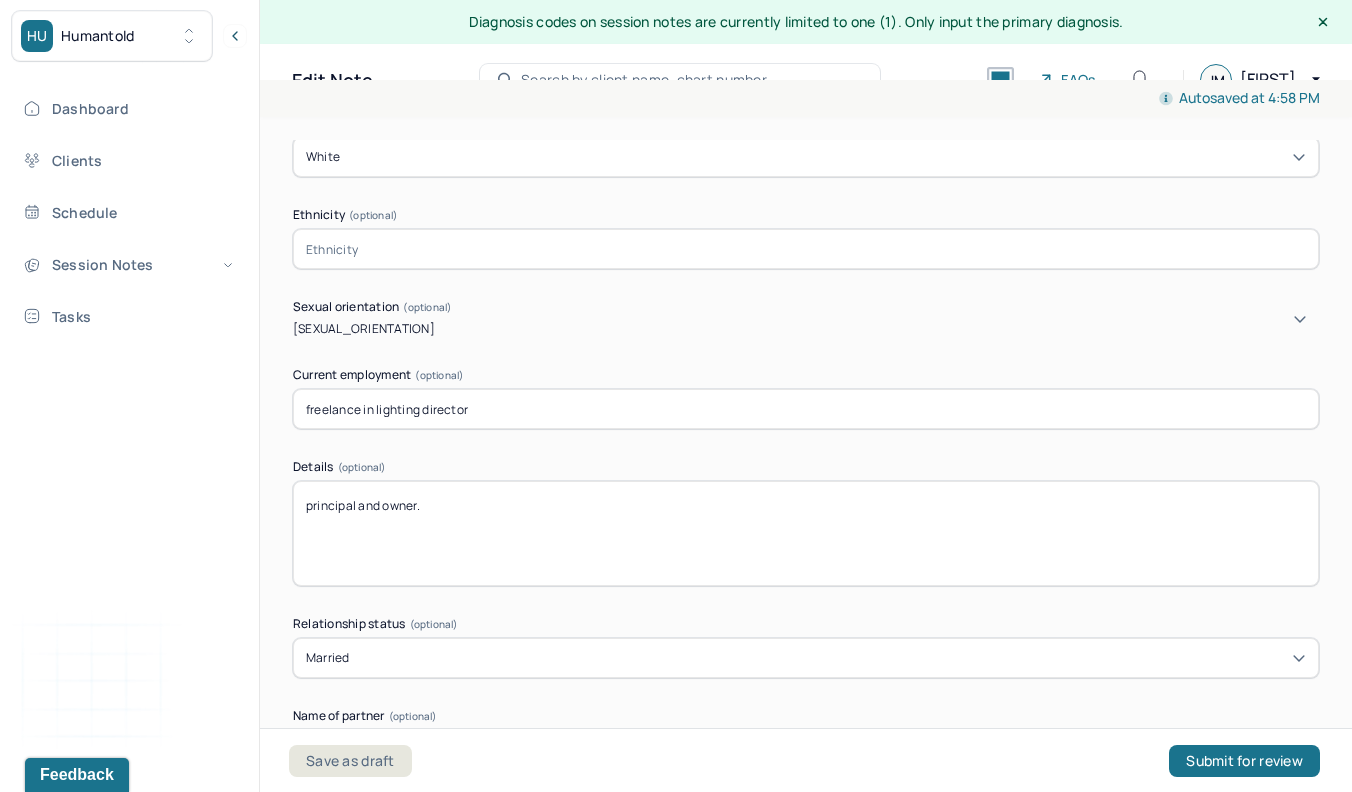 scroll, scrollTop: 3191, scrollLeft: 0, axis: vertical 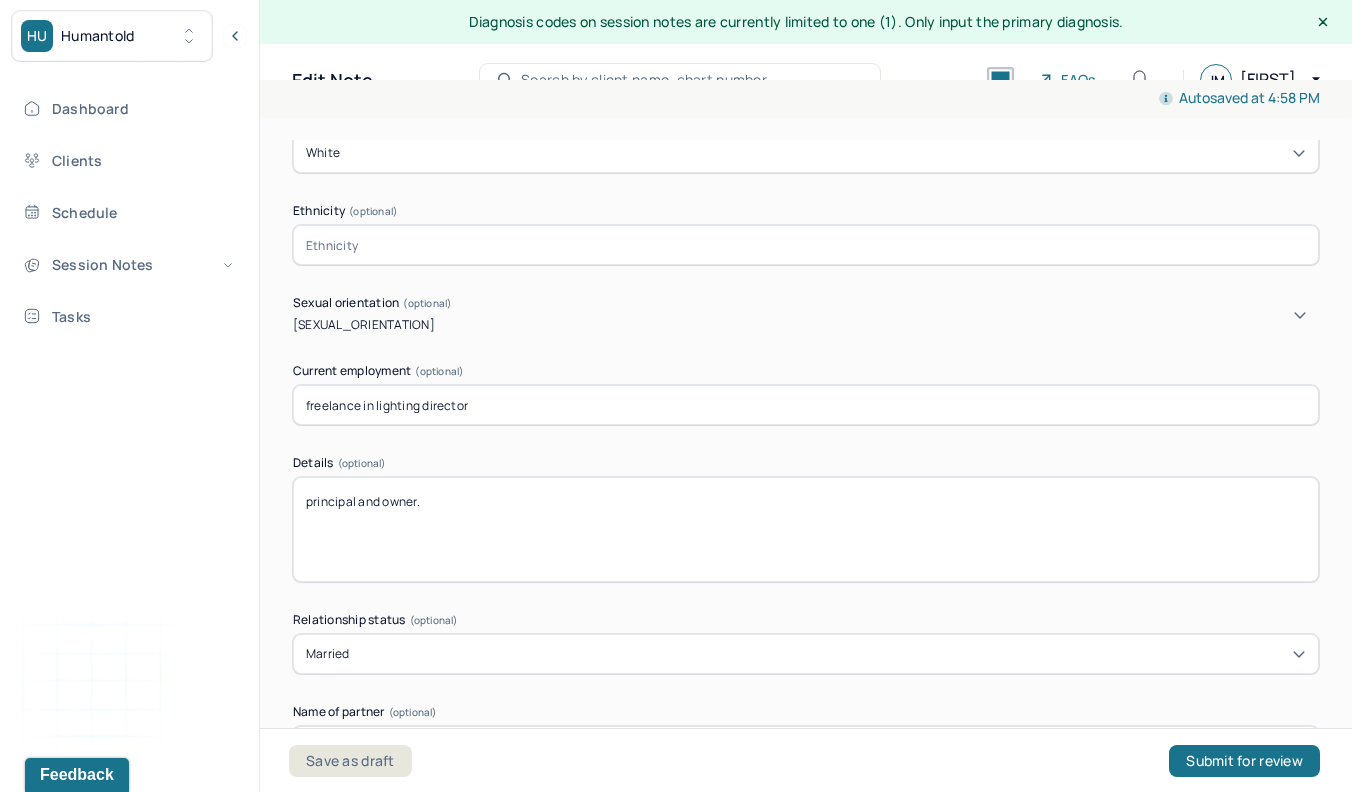 click on "freelance in lighting director" at bounding box center [806, 405] 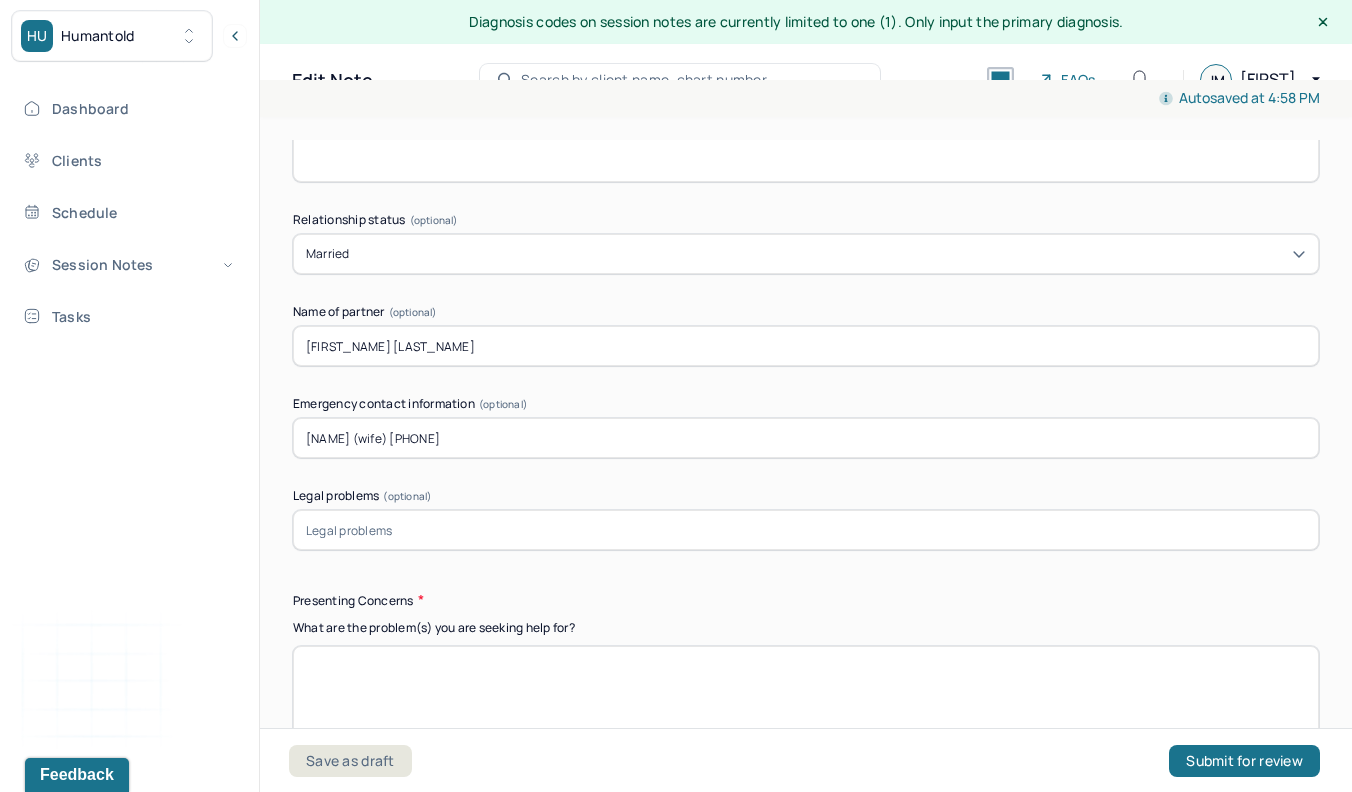scroll, scrollTop: 3639, scrollLeft: 0, axis: vertical 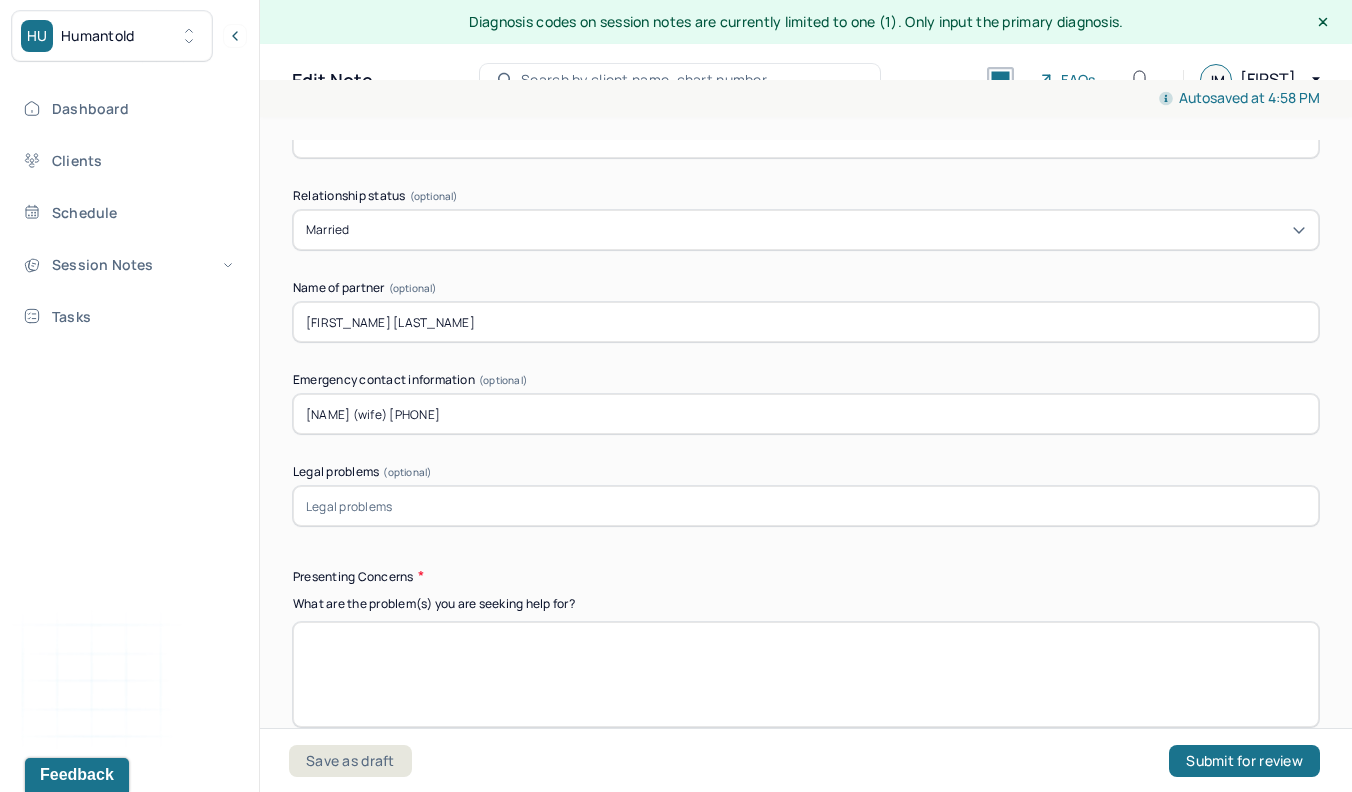 type on "freelance lighting director" 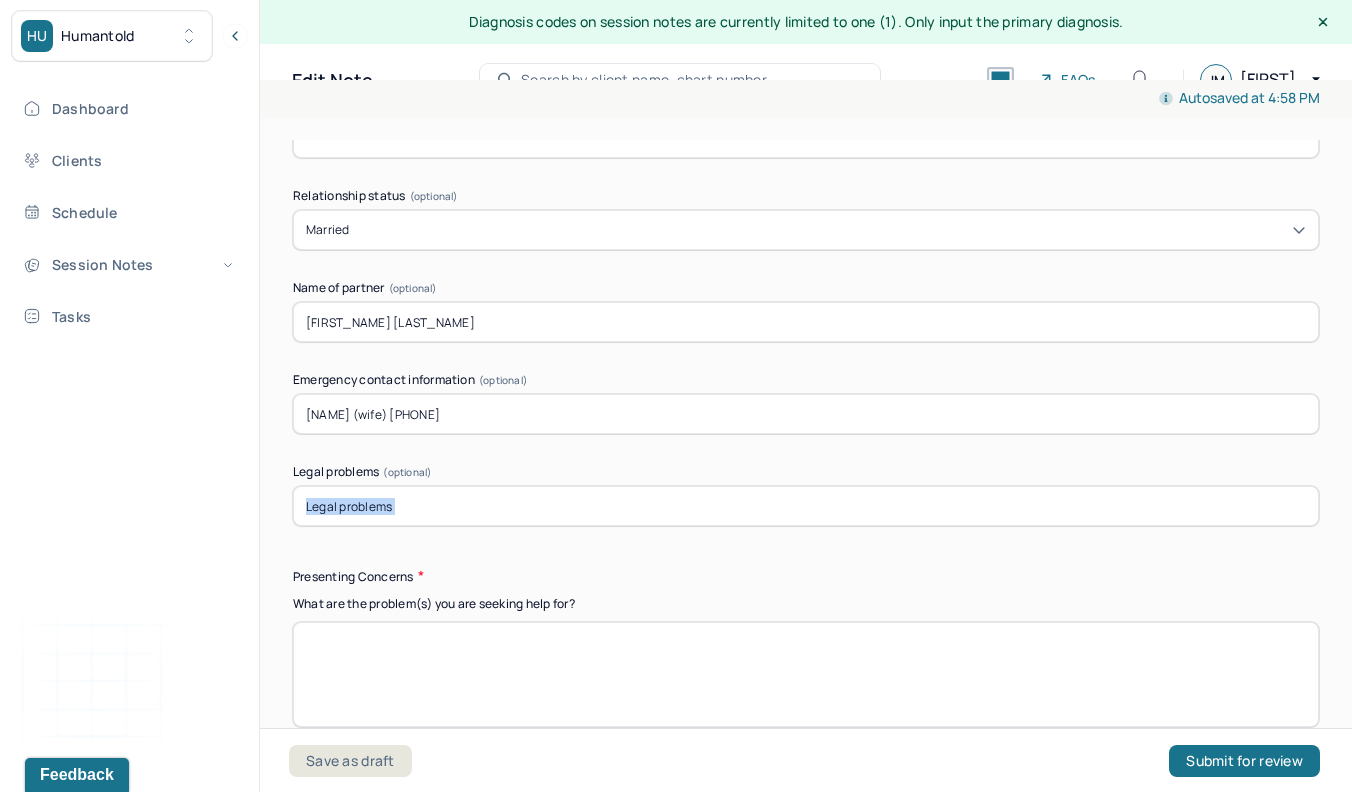 click on "Consent was received for the teletherapy session The teletherapy session was conducted via video Primary diagnosis * F43.22 ADJUSTMENT DISORDER, WITH ANXIETY Secondary diagnosis (optional) Secondary diagnosis Tertiary diagnosis (optional) Tertiary diagnosis Identities Client 1 - [FIRST] [LAST] Preferred name (optional) Gender * Female Pronouns (optional) Religion (optional) Religion Education (optional) Bachelors Race (optional) White Ethnicity (optional) Sexual orientation (optional) Heterosexual Current employment (optional) editor at a news organization Details (optional) has been there for 5 years Relationship status (optional) Married" at bounding box center (806, 6854) 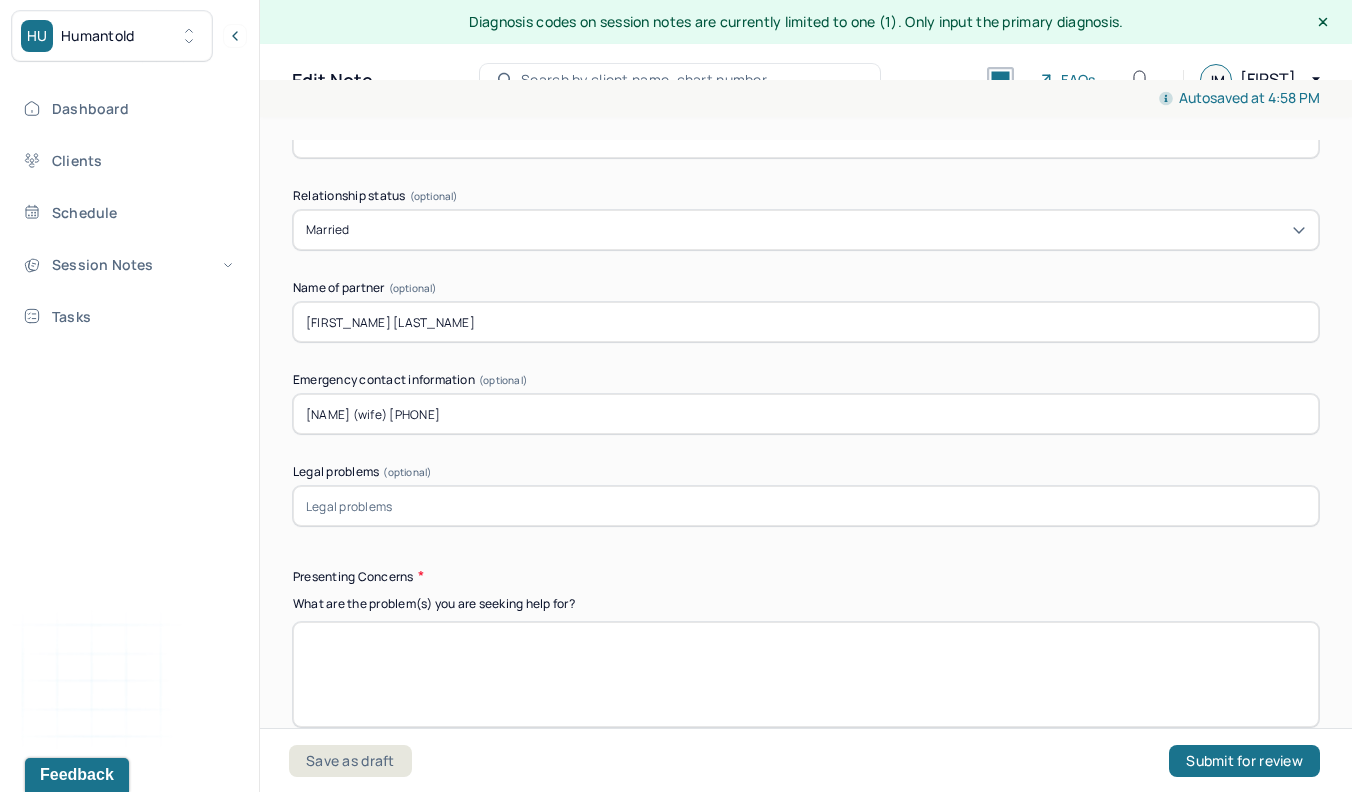 click at bounding box center (806, 506) 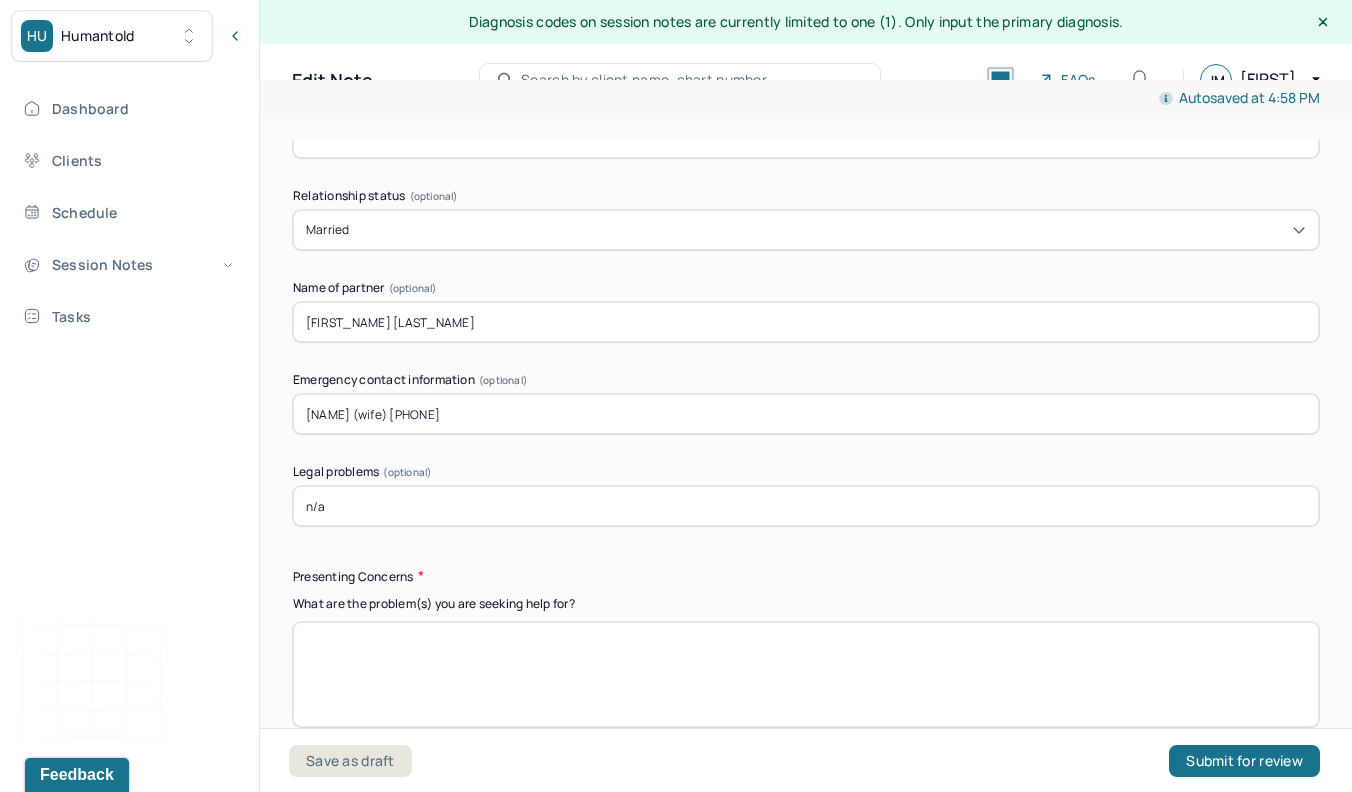 type on "n/a" 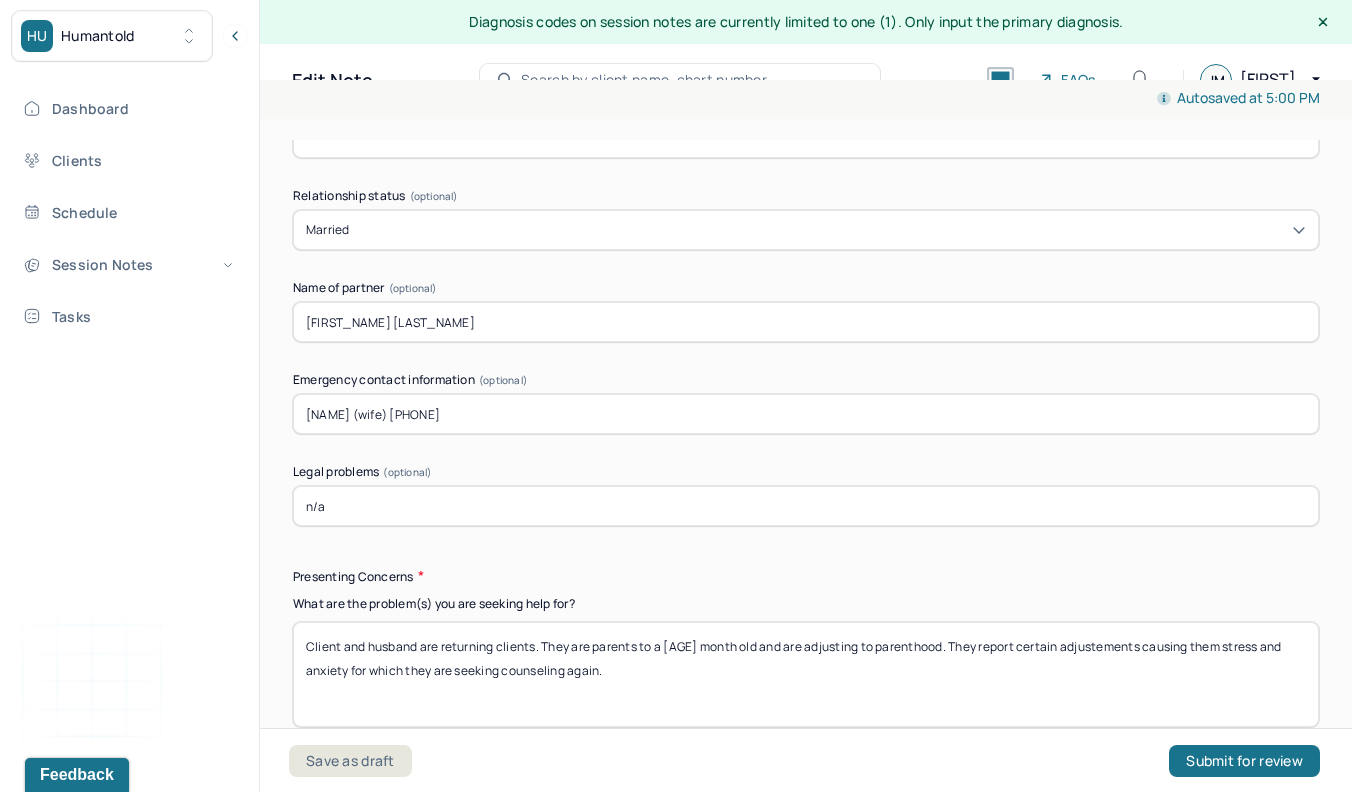 click on "Client and husband are returning clients. They are parents to a [AGE] month old and are adjusting to parenthood. They report certain adjustements causing them stress and anxiety for which they are seeking counseling again." at bounding box center (806, 674) 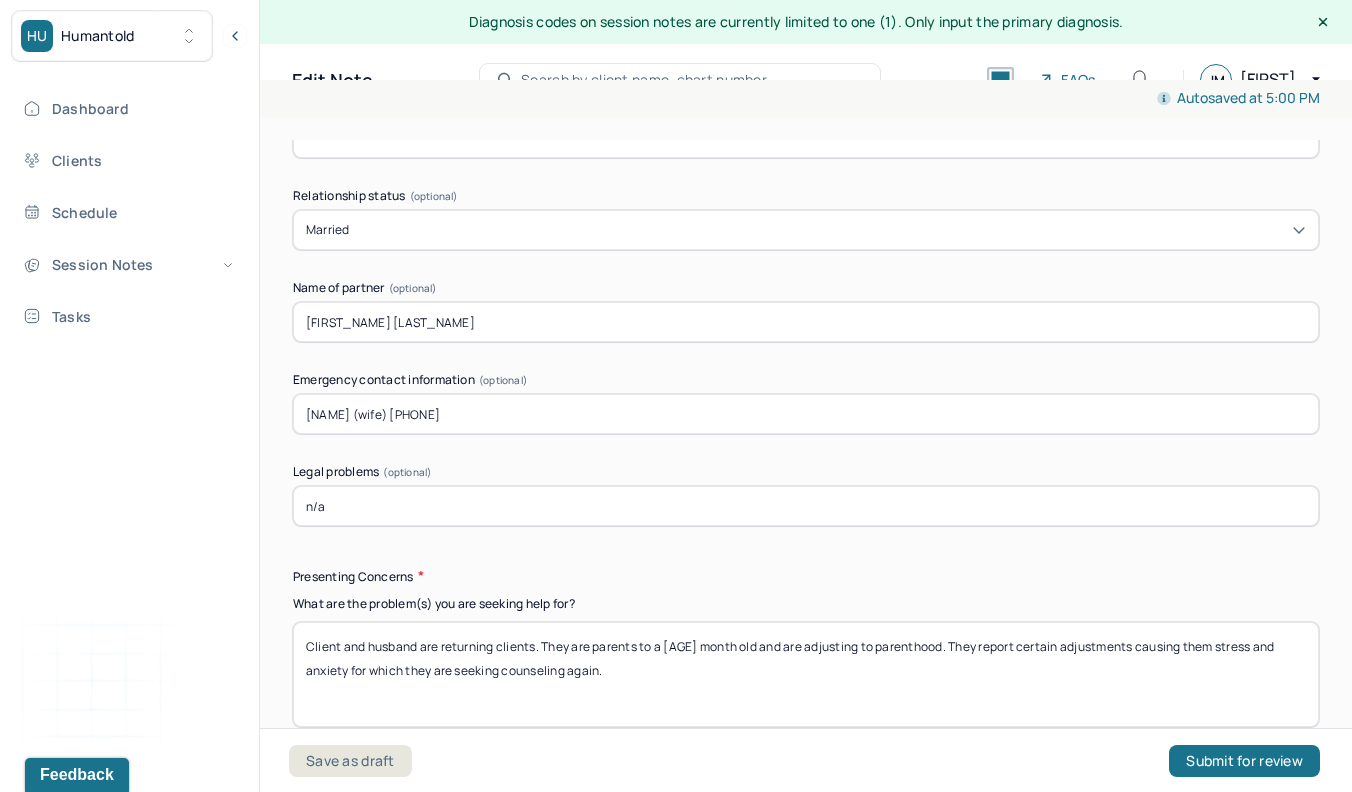 click on "Client and husband are returning clients. They are parents to a [AGE] month old and are adjusting to parenthood. They report certain adjustments causing them stress and anxiety for which they are seeking counseling again." at bounding box center (806, 674) 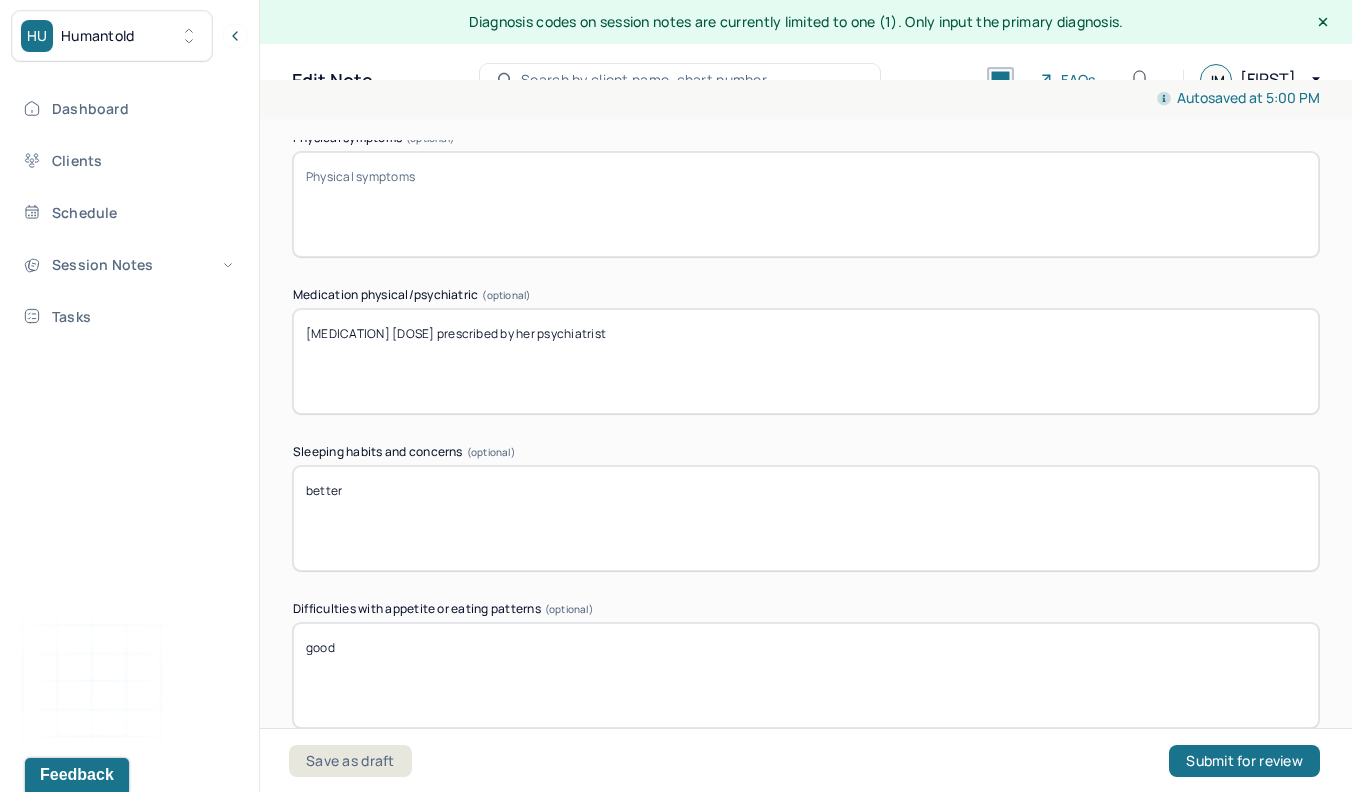 scroll, scrollTop: 4902, scrollLeft: 0, axis: vertical 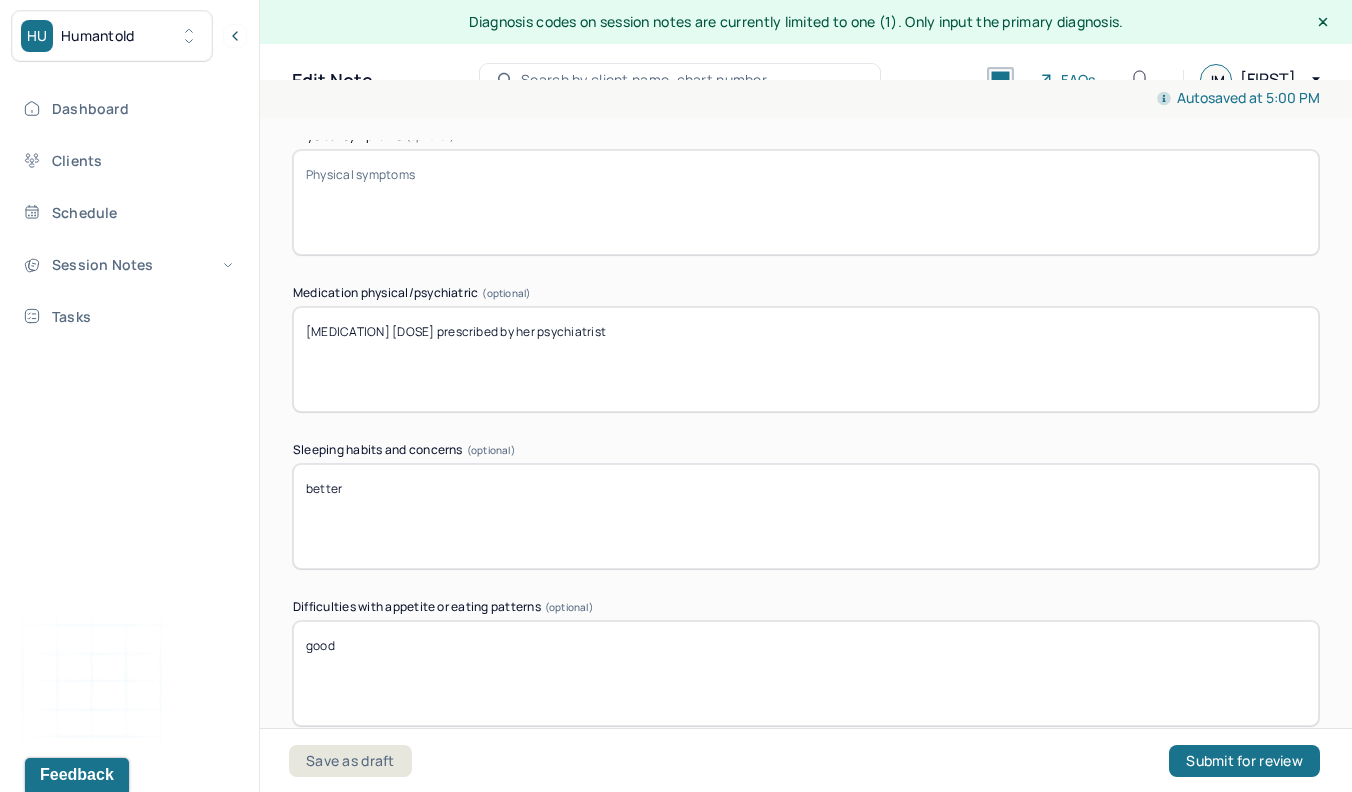 type on "Client and husband are returning clients. They are parents to a [AGE] month old and are adjusting to parenthood. They report certain adjustments causing them stress and anxiety for which they are seeking counseling again." 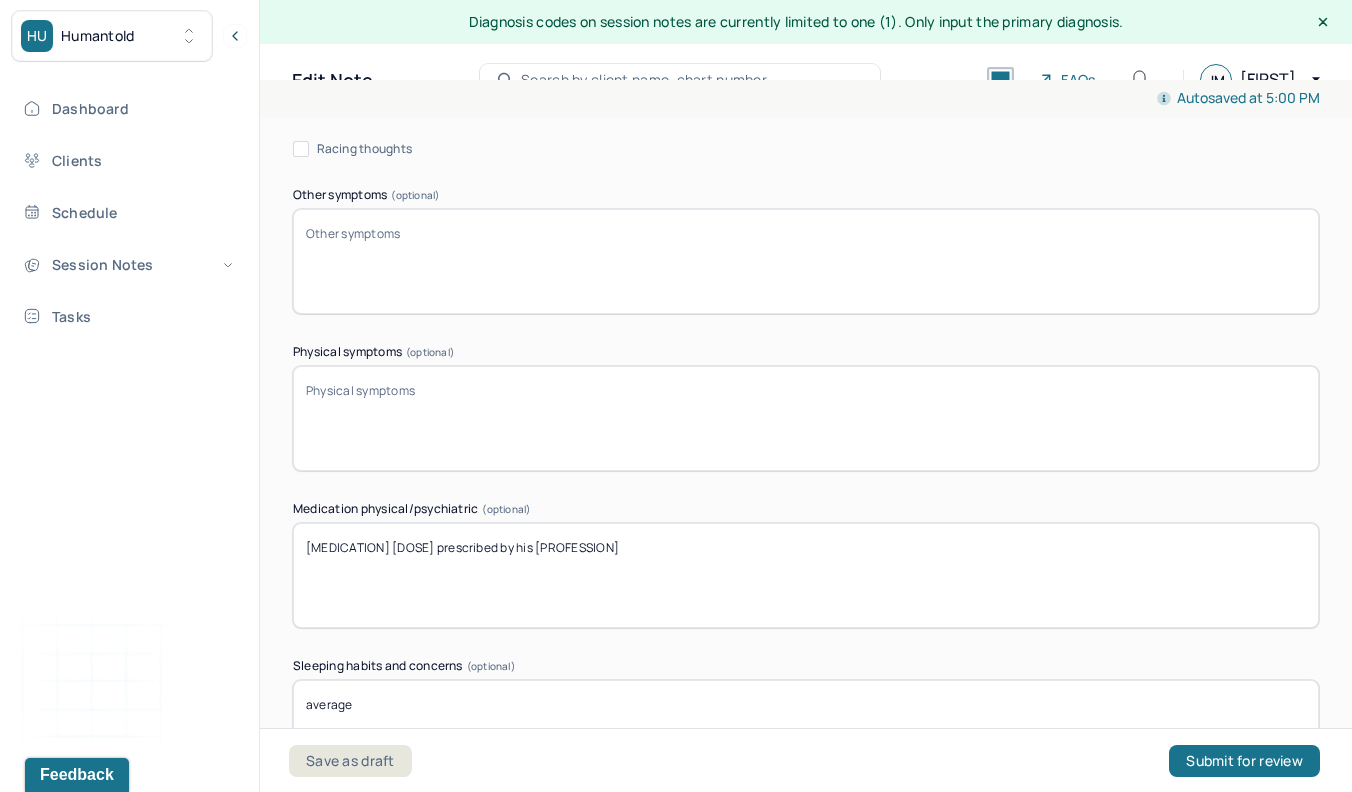 scroll, scrollTop: 5829, scrollLeft: 0, axis: vertical 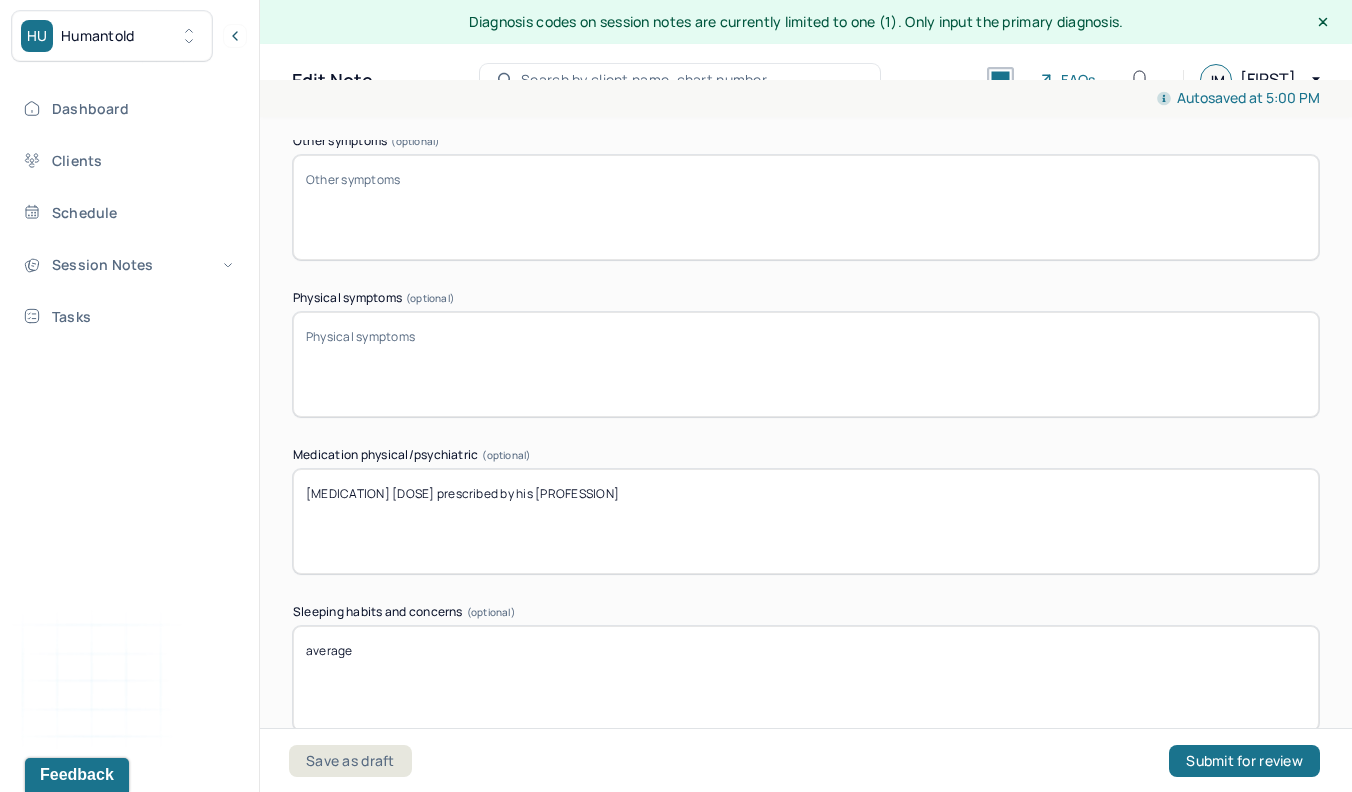 type on "[MEDICATION] [DOSAGE] prescribed by her long term psychiatrist" 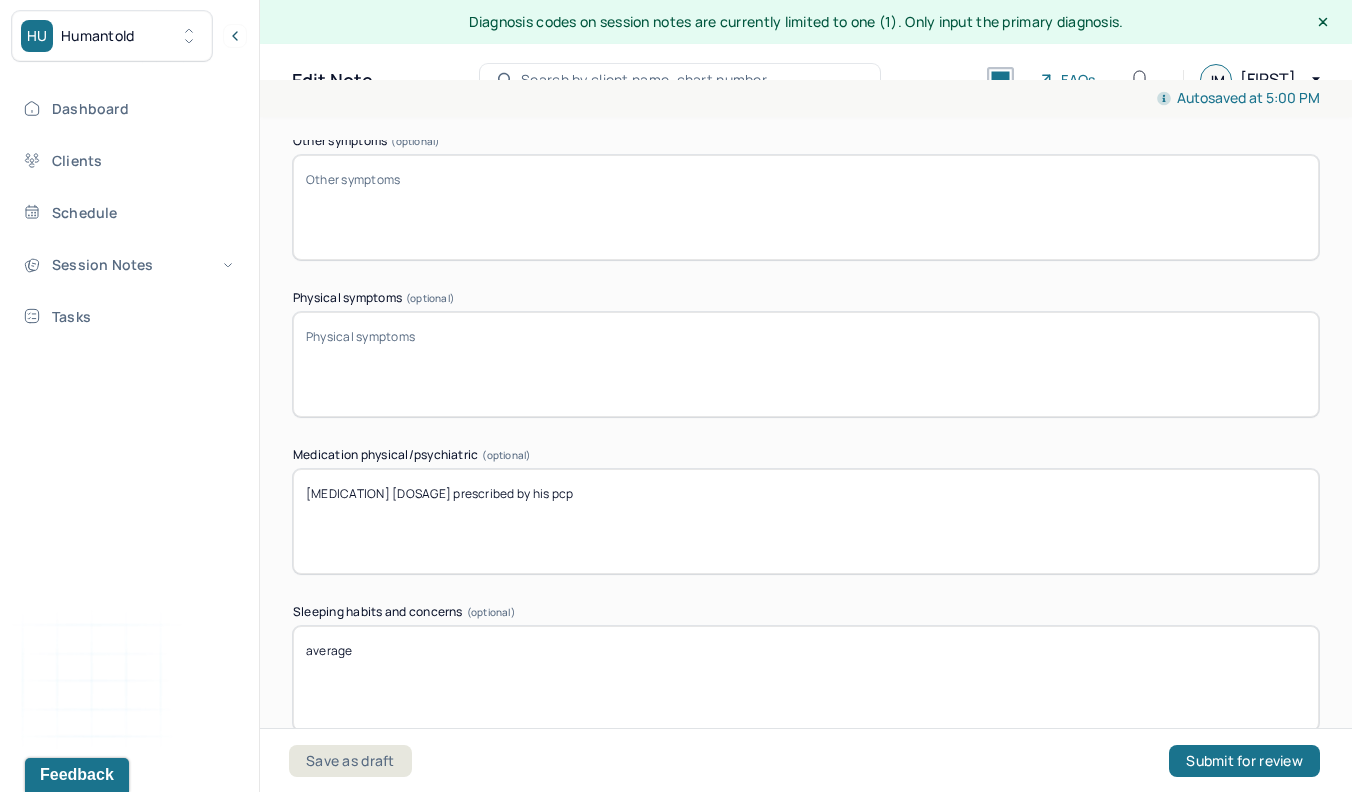 type on "[MEDICATION] [DOSAGE] prescribed by his pcp" 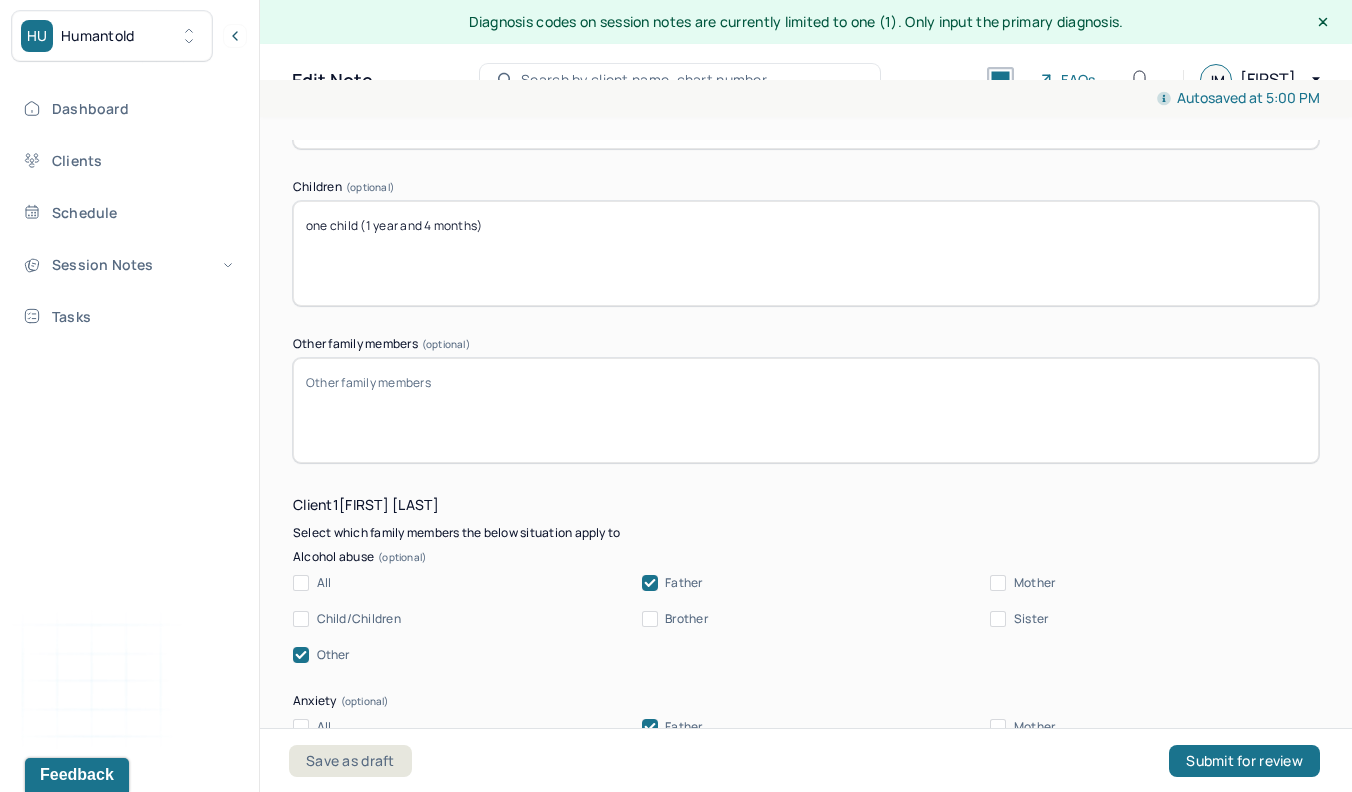 scroll, scrollTop: 7158, scrollLeft: 0, axis: vertical 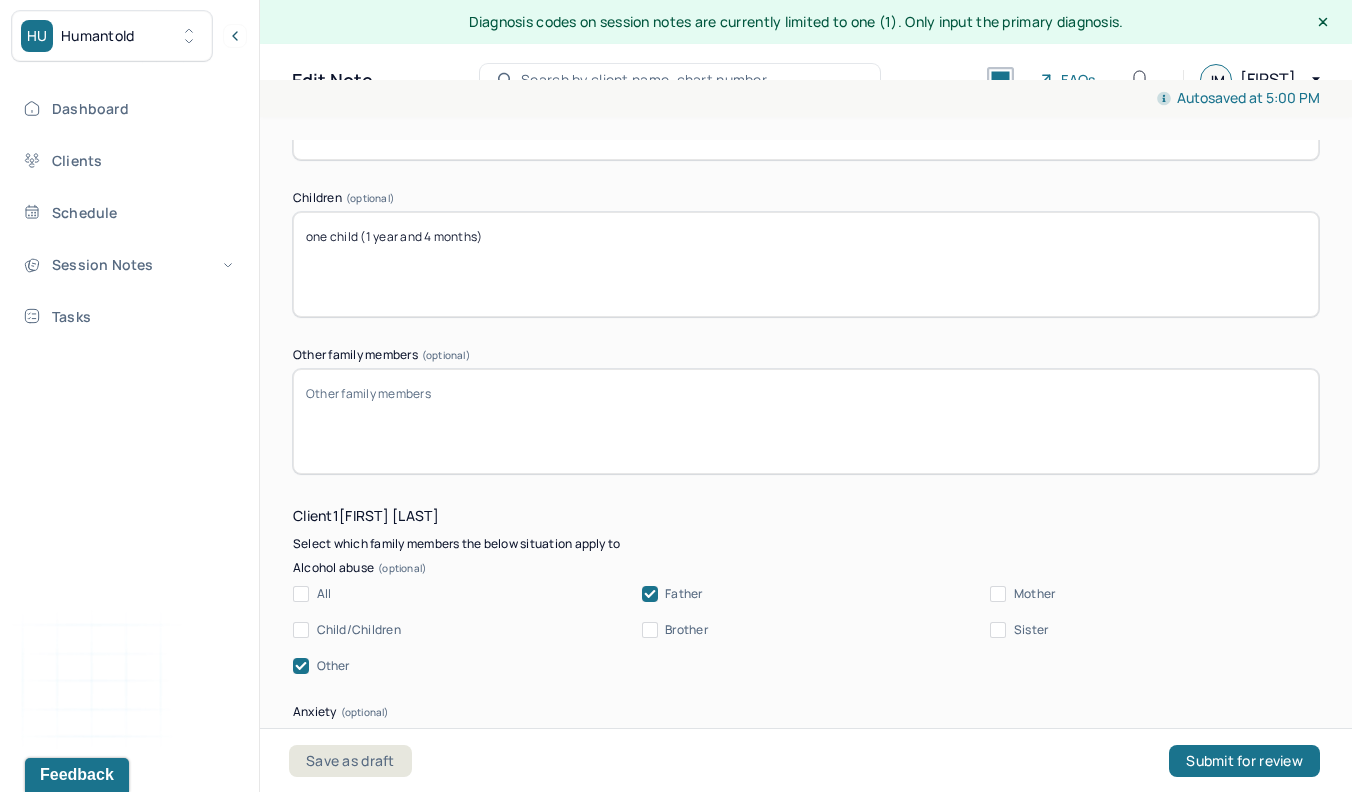 drag, startPoint x: 434, startPoint y: 157, endPoint x: 367, endPoint y: 198, distance: 78.54935 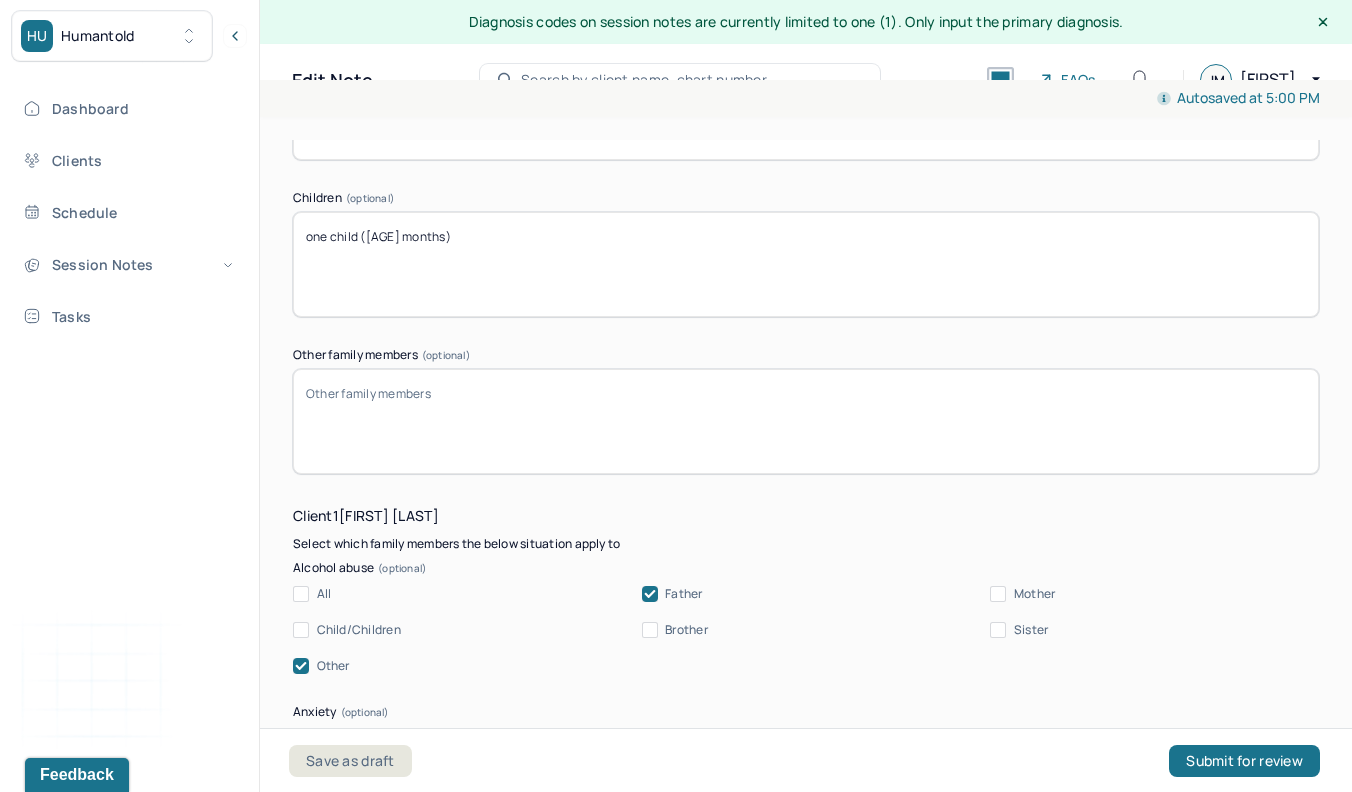 type on "one child ([AGE] months)" 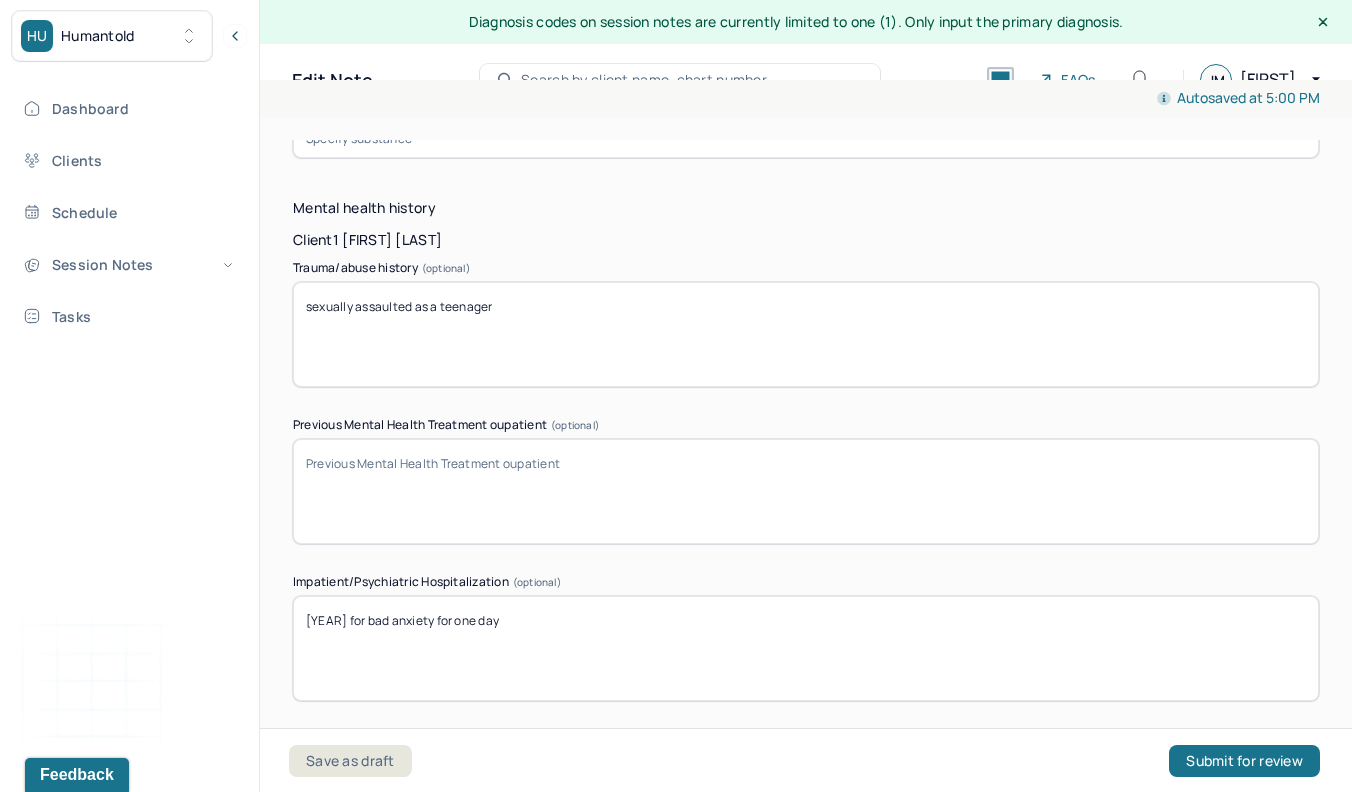 scroll, scrollTop: 10700, scrollLeft: 0, axis: vertical 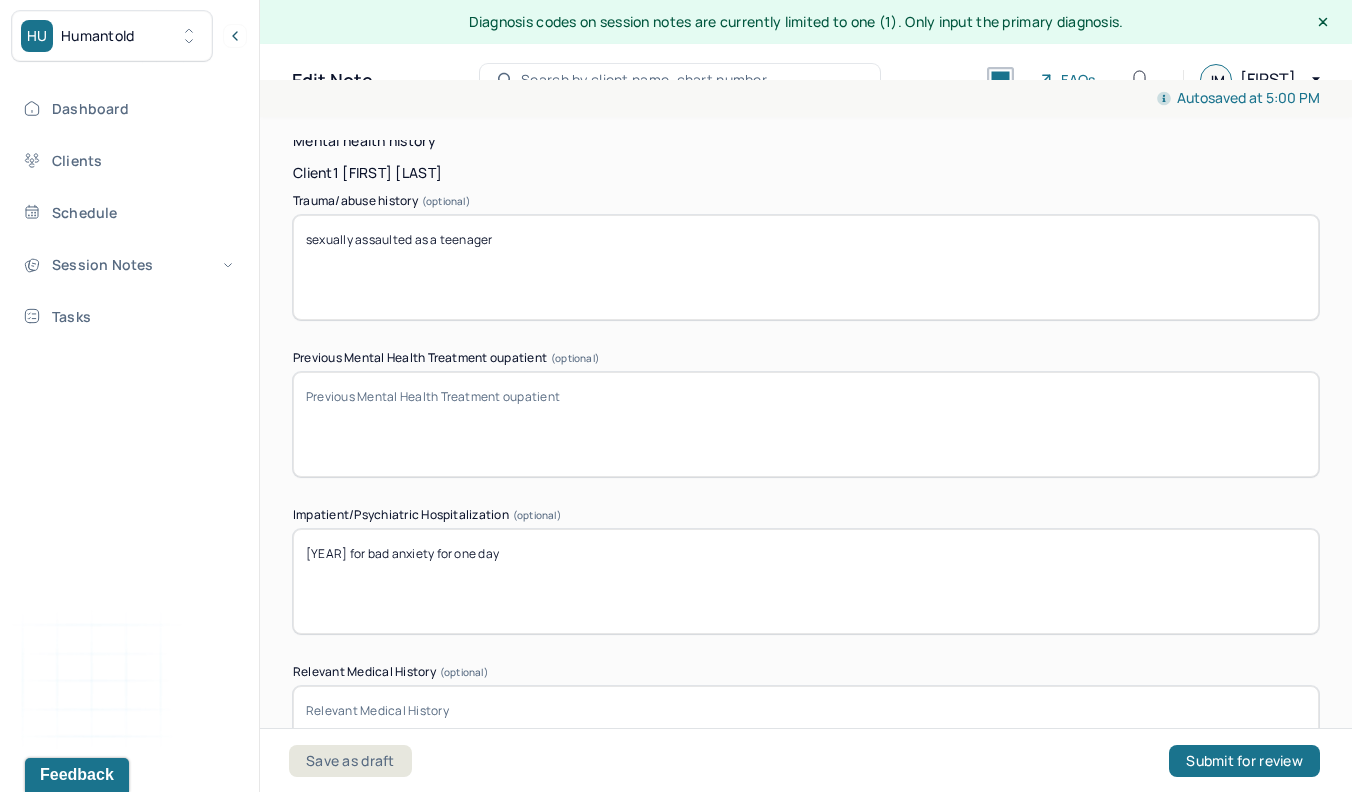 click at bounding box center [806, 424] 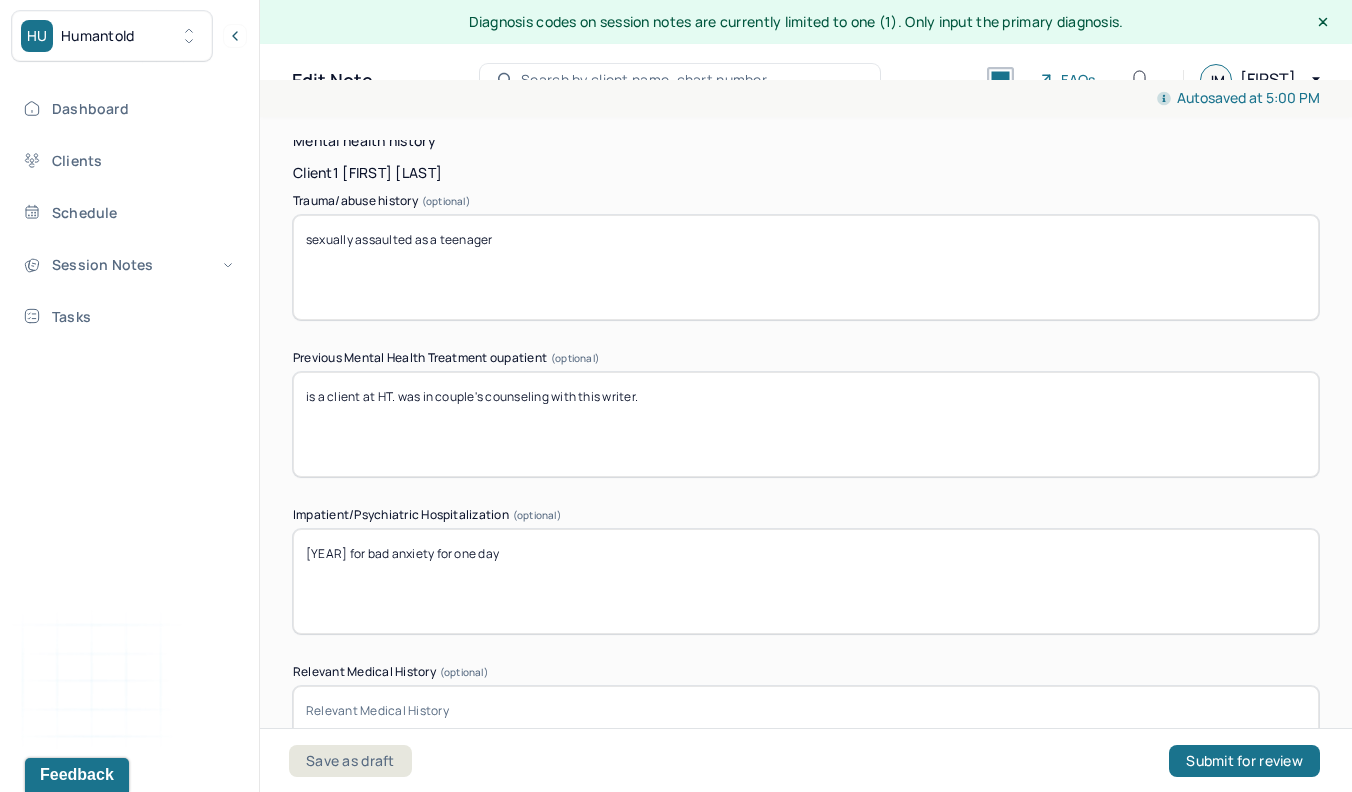 scroll, scrollTop: 10871, scrollLeft: 0, axis: vertical 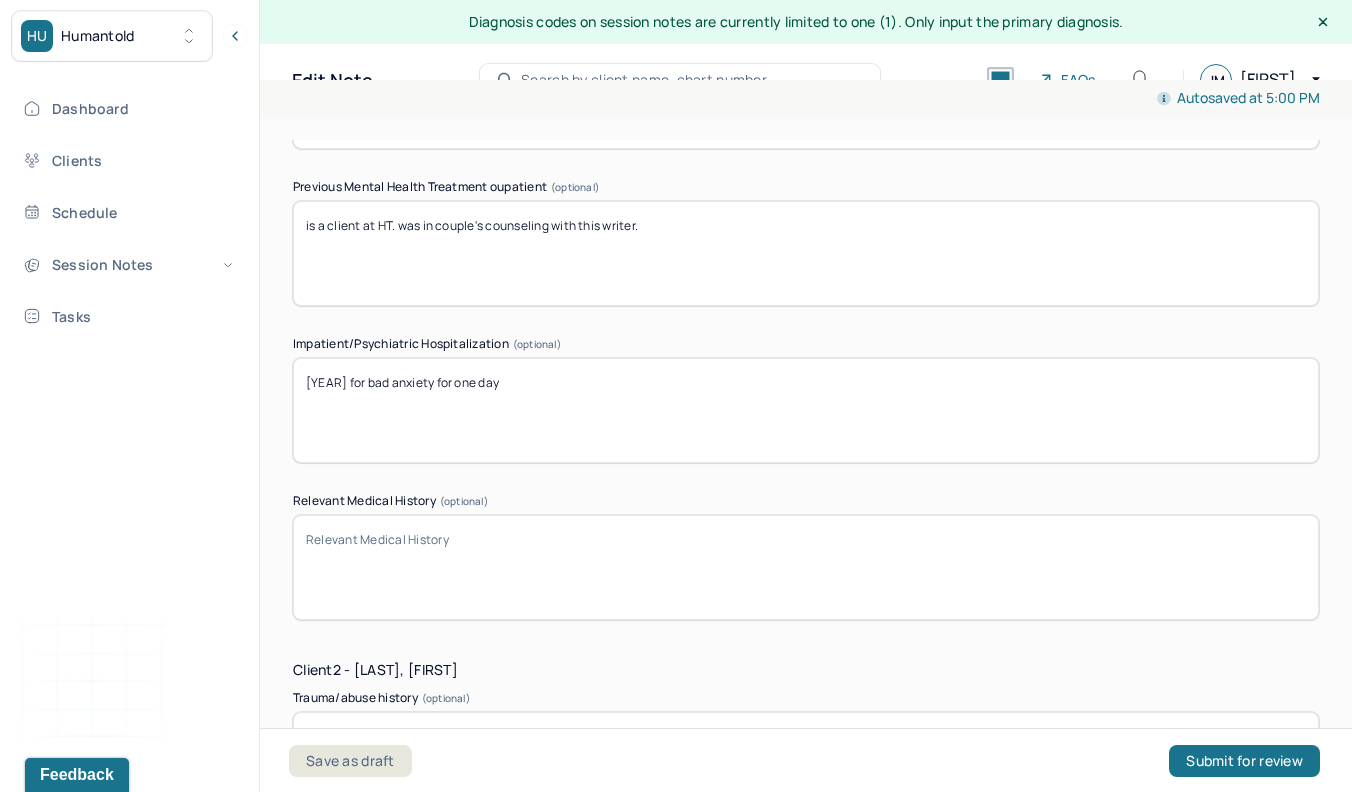 type on "is a client at HT. was in couple's counseling with this writer." 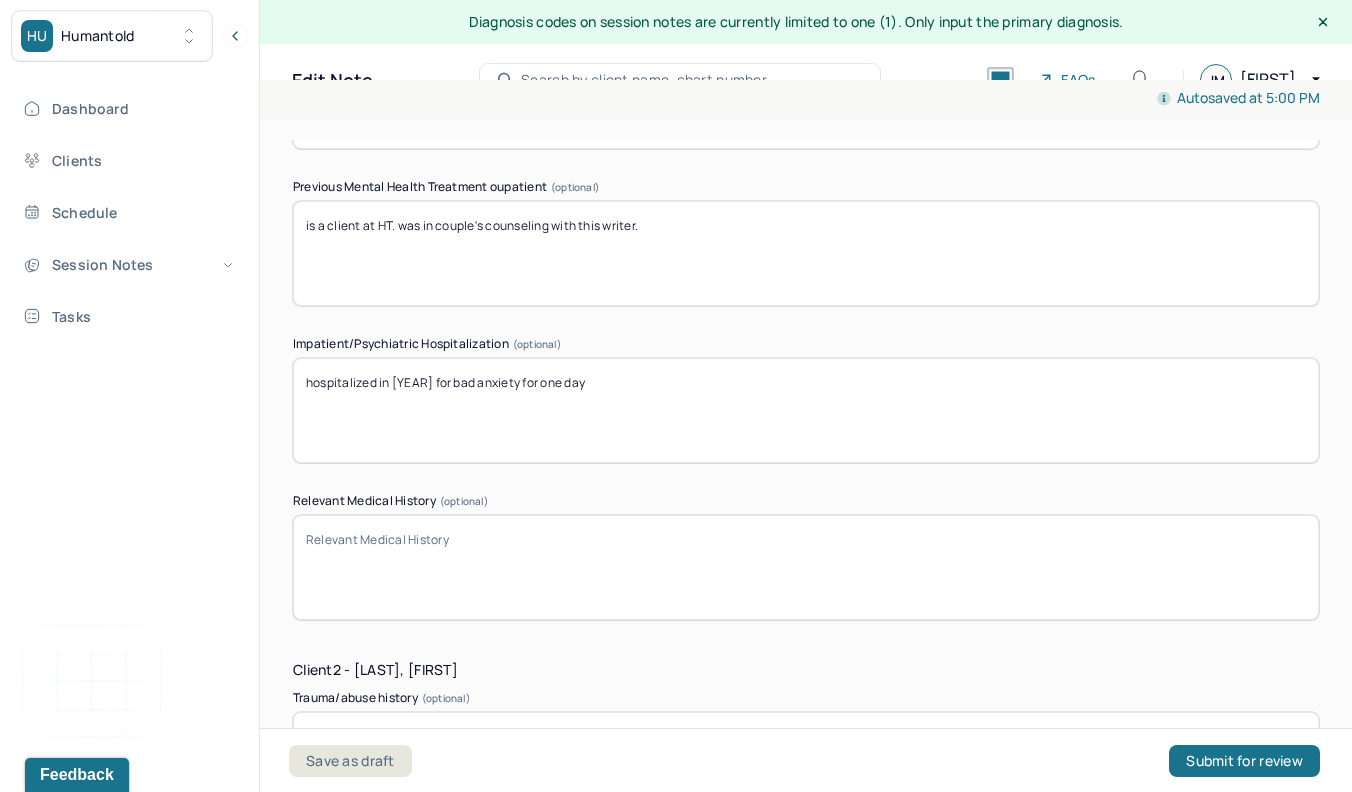 click on "hospitalized in [YEAR] for bad anxiety for one day" at bounding box center [806, 410] 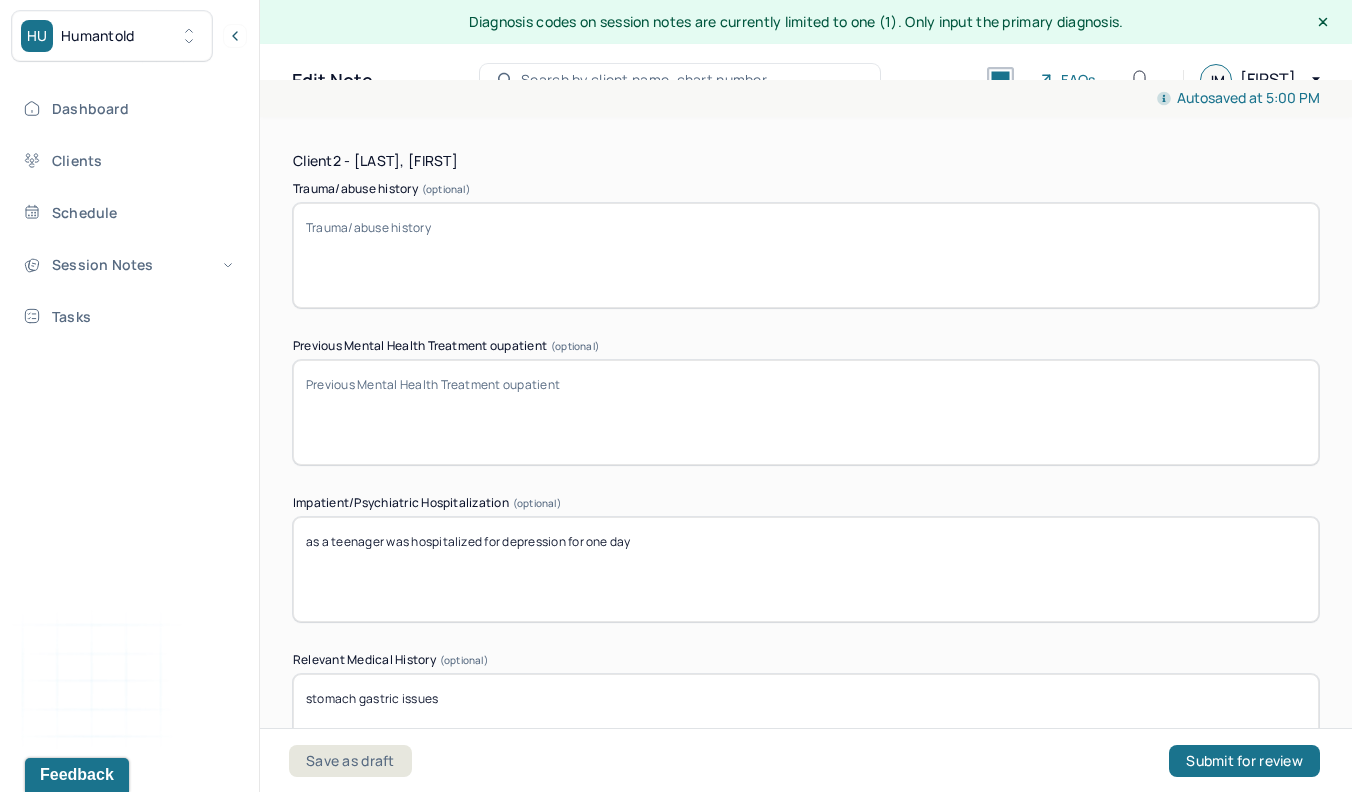 scroll, scrollTop: 11401, scrollLeft: 0, axis: vertical 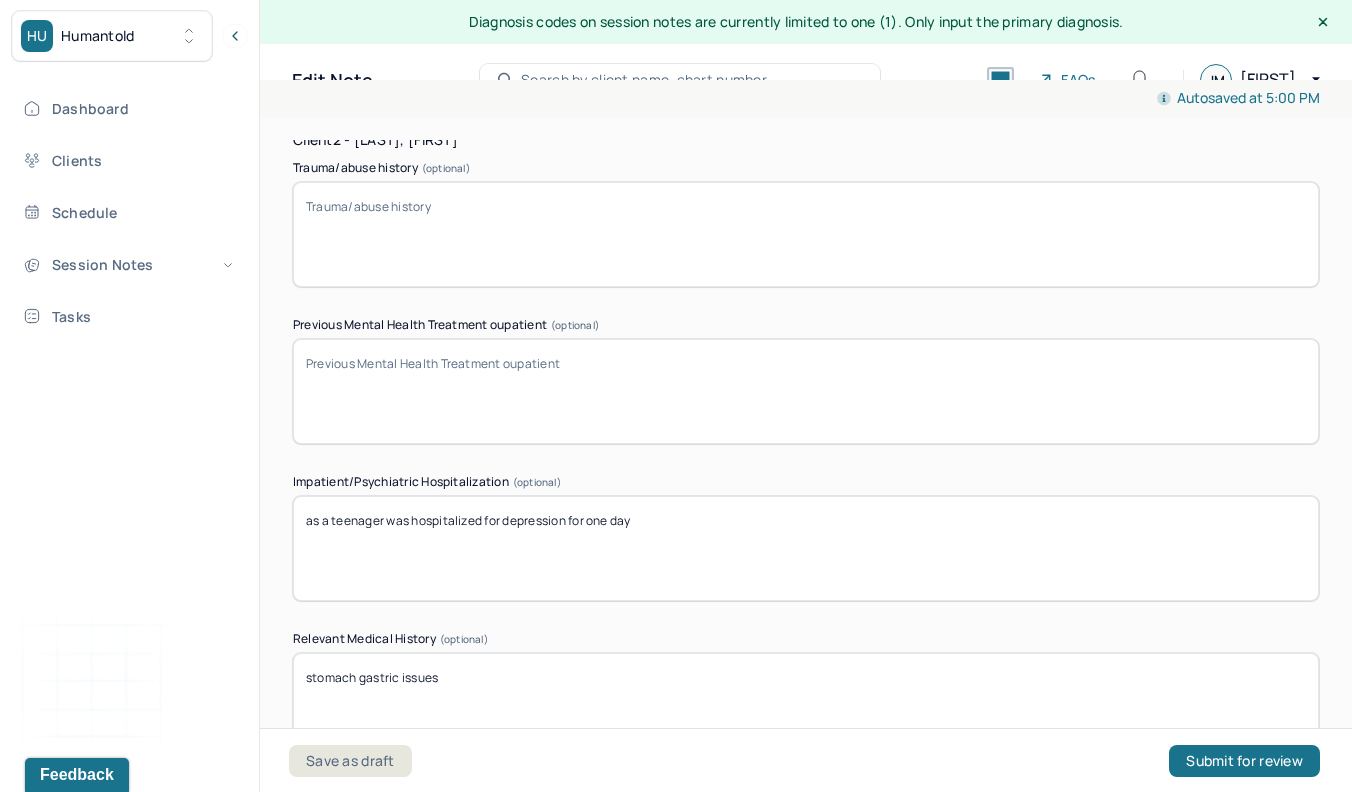 type on "hospitalized in [YEAR] for bad anxiety for one day." 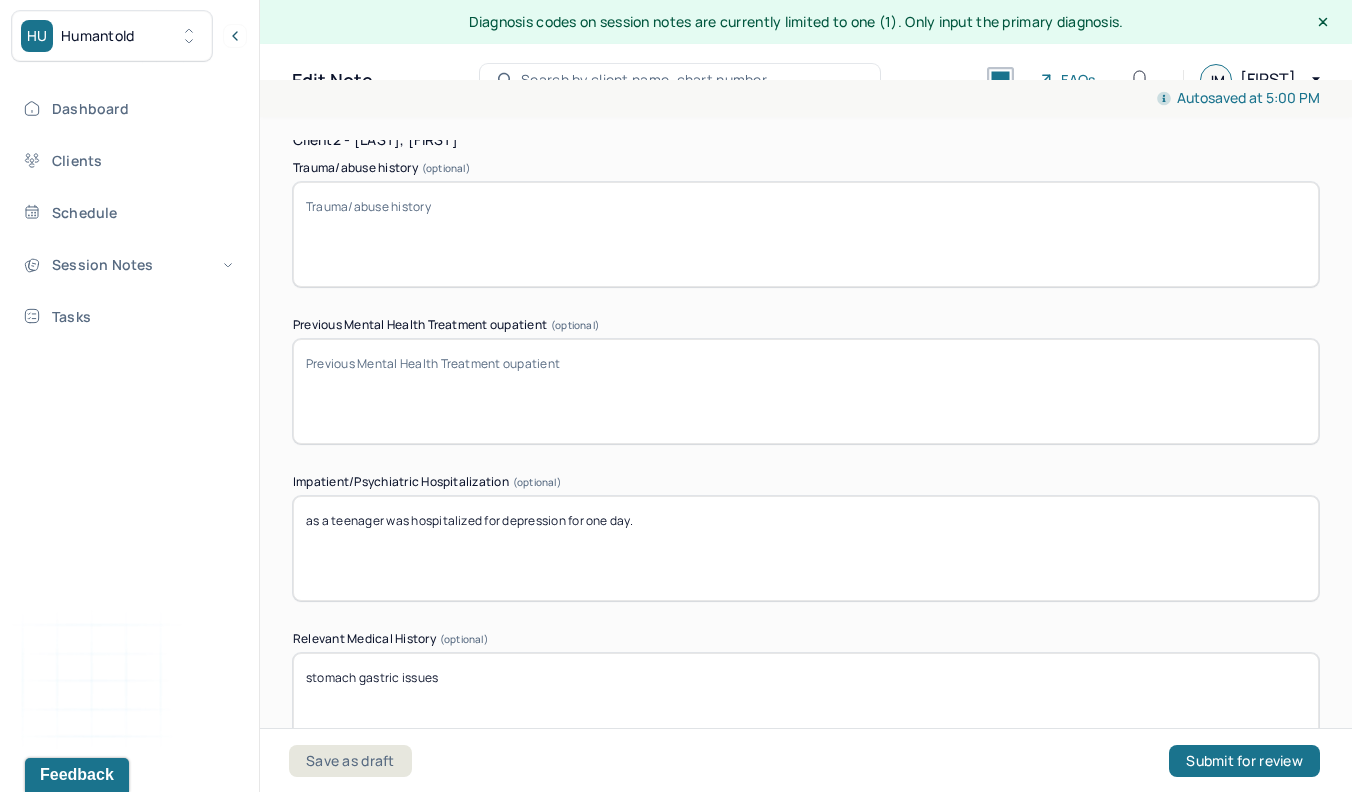 type on "as a teenager was hospitalized for depression for one day." 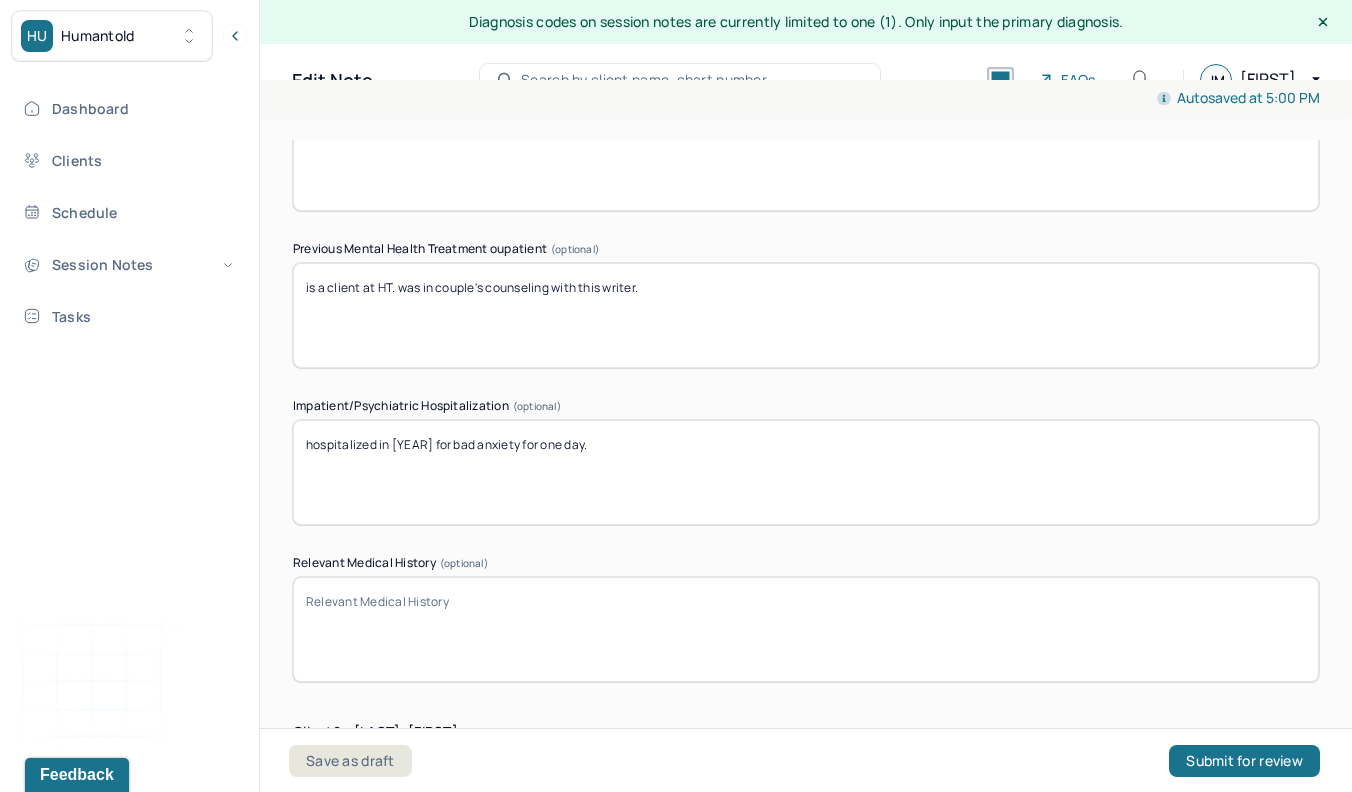 scroll, scrollTop: 10808, scrollLeft: 0, axis: vertical 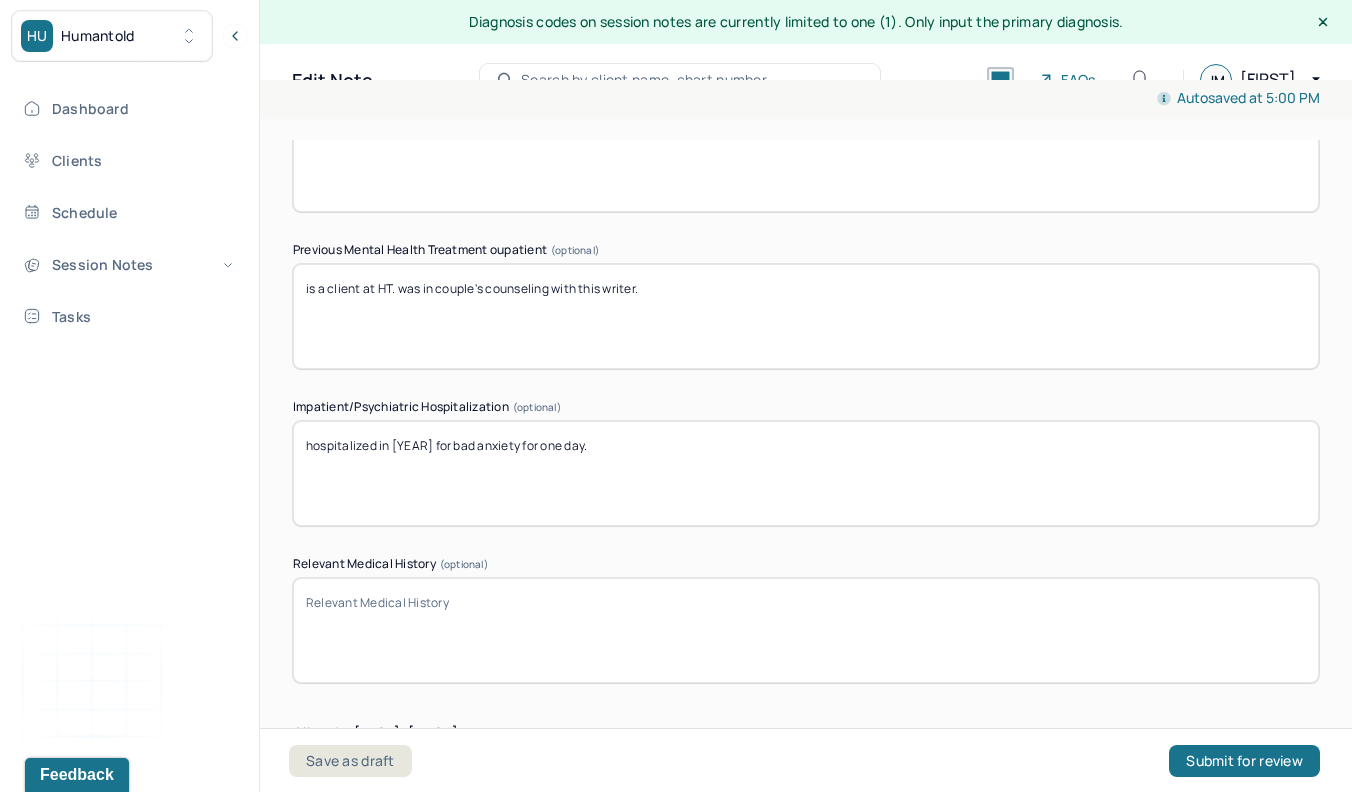 type on "has been in couple's counseling with this writer in the past." 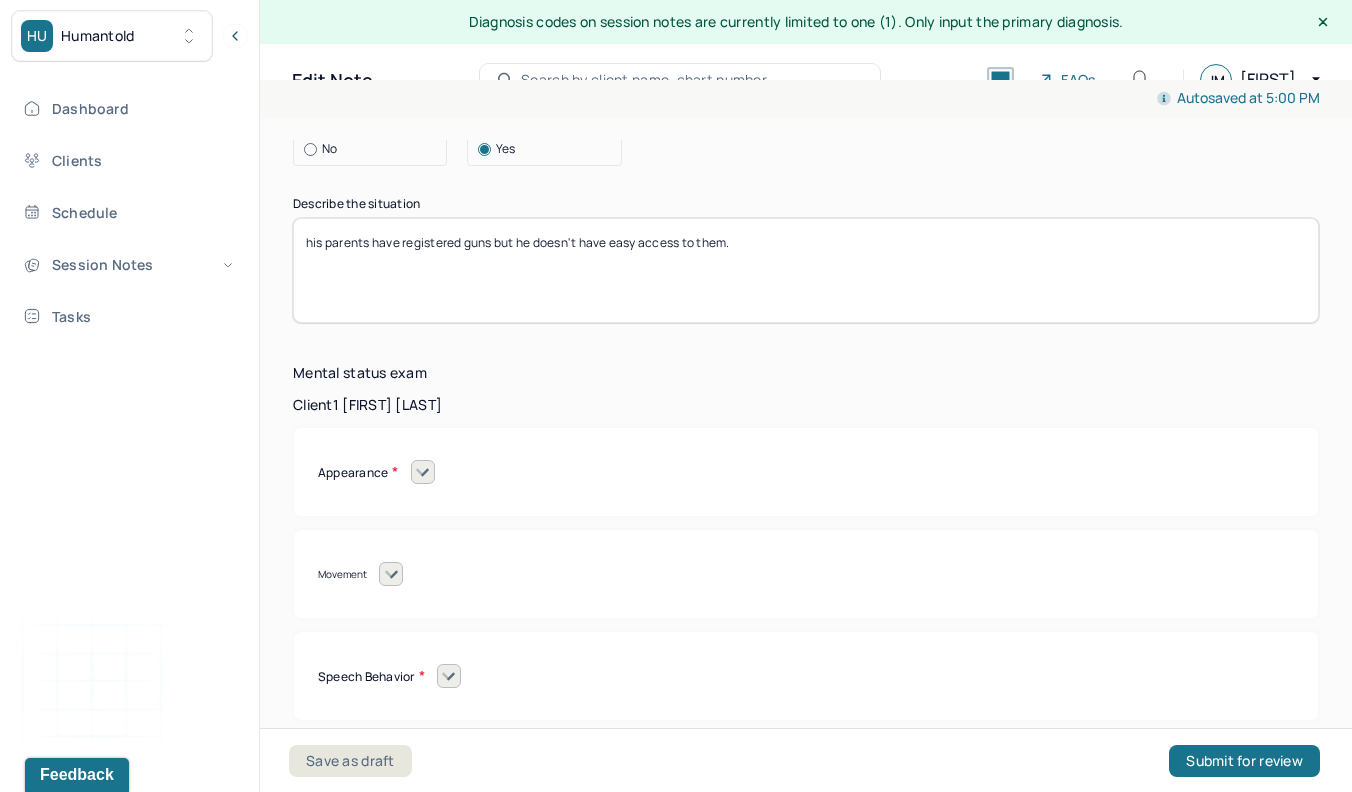 scroll, scrollTop: 15952, scrollLeft: 0, axis: vertical 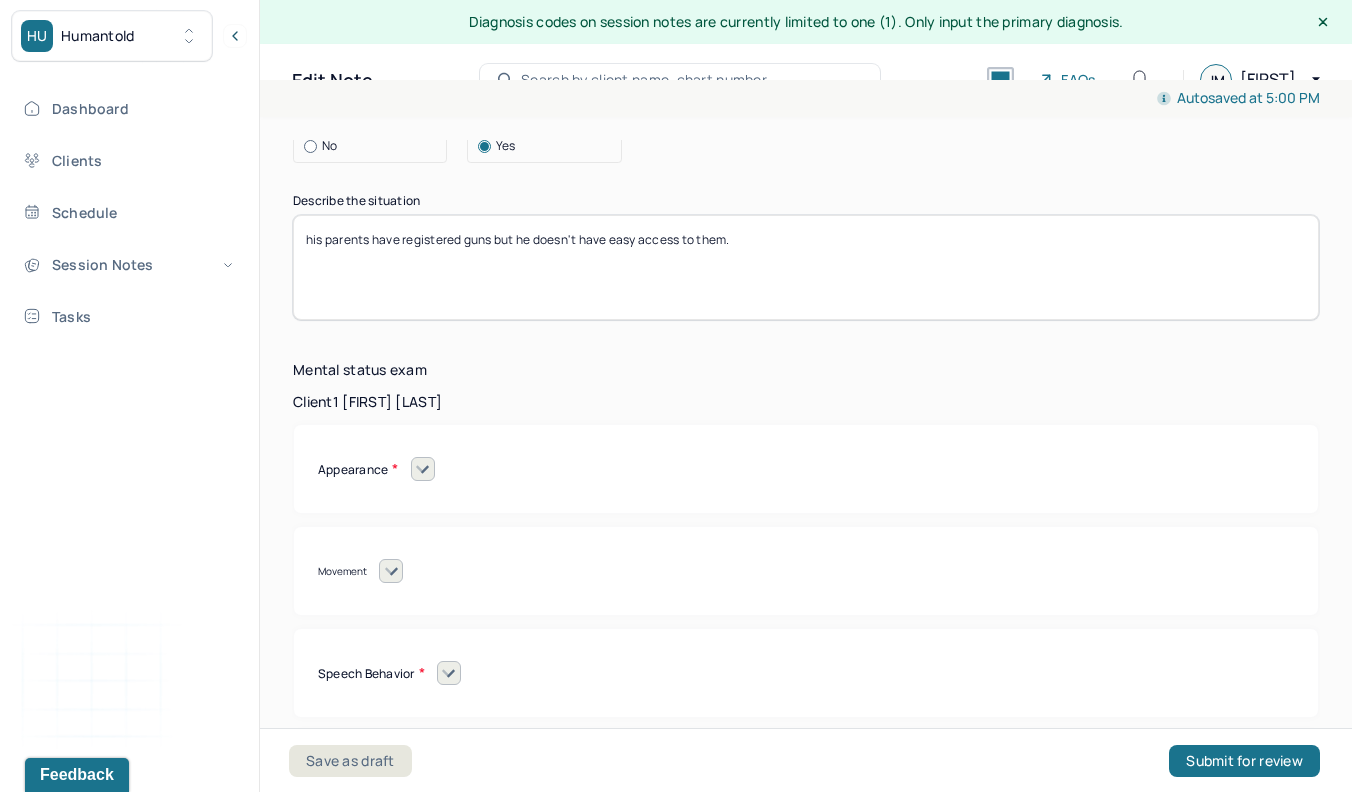 type on "is a client at HT. was in couple's counseling with this writer in the past." 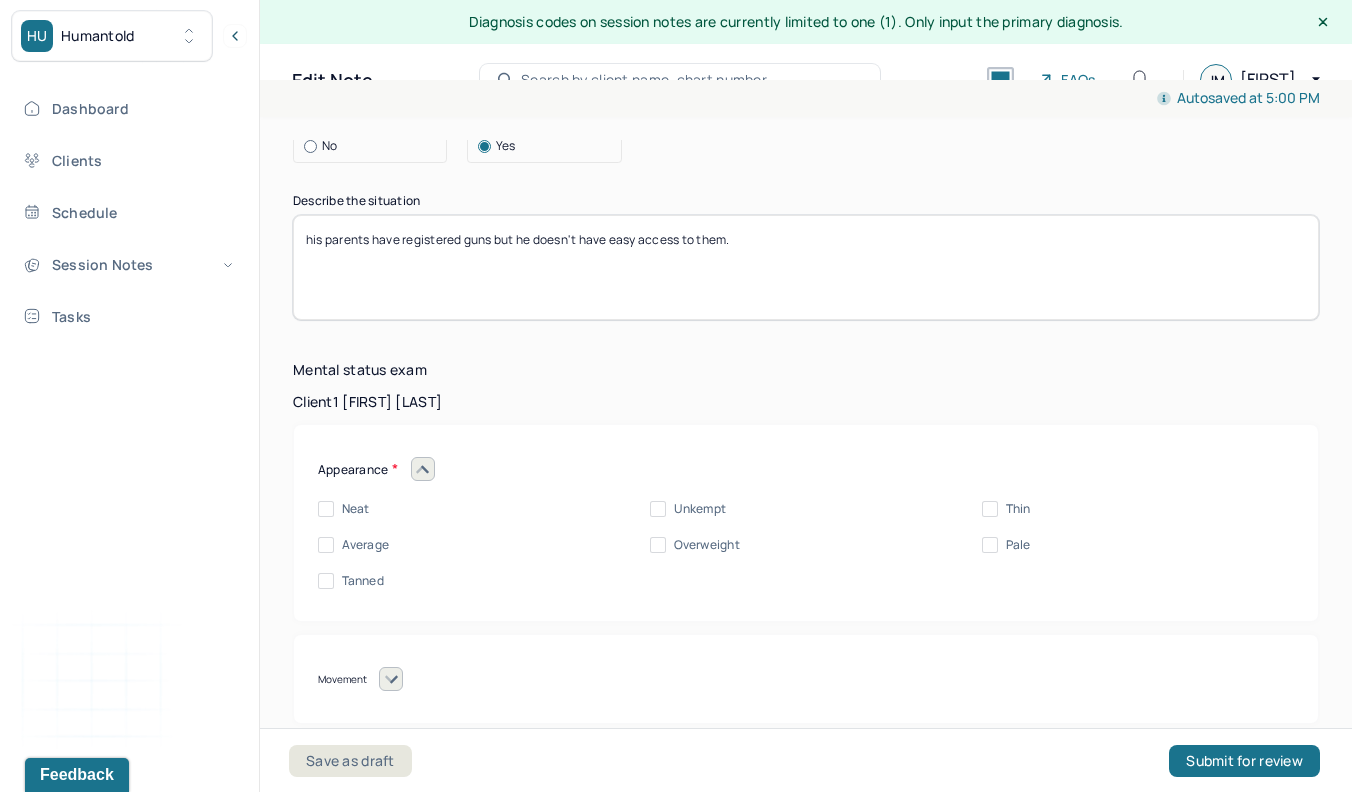 click on "Neat" at bounding box center [326, 509] 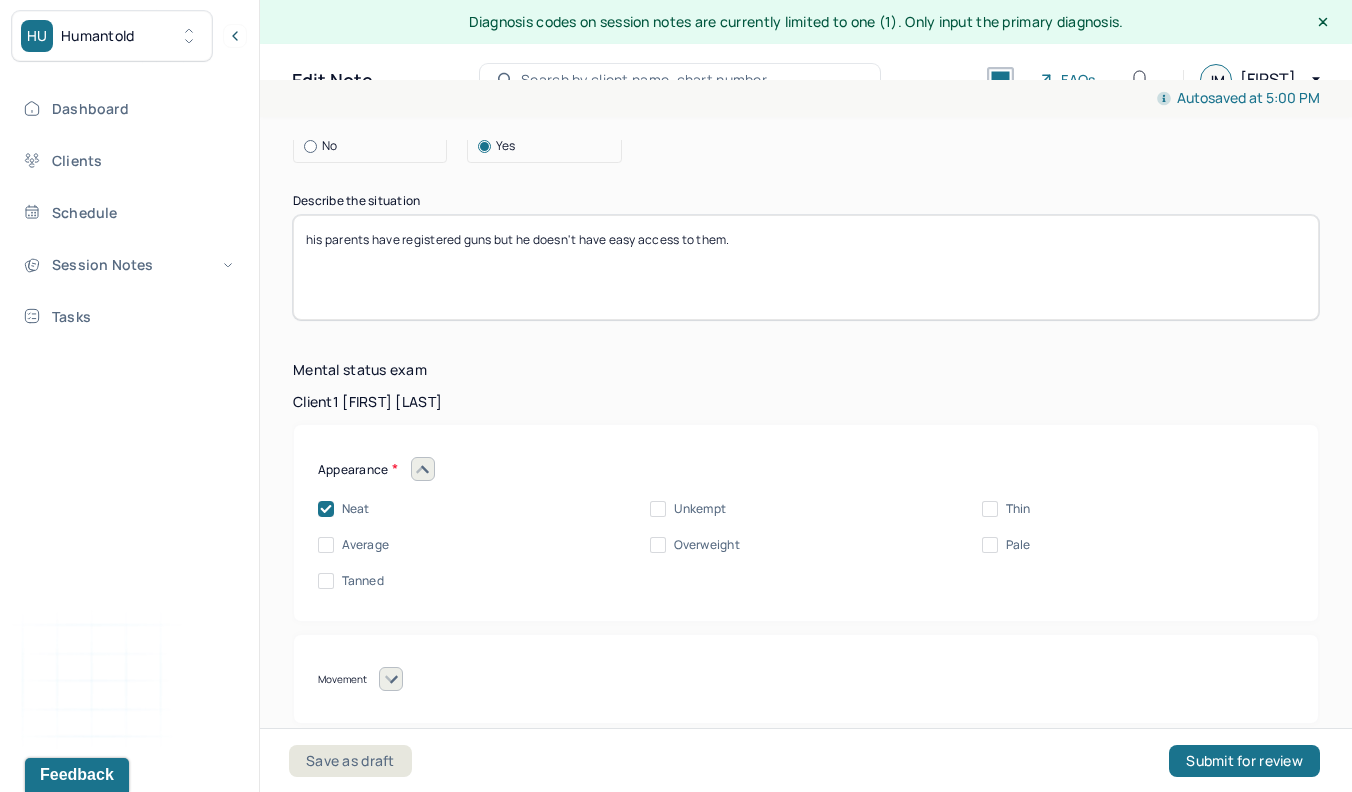 checkbox on "true" 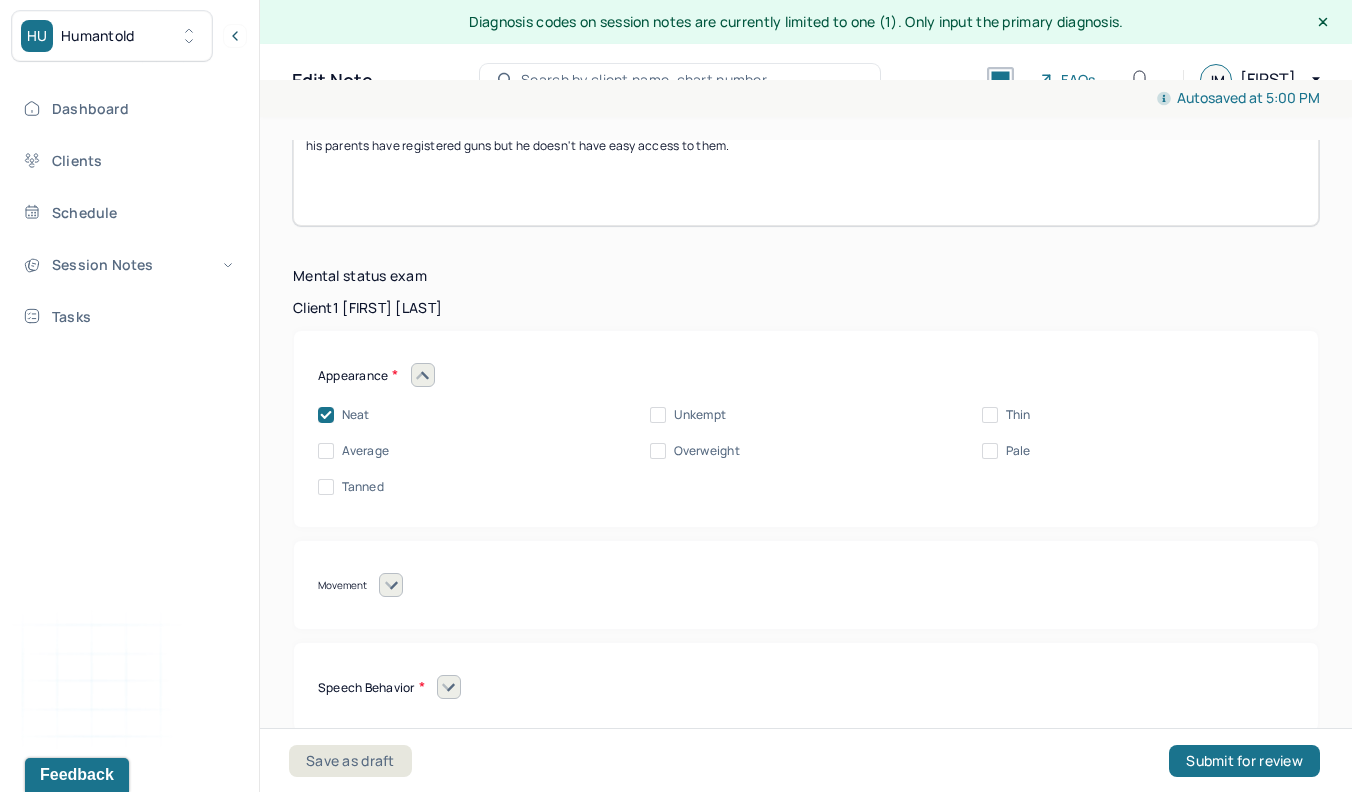 click 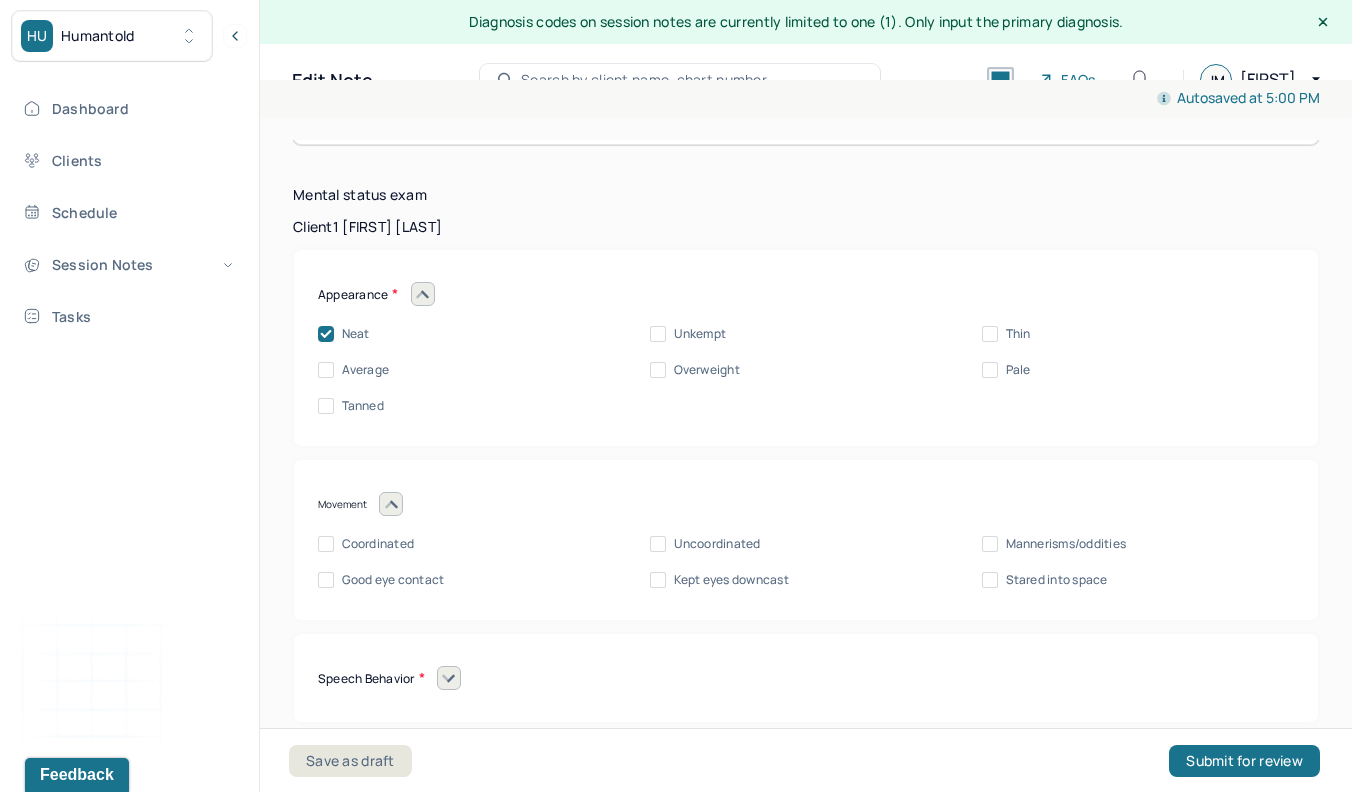 scroll, scrollTop: 16176, scrollLeft: 0, axis: vertical 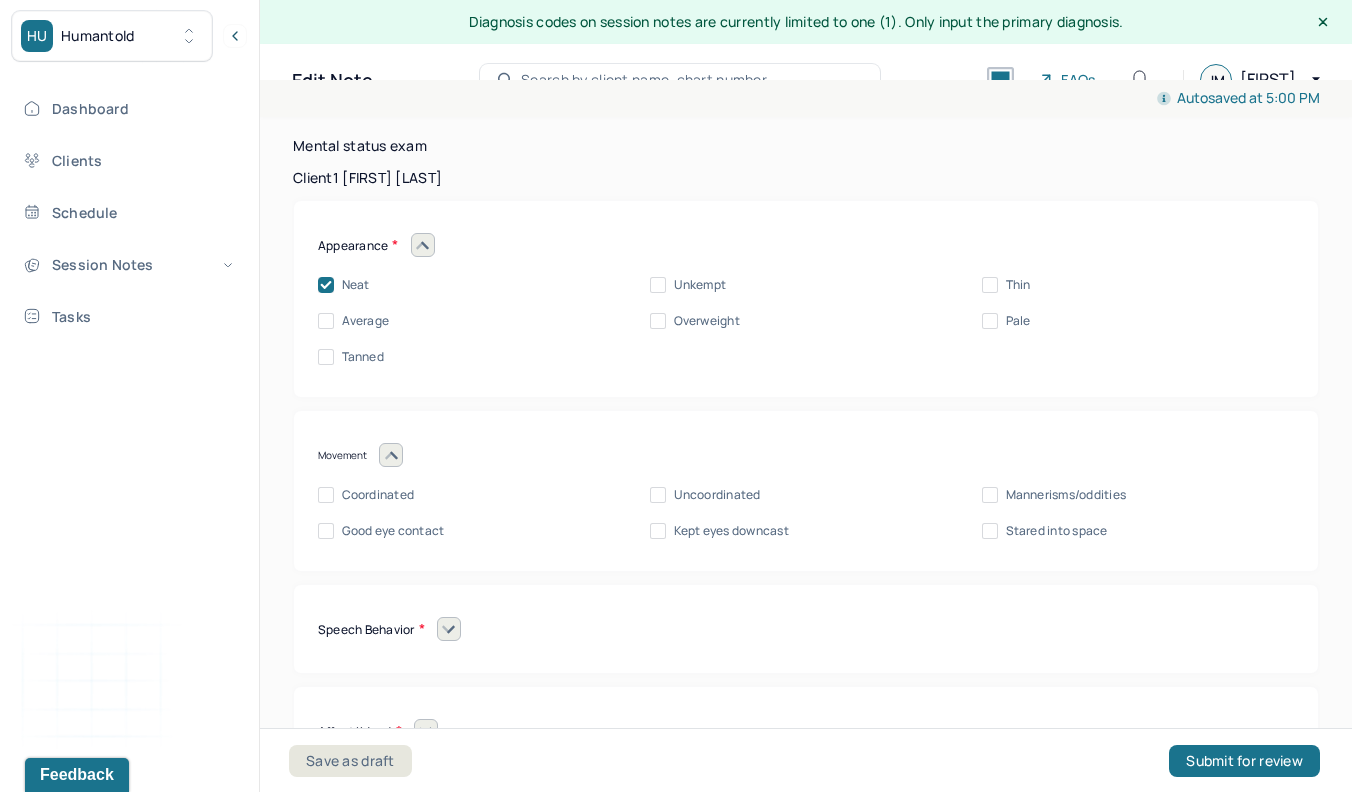 click on "Coordinated" at bounding box center (326, 495) 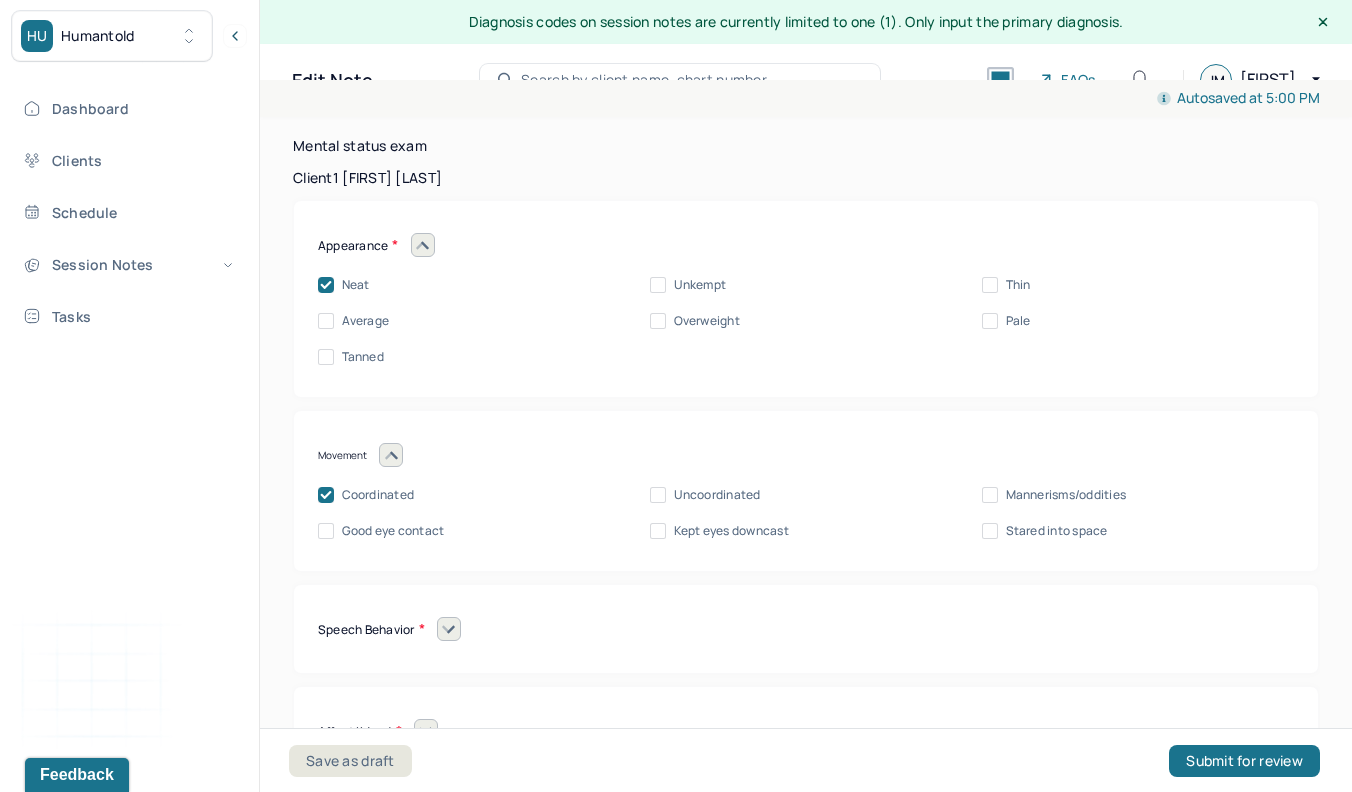checkbox on "true" 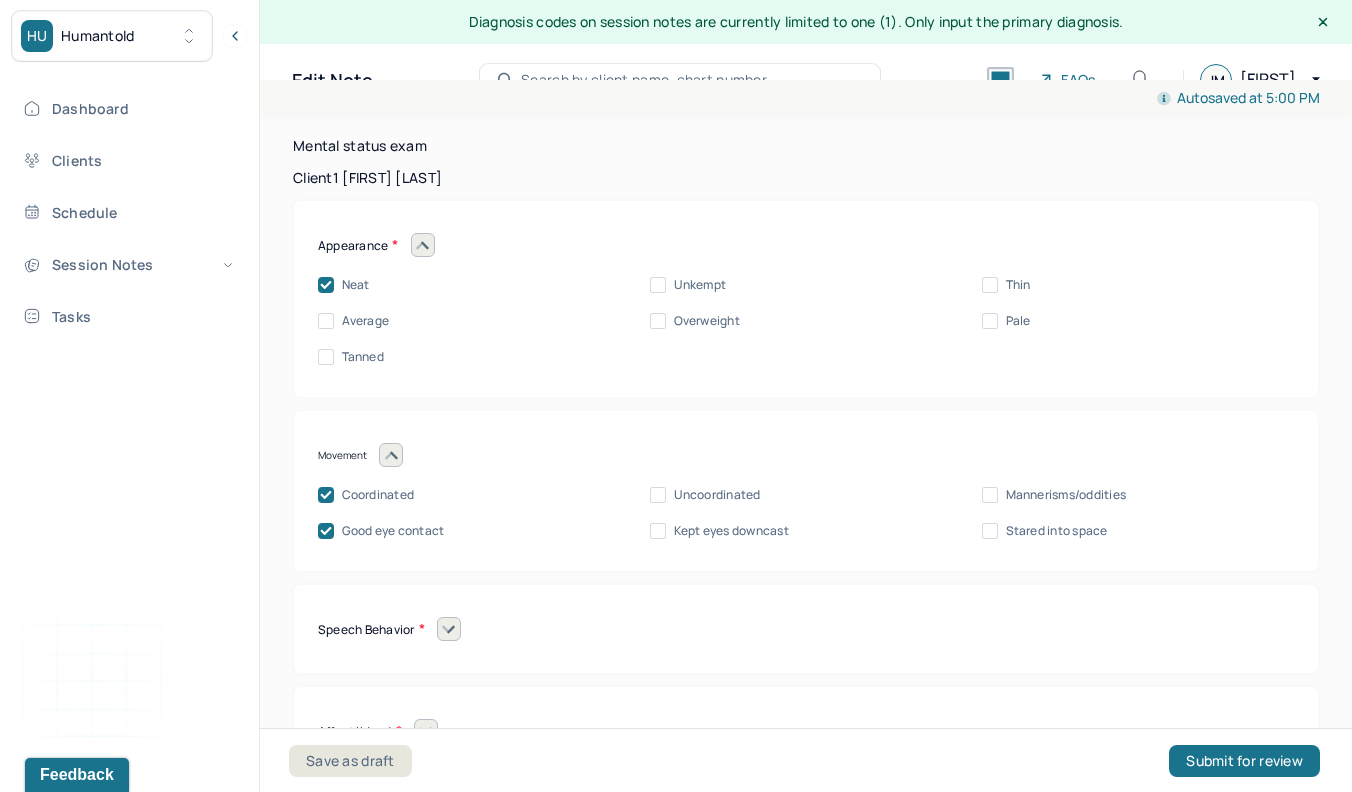checkbox on "true" 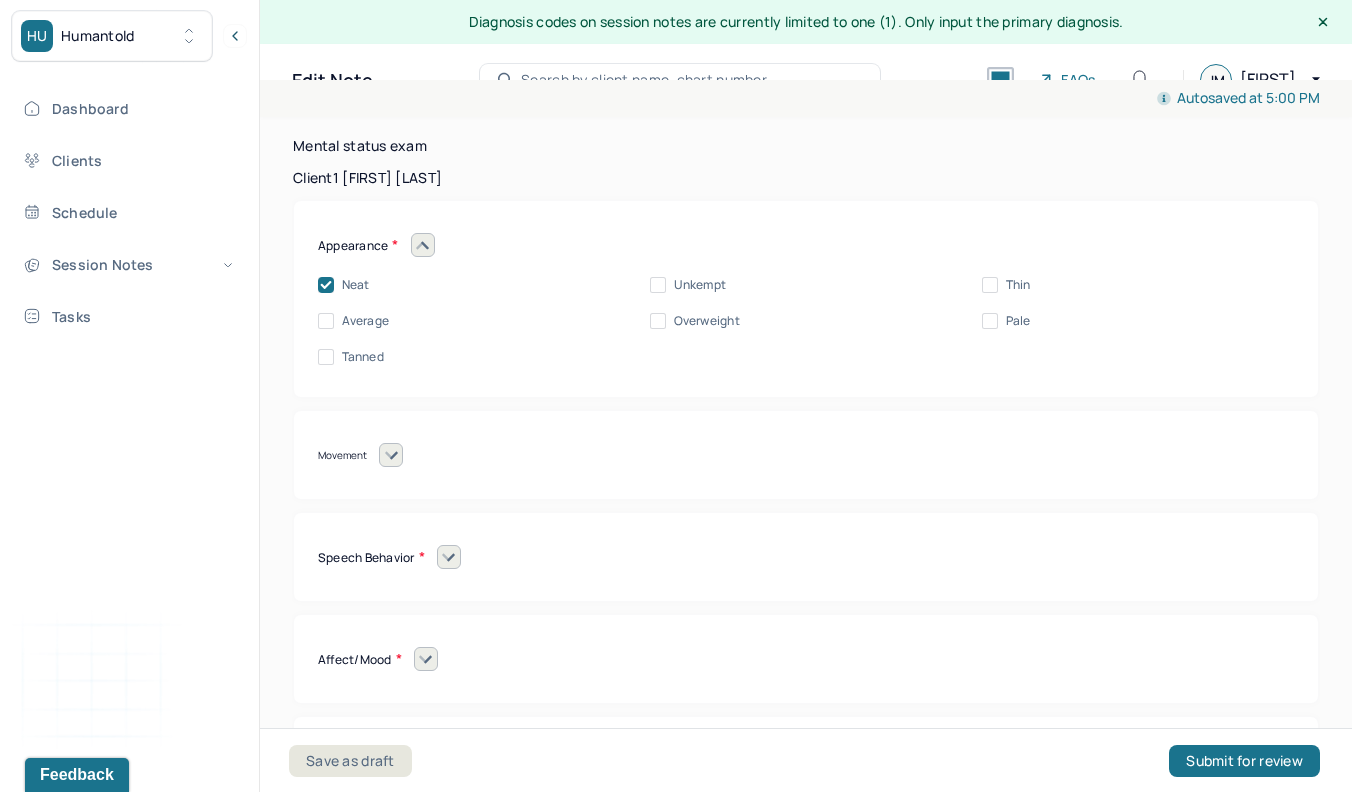 click 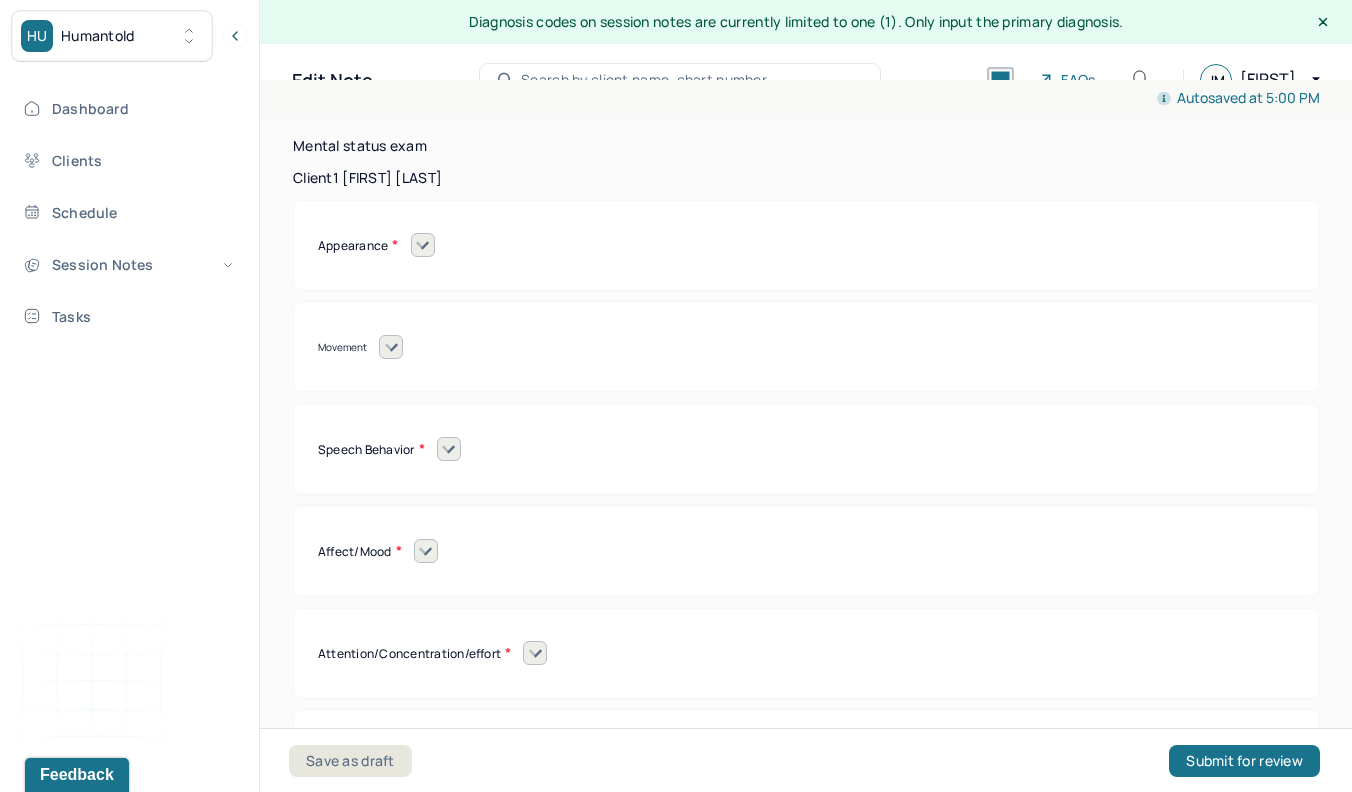 click 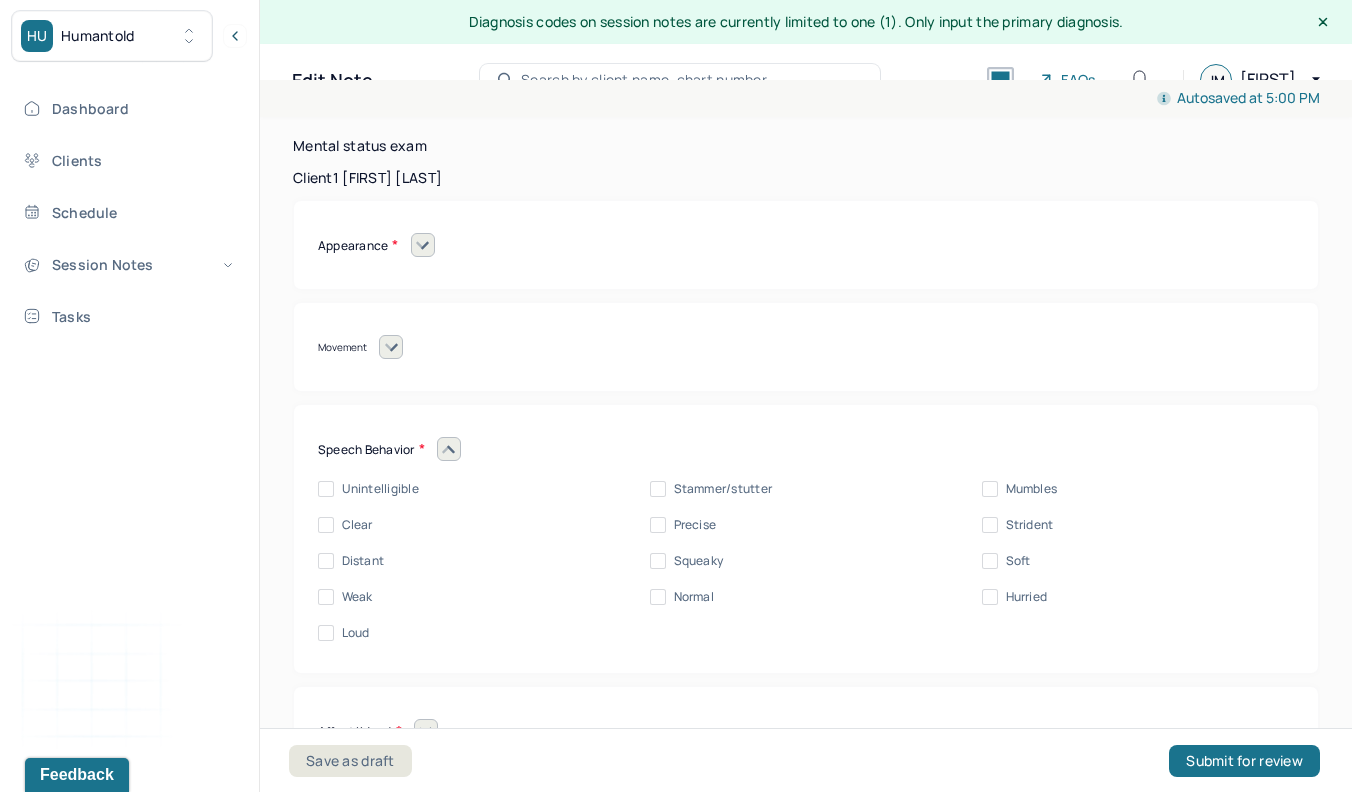 click on "Clear" at bounding box center [326, 525] 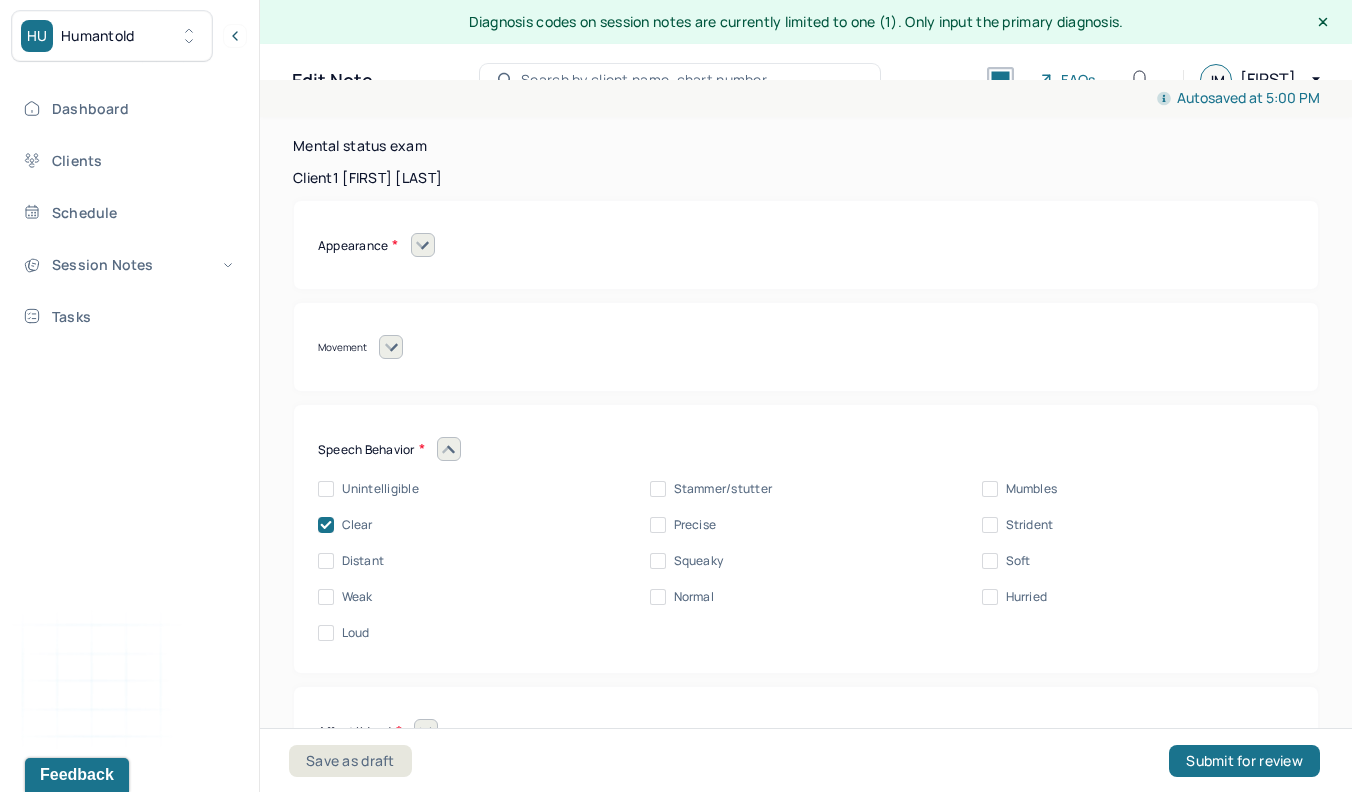 checkbox on "true" 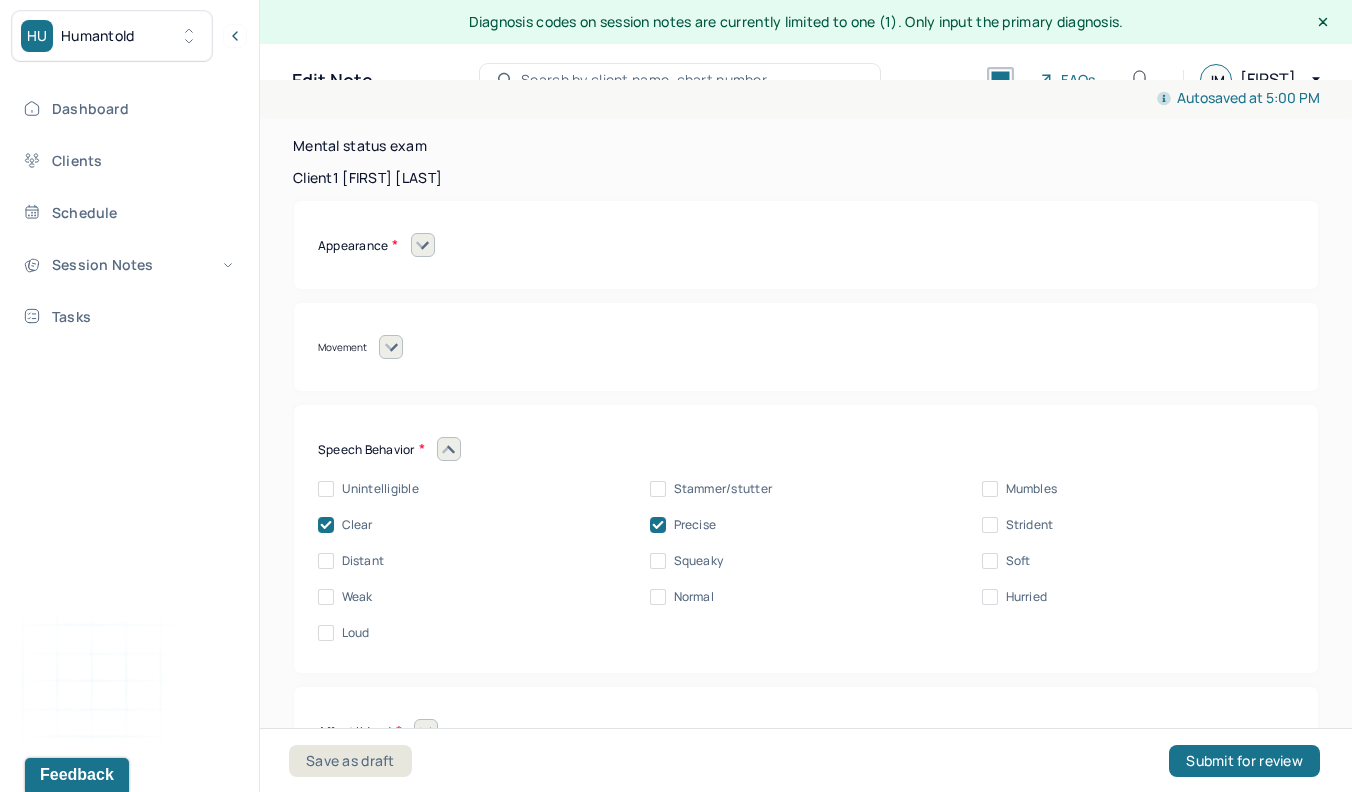 checkbox on "true" 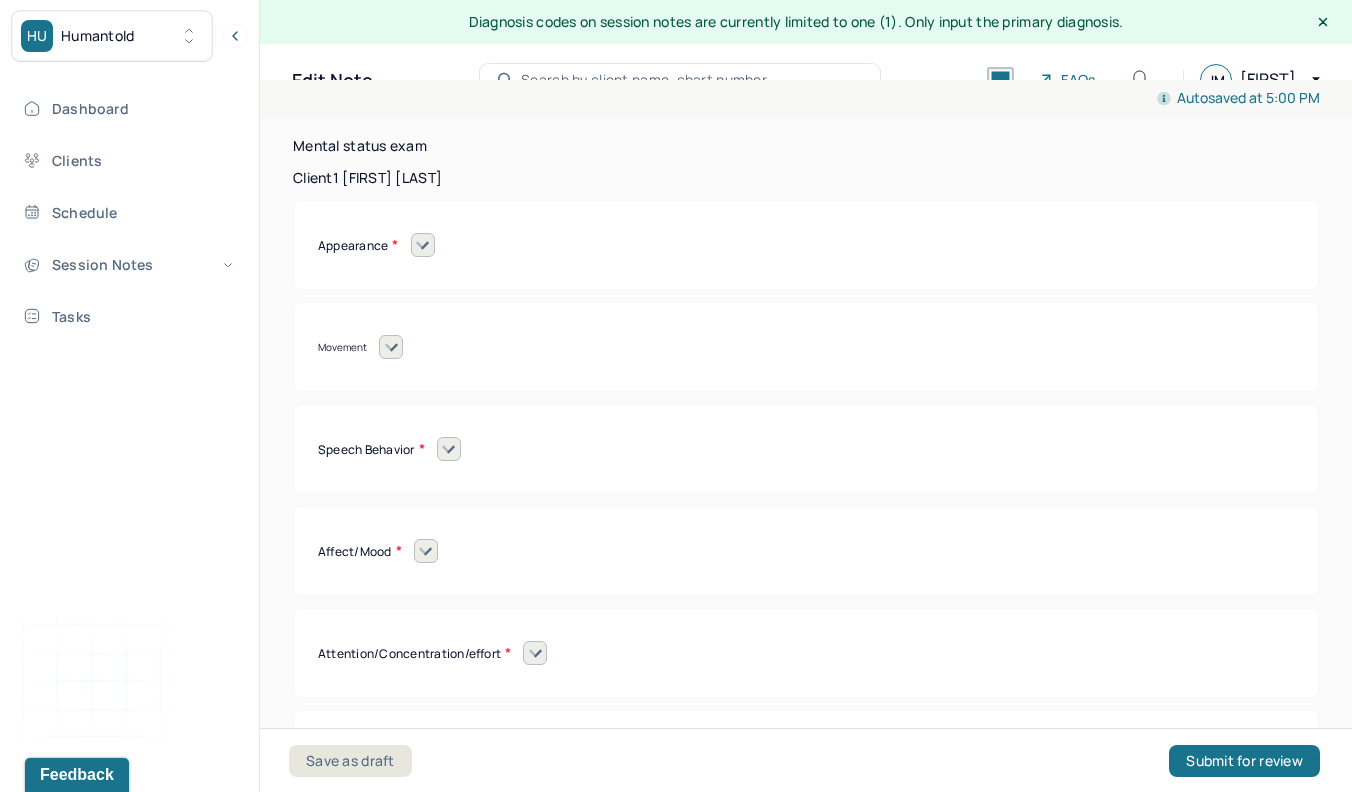 click 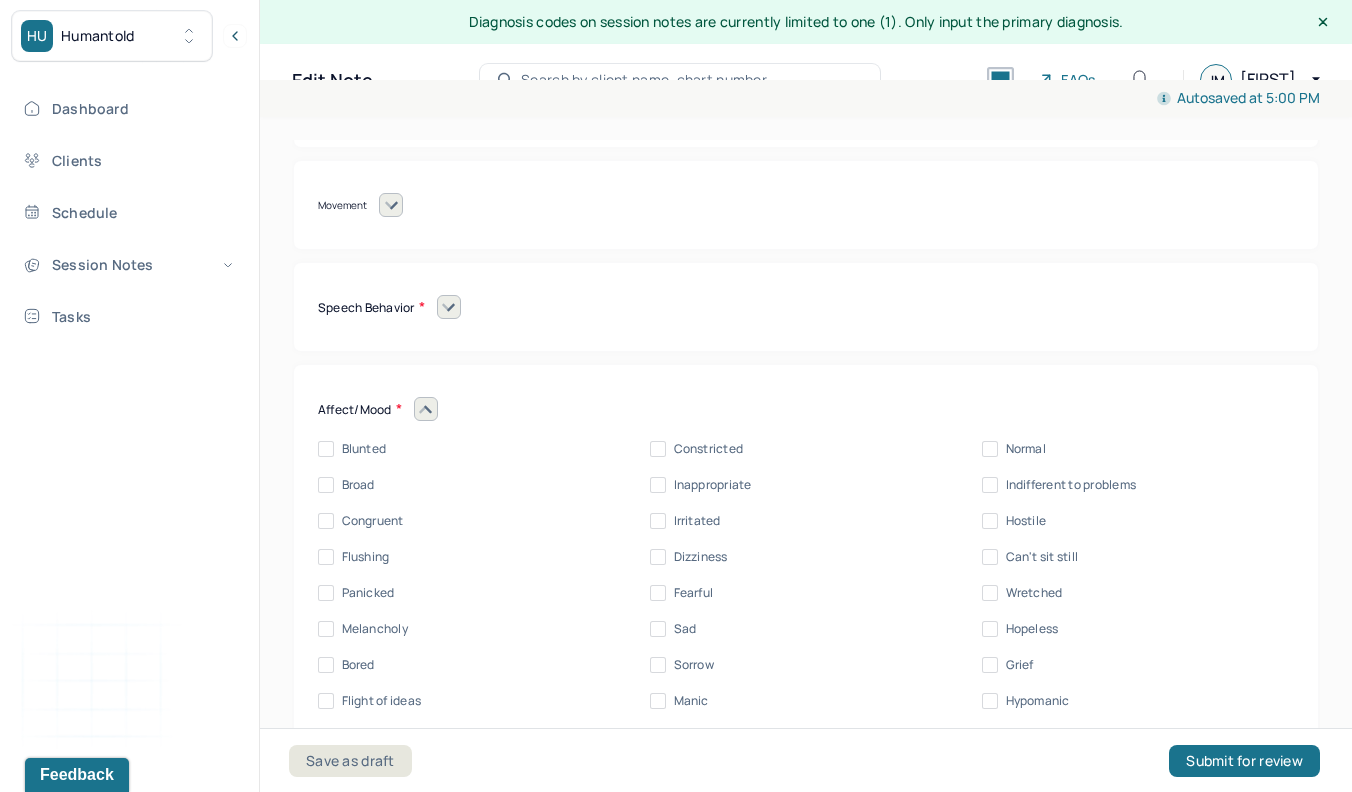 scroll, scrollTop: 16325, scrollLeft: 0, axis: vertical 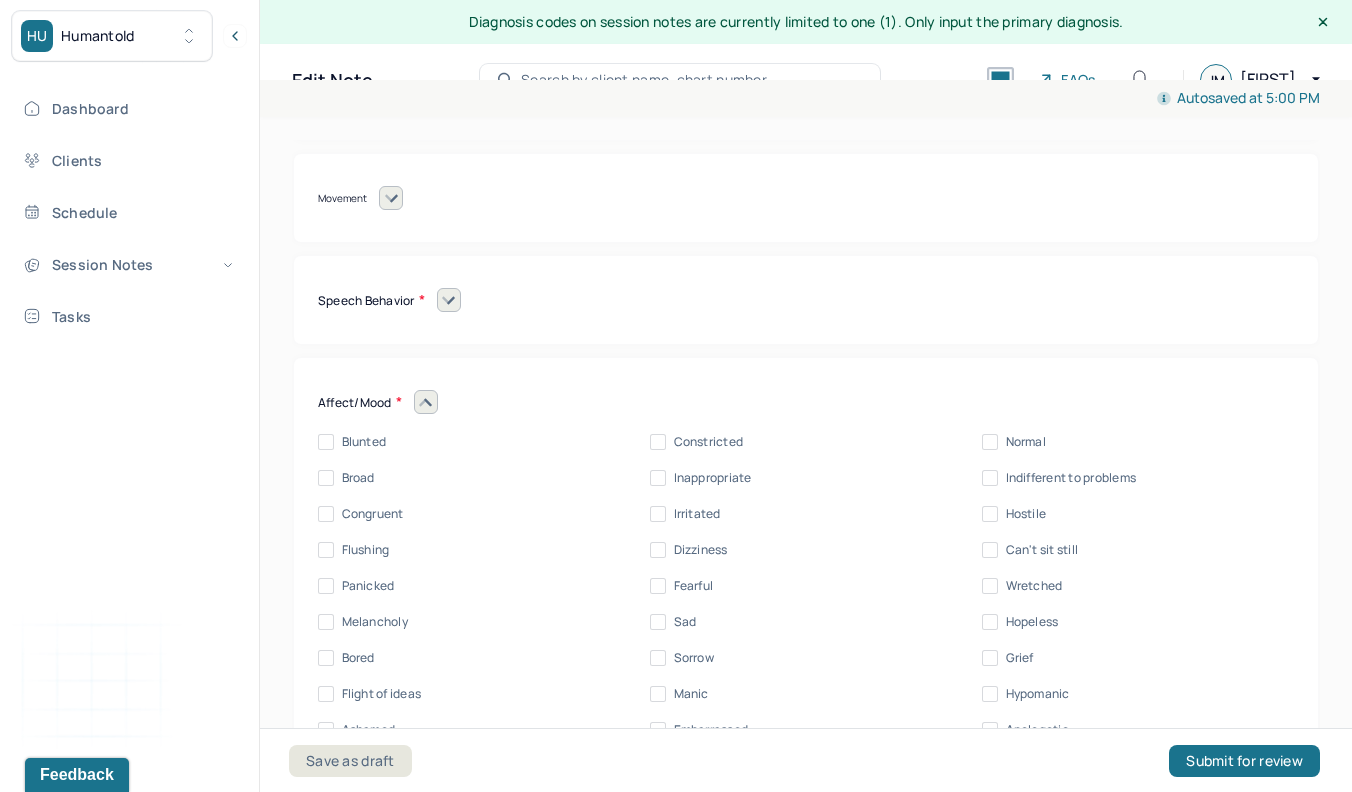 click on "Congruent" at bounding box center (326, 514) 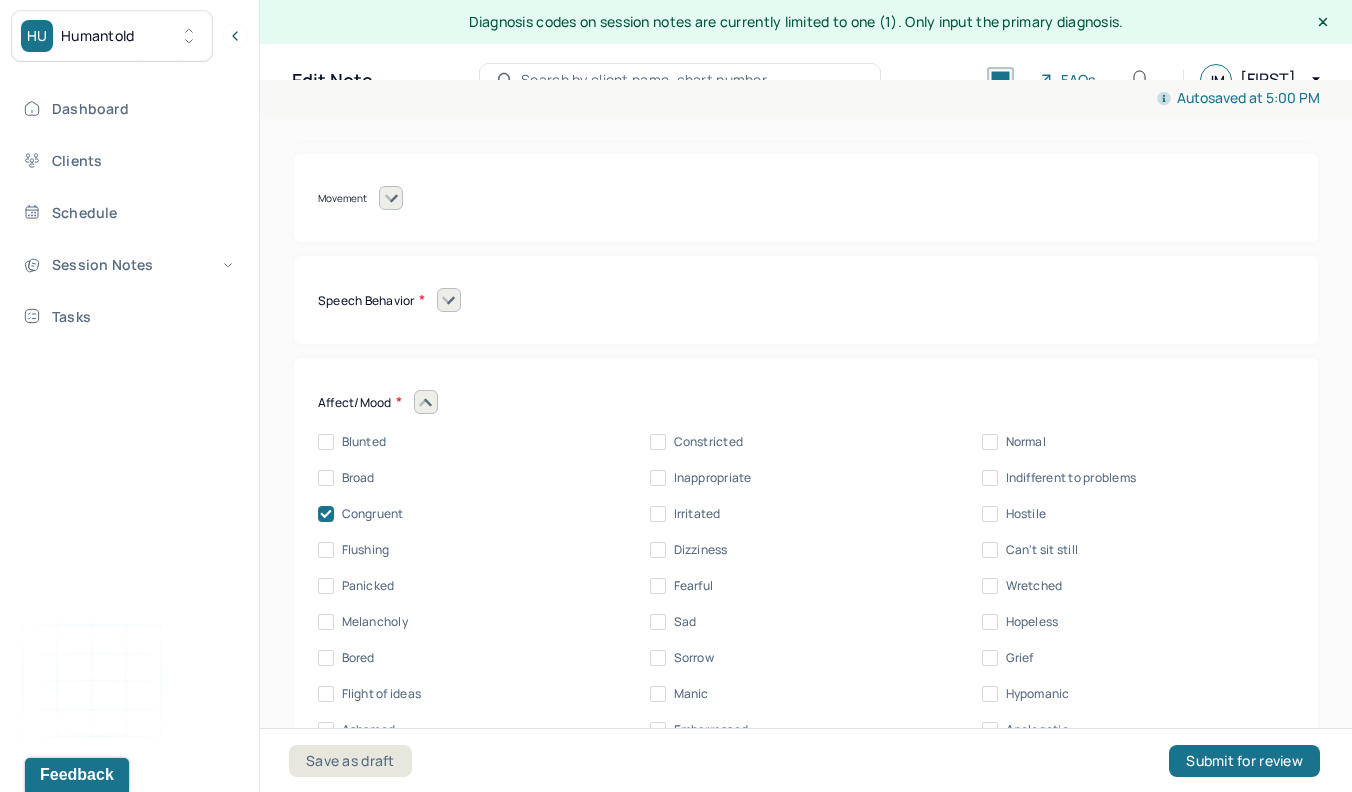 checkbox on "true" 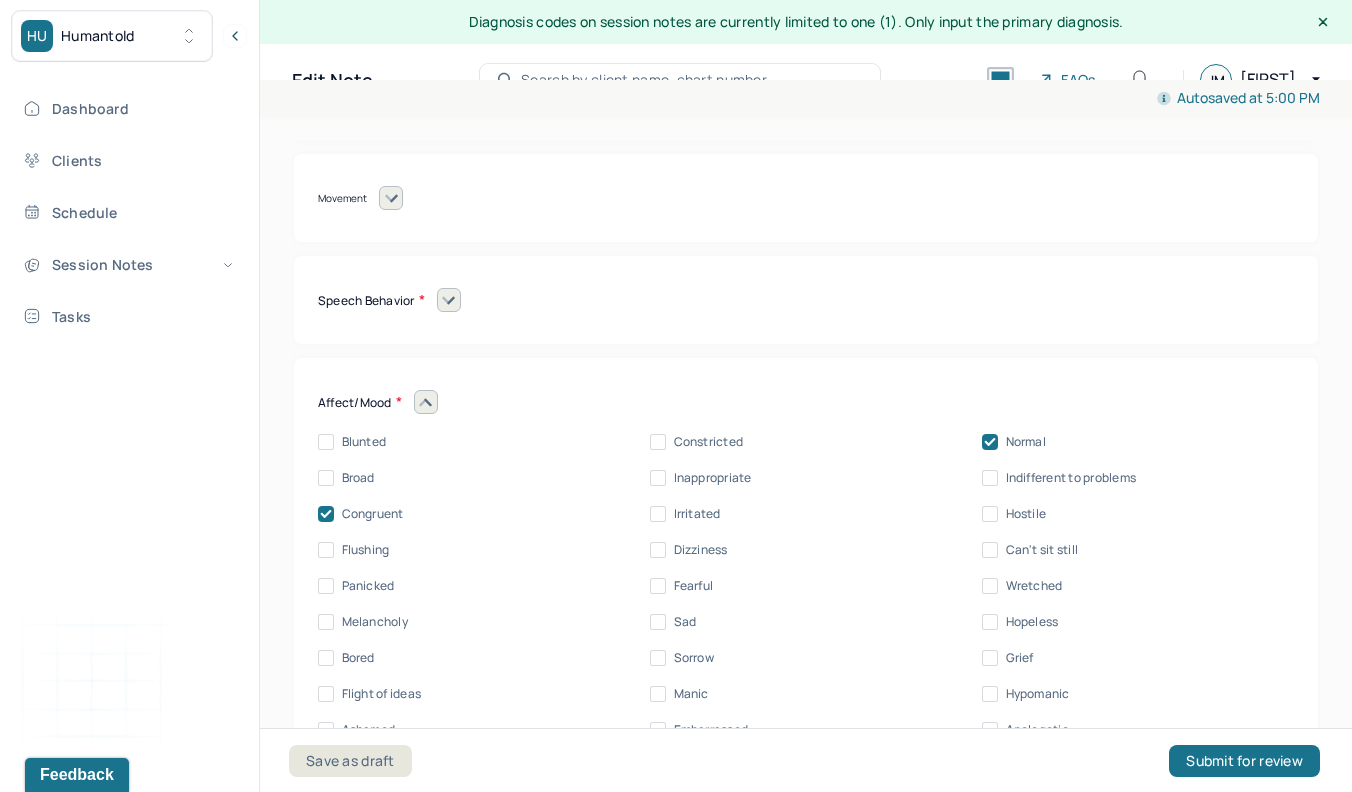 checkbox on "true" 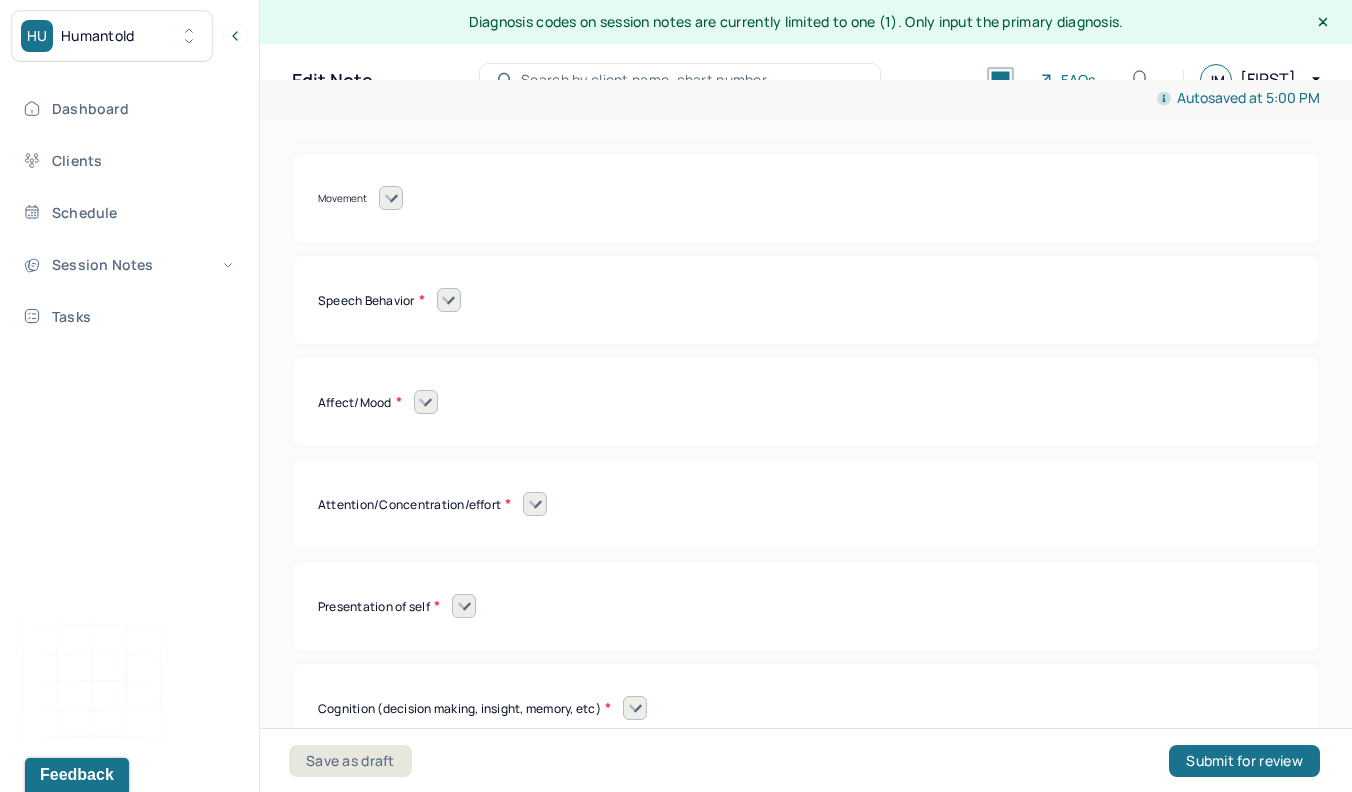click 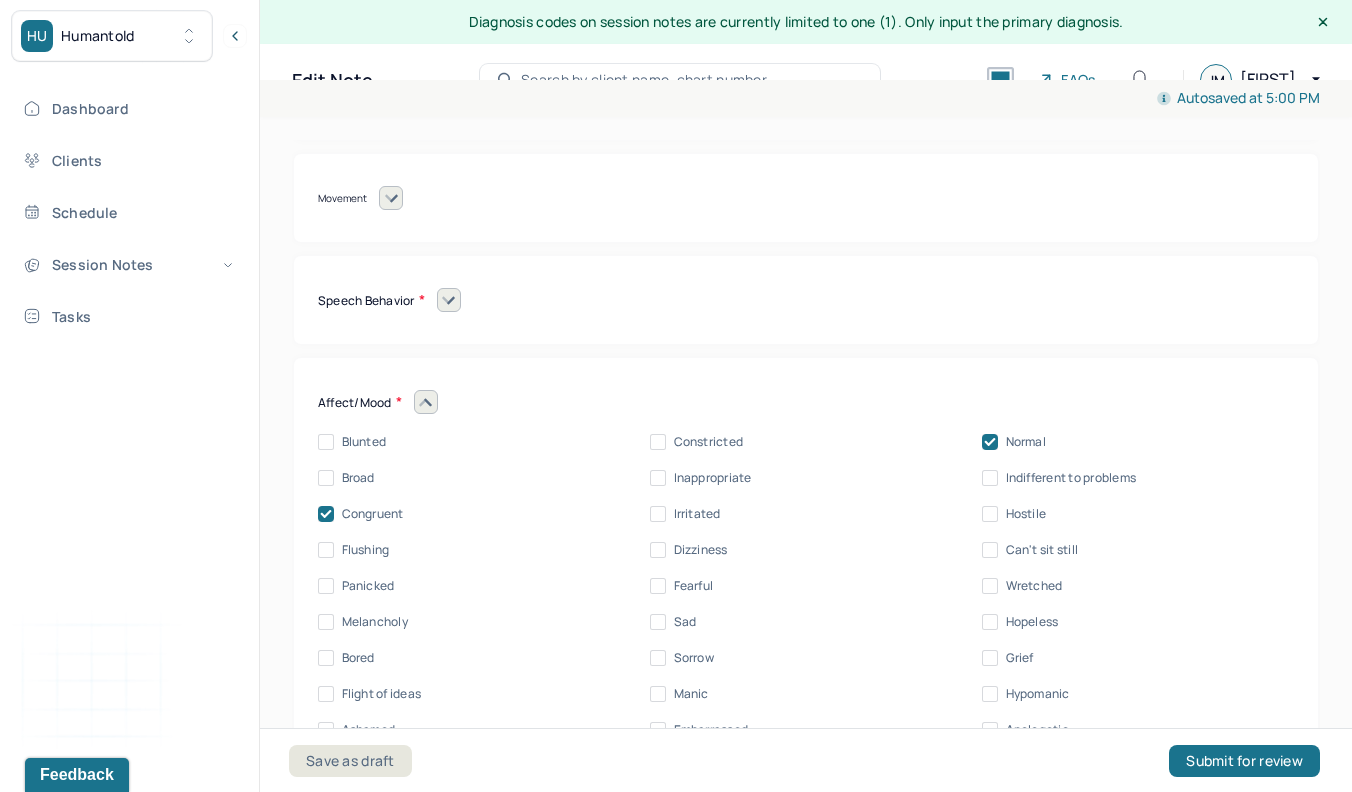 click 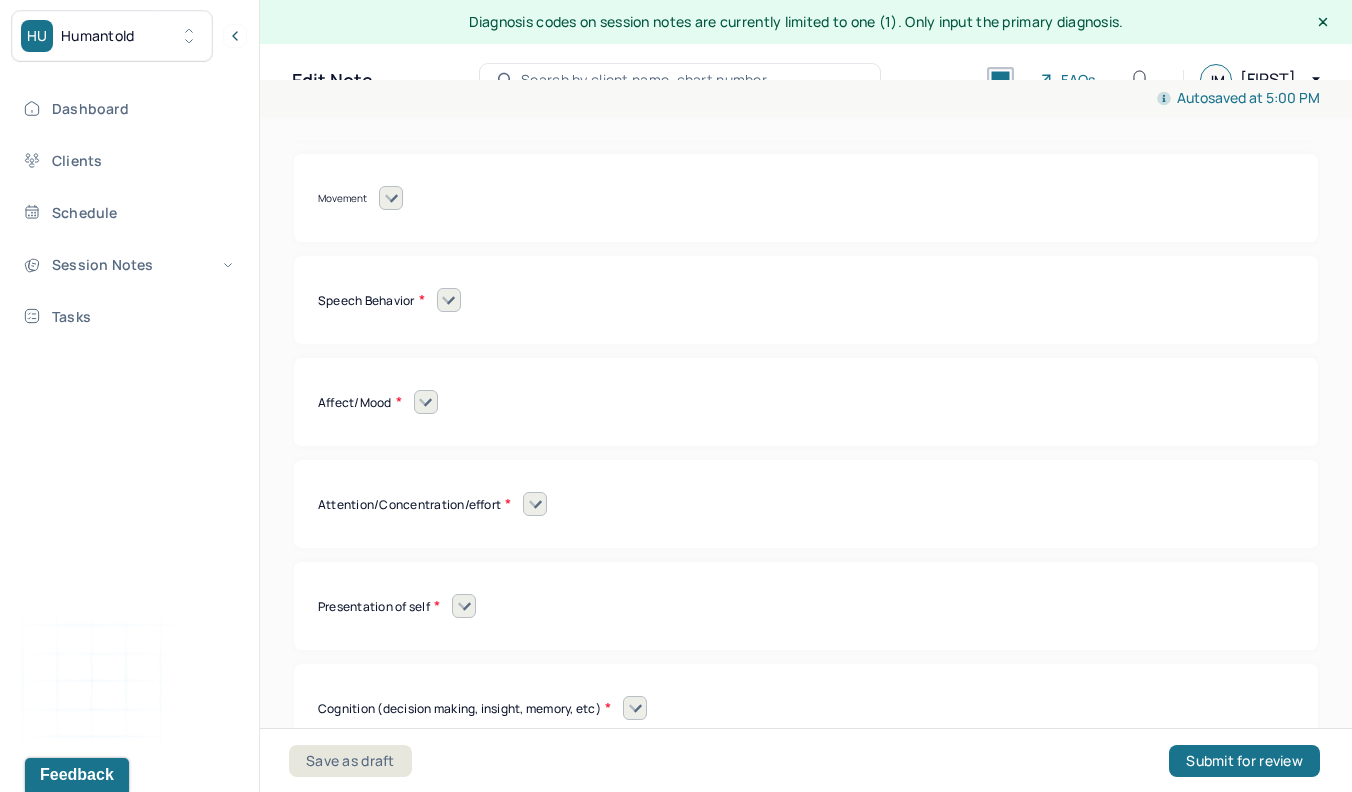 click at bounding box center [535, 504] 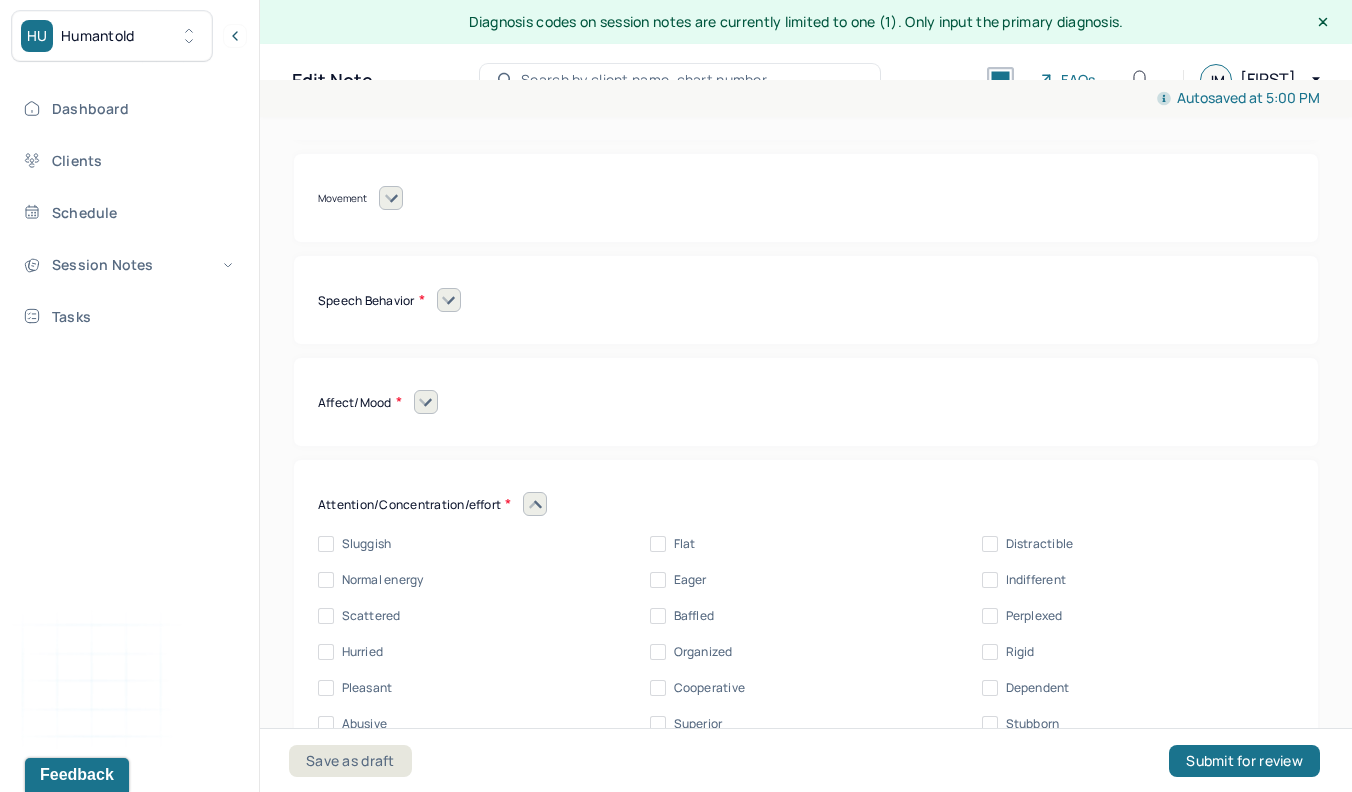 click on "Normal energy" at bounding box center (326, 580) 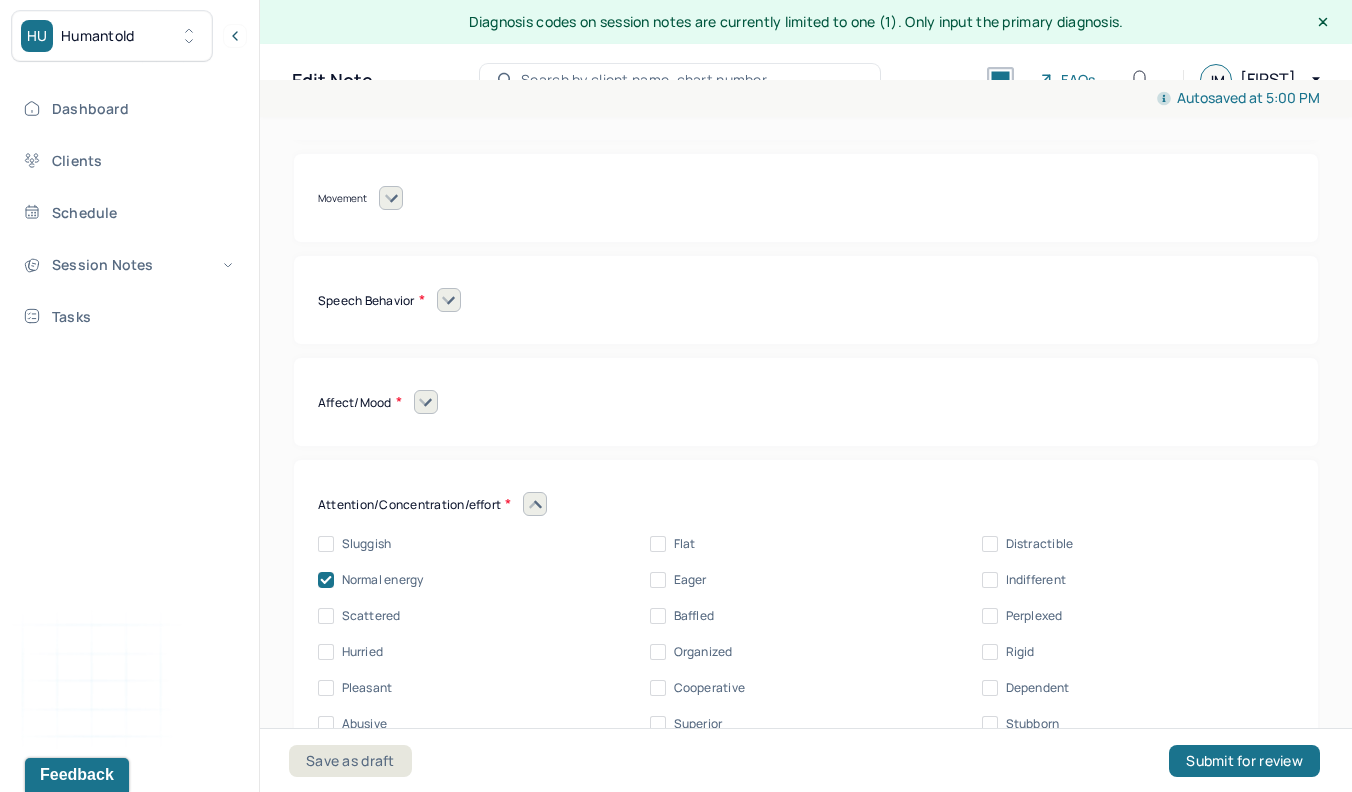 checkbox on "true" 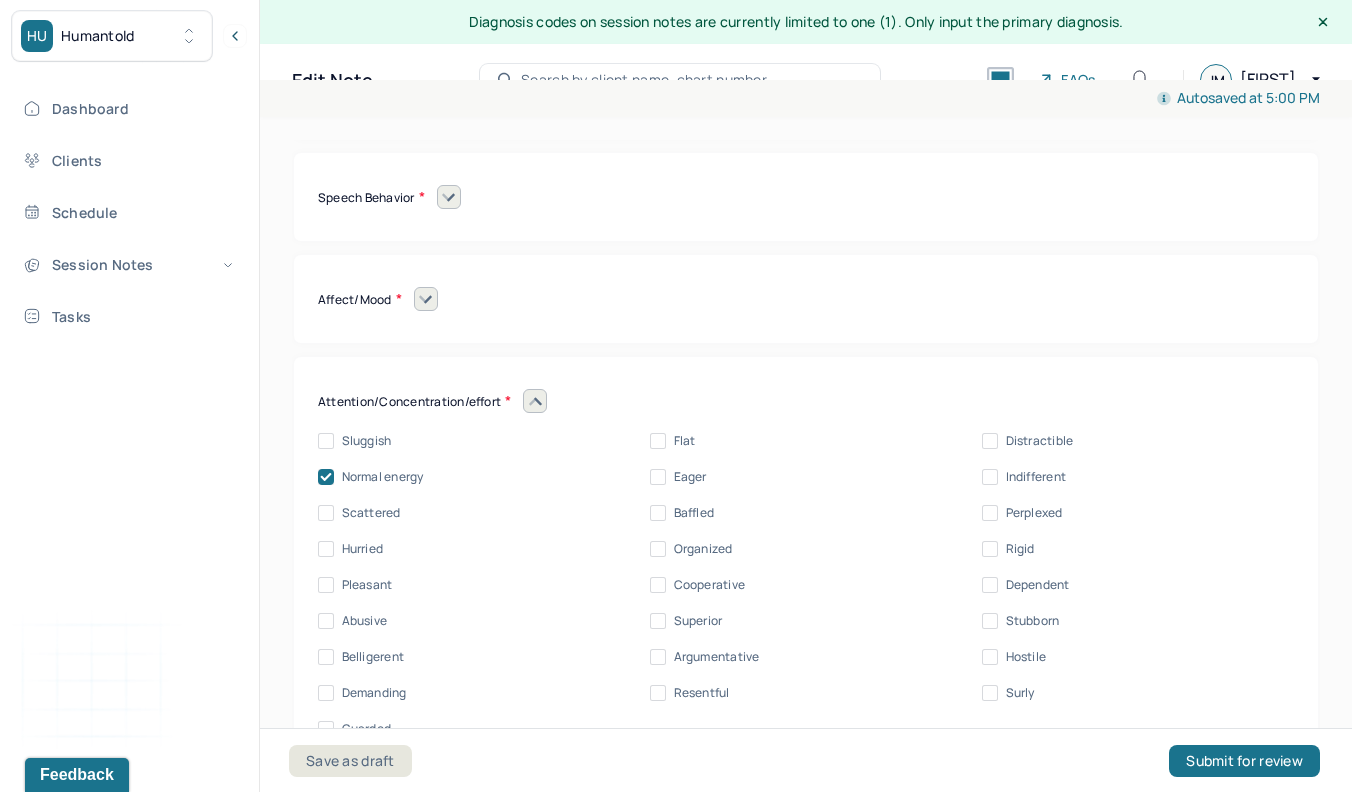 scroll, scrollTop: 16430, scrollLeft: 0, axis: vertical 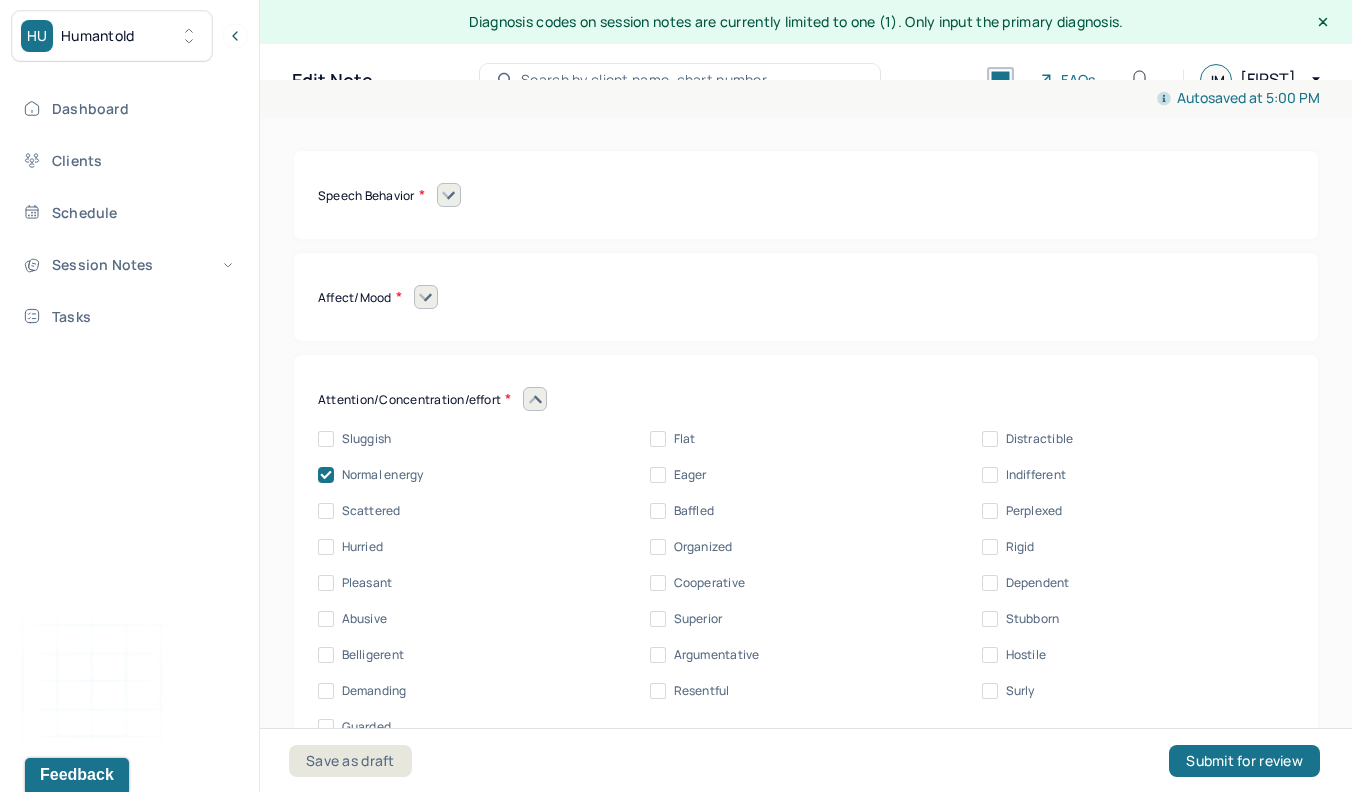 click on "Cooperative" at bounding box center [658, 583] 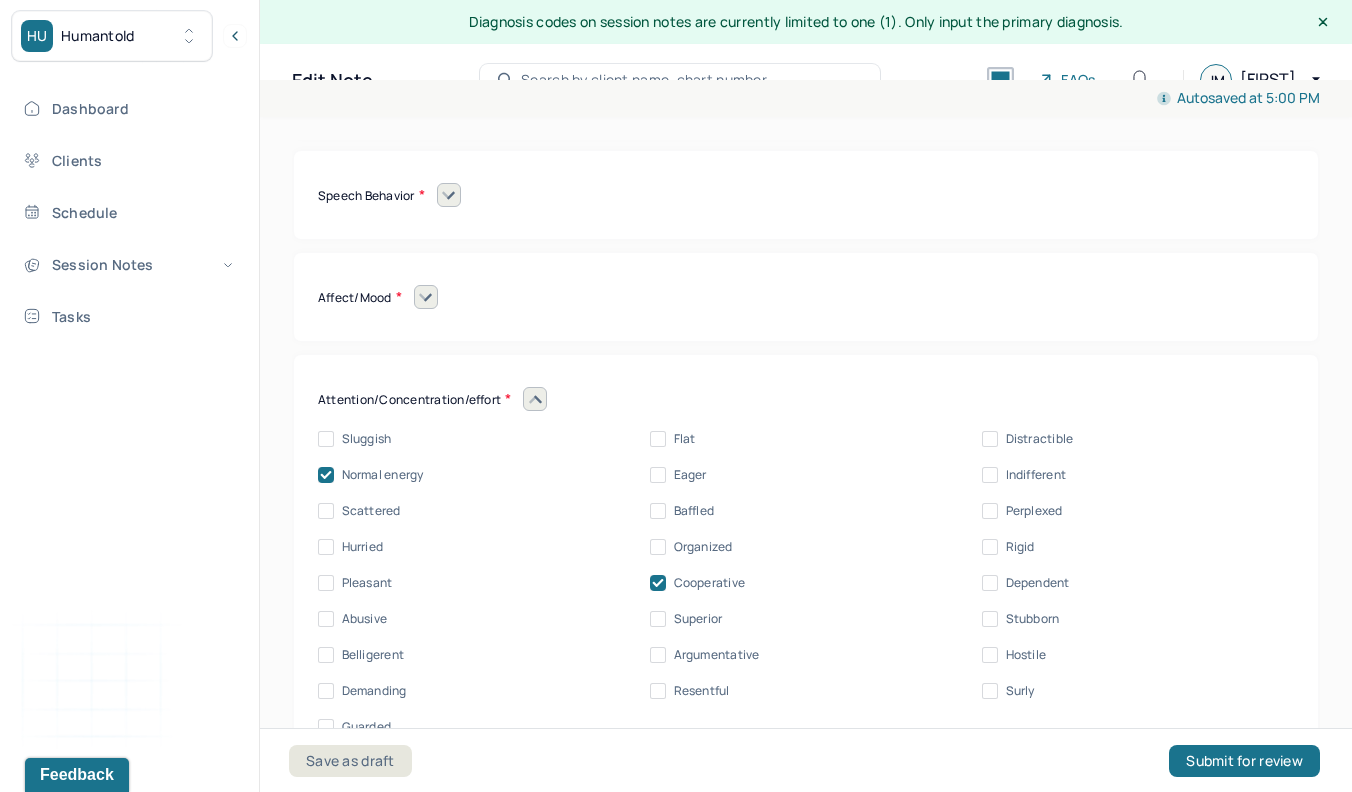 checkbox on "true" 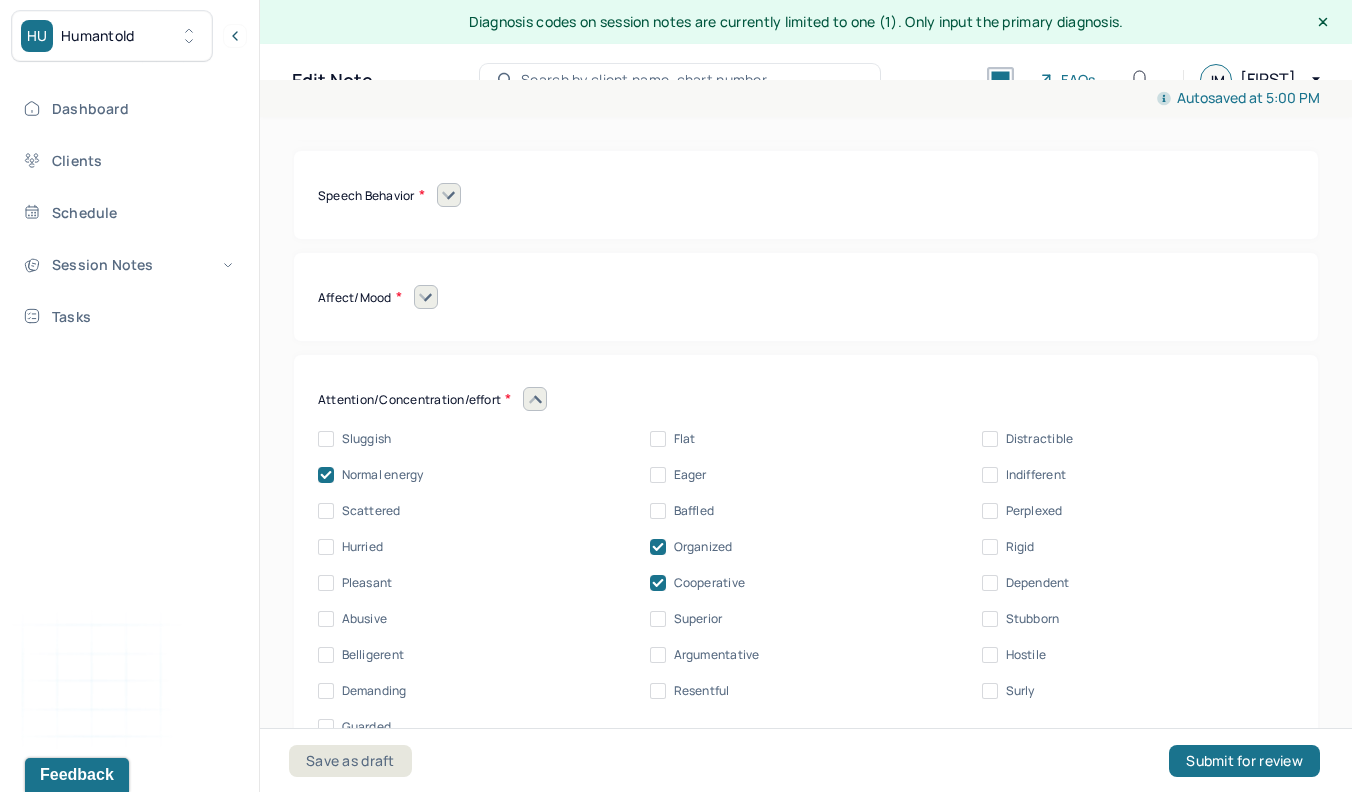 checkbox on "true" 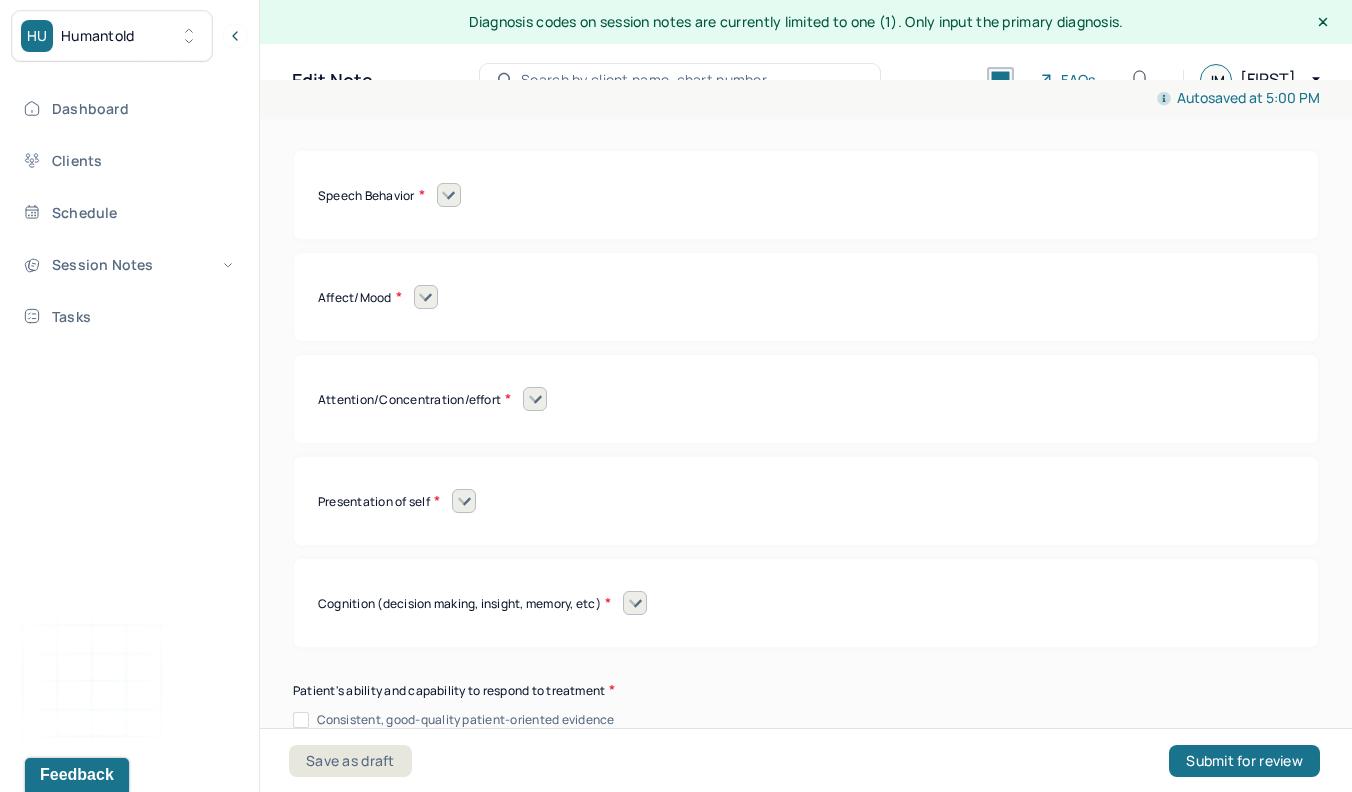click 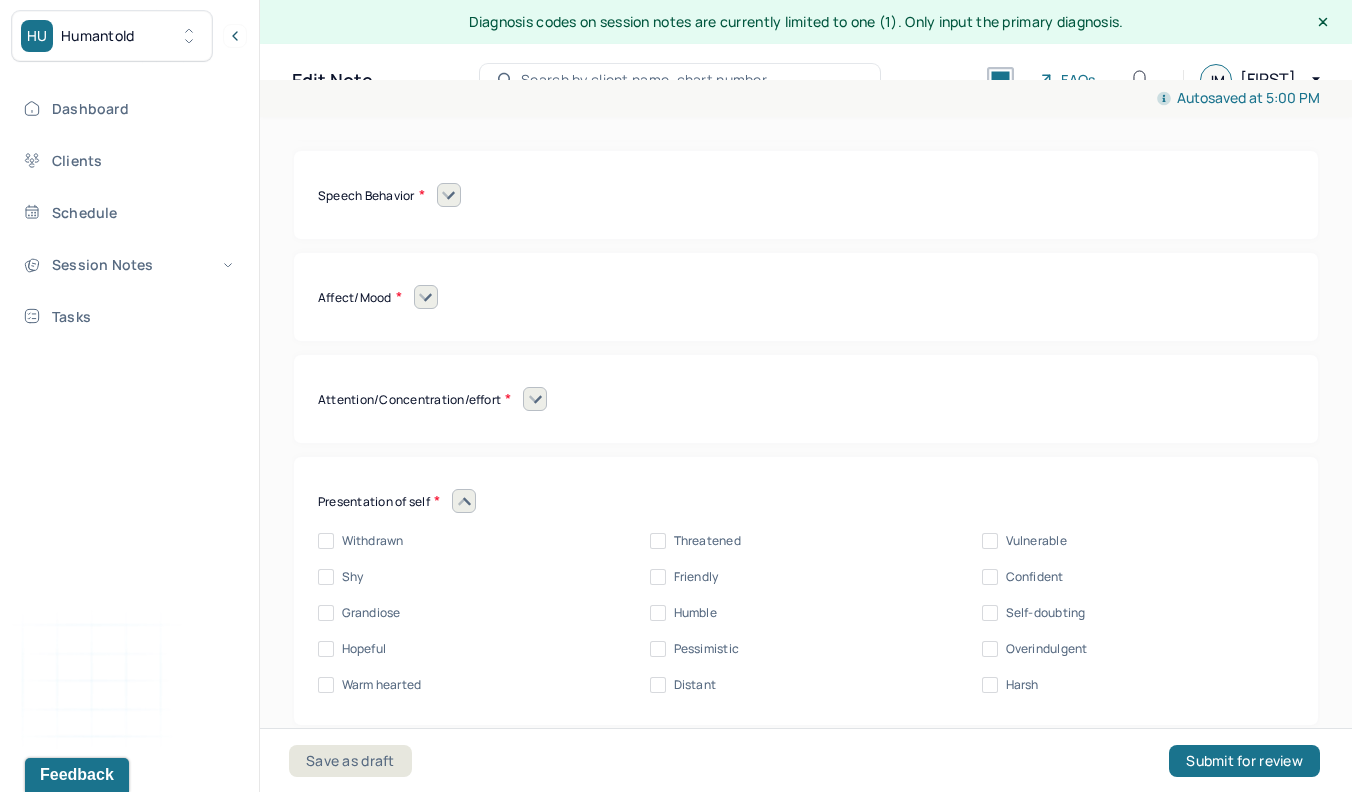 click on "Hopeful" at bounding box center [326, 649] 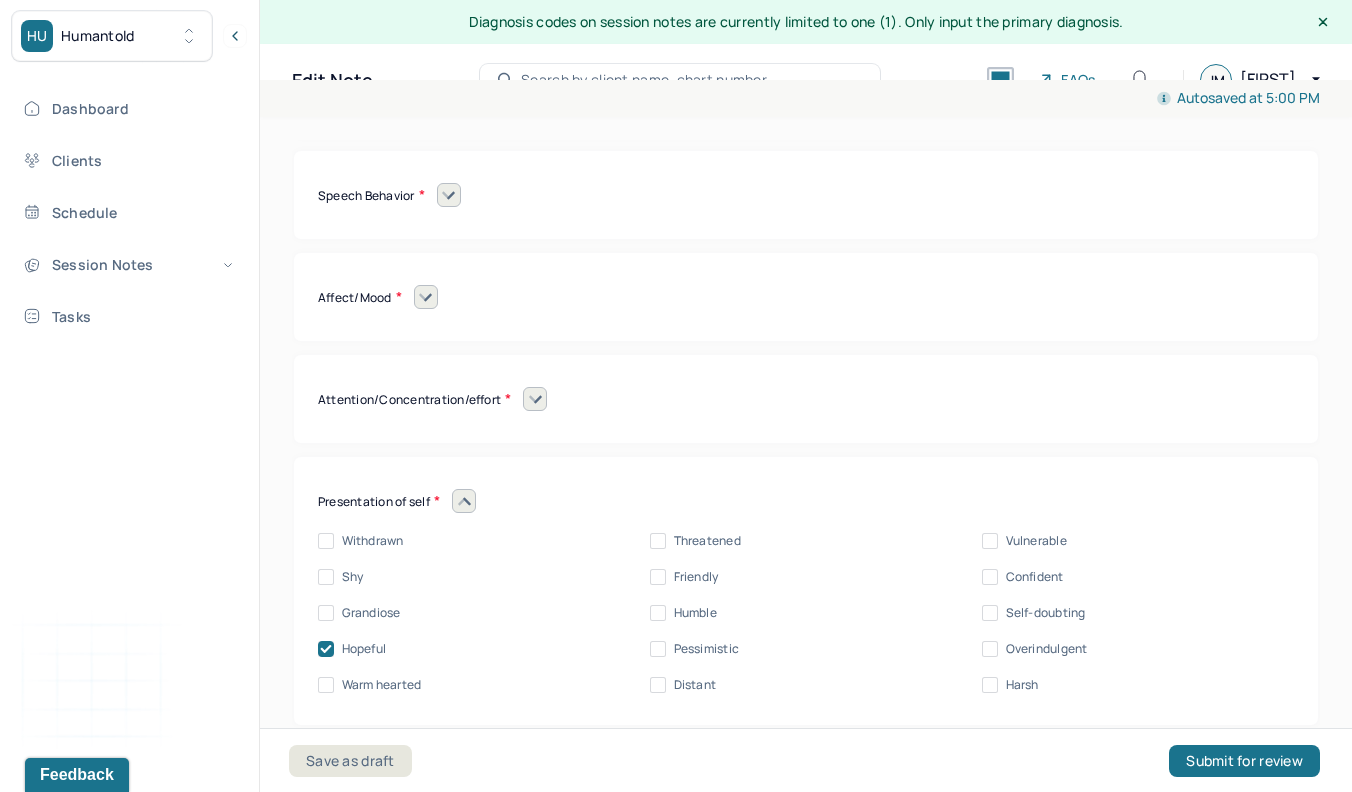 checkbox on "true" 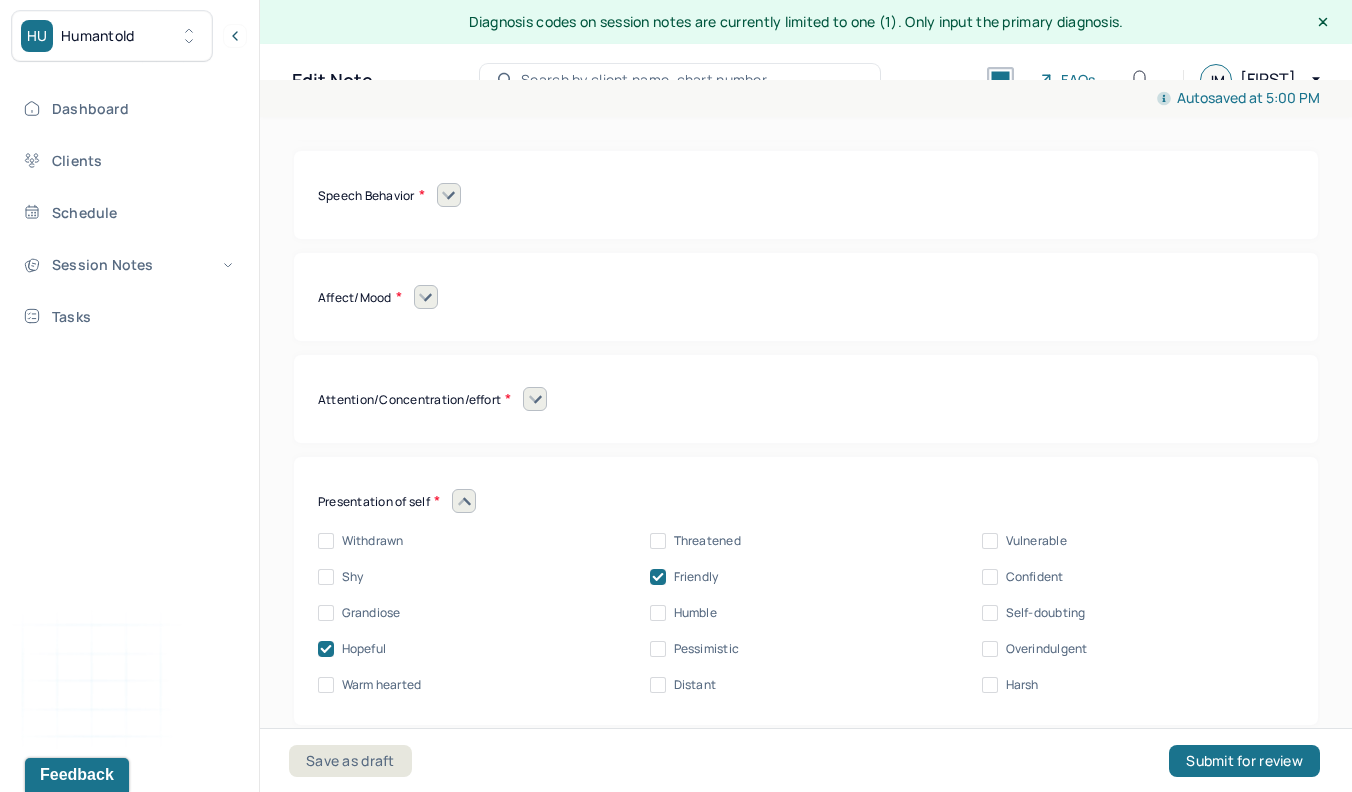 checkbox on "true" 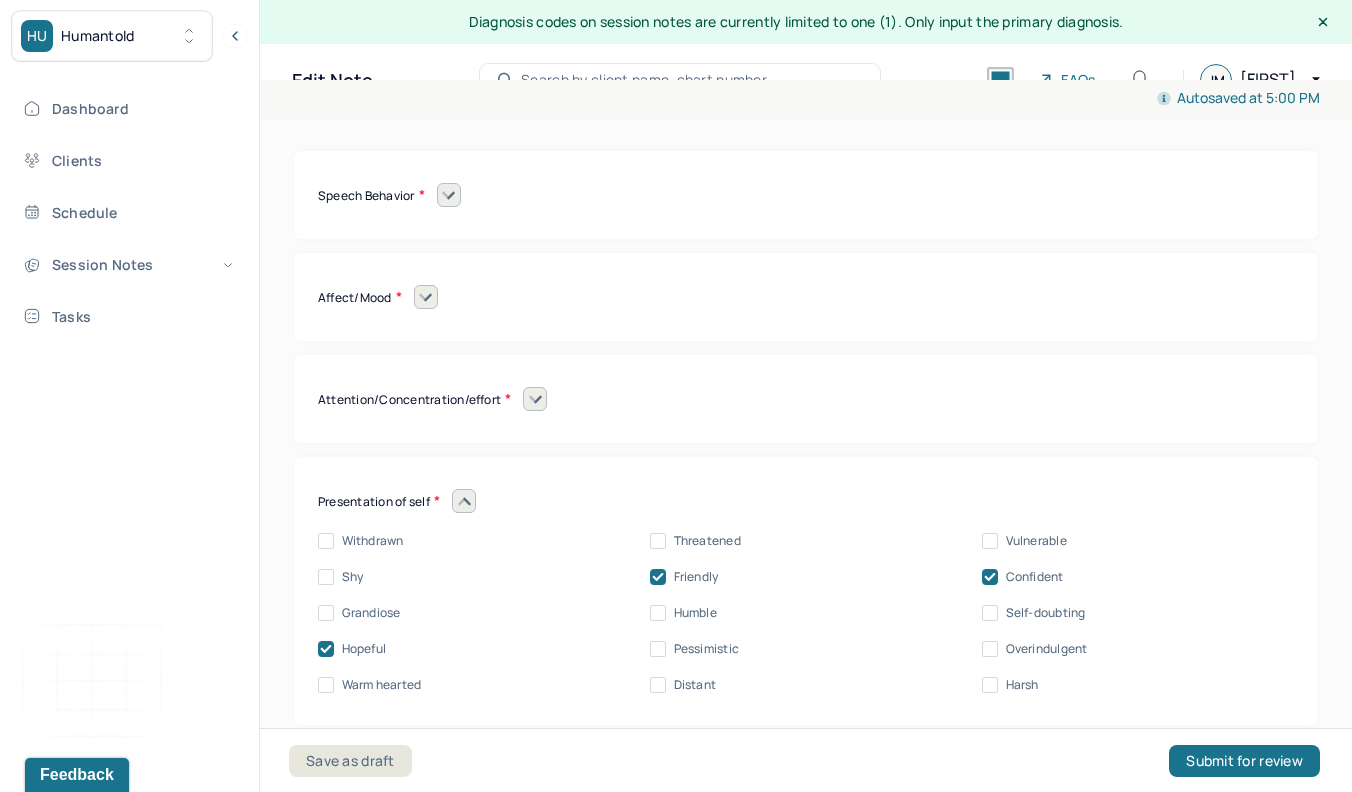 checkbox on "true" 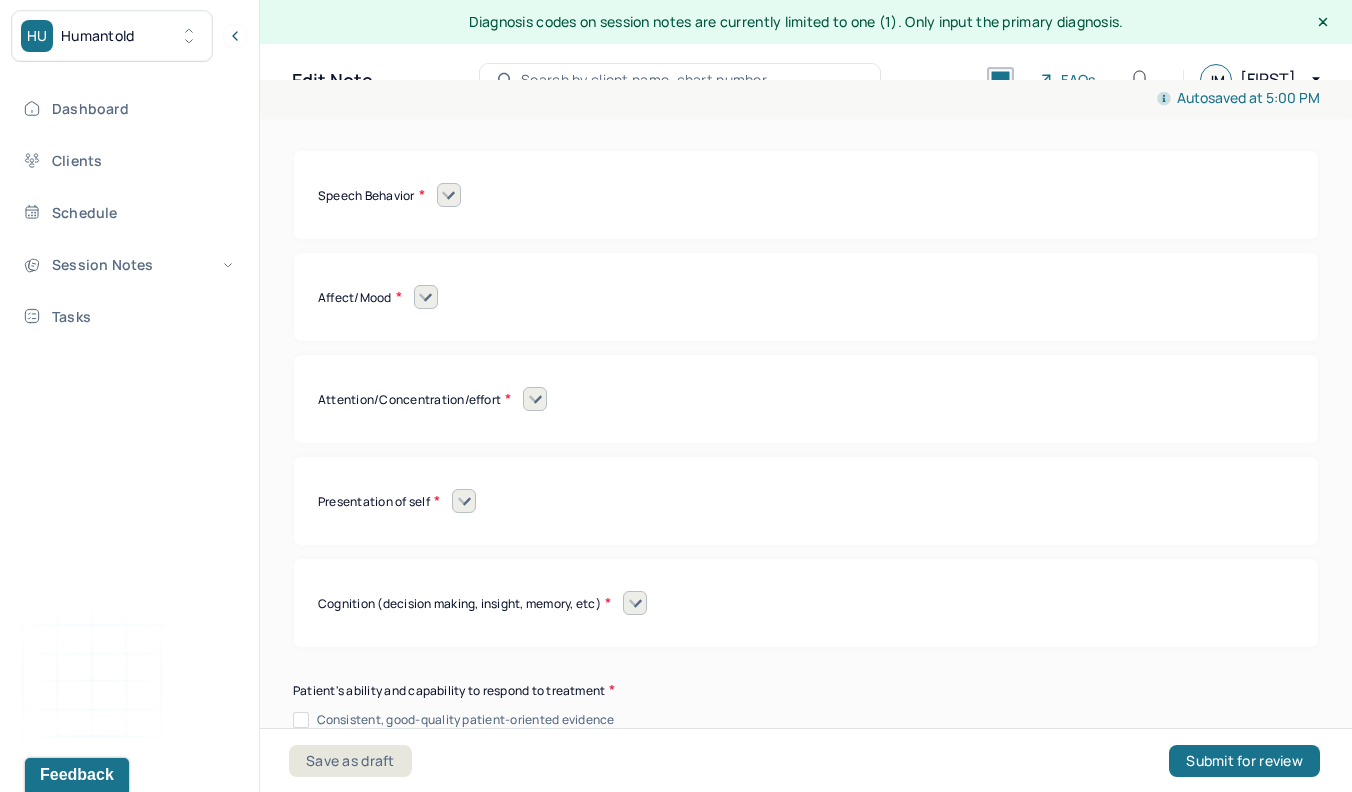 click 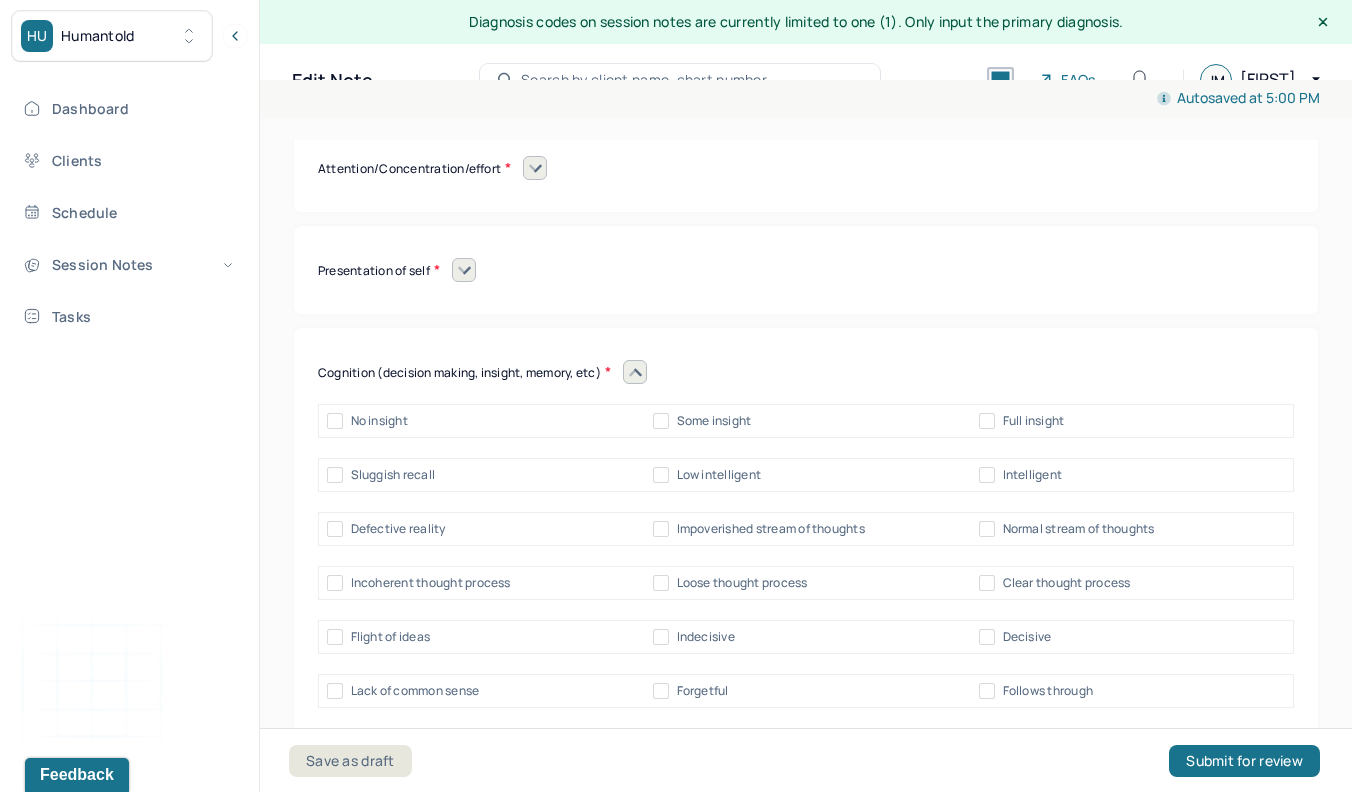 scroll, scrollTop: 16672, scrollLeft: 0, axis: vertical 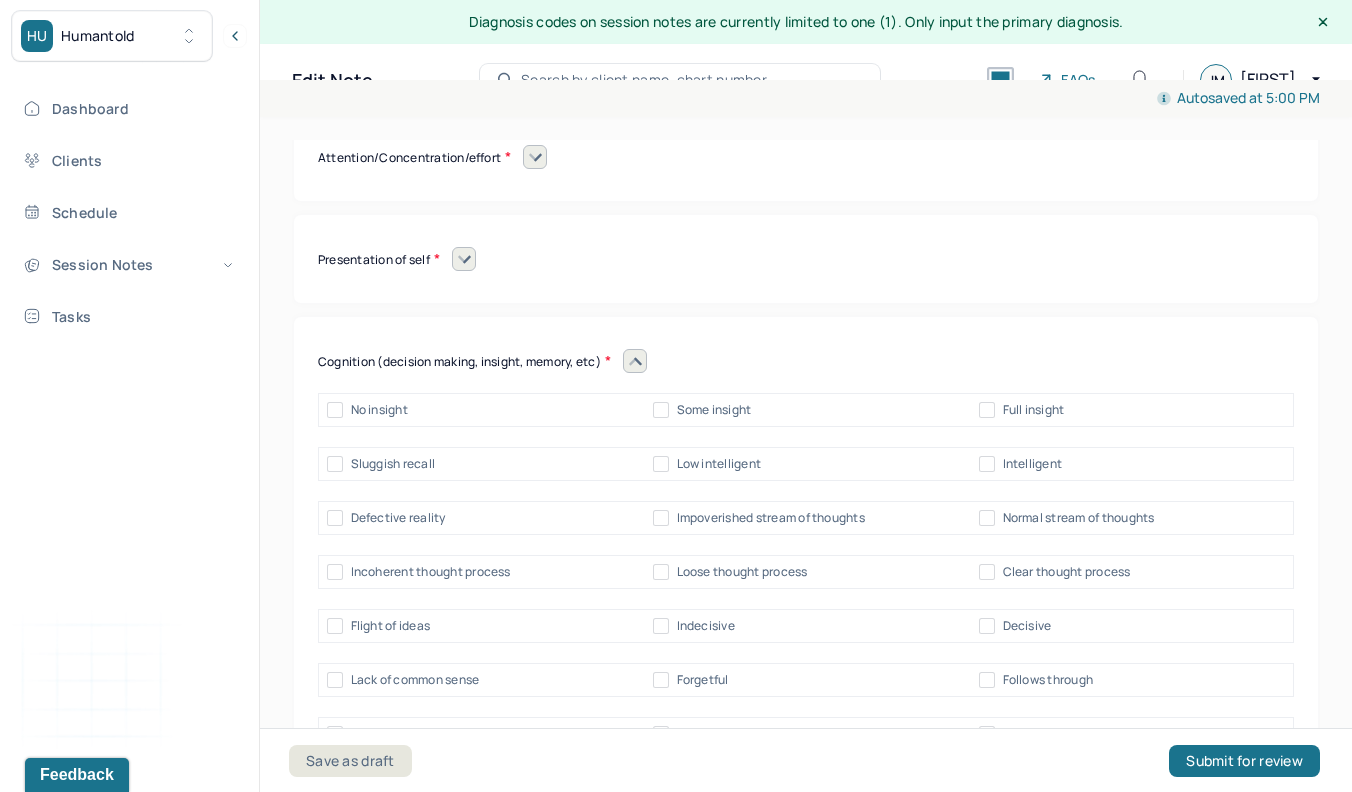 click on "Some insight" at bounding box center [661, 410] 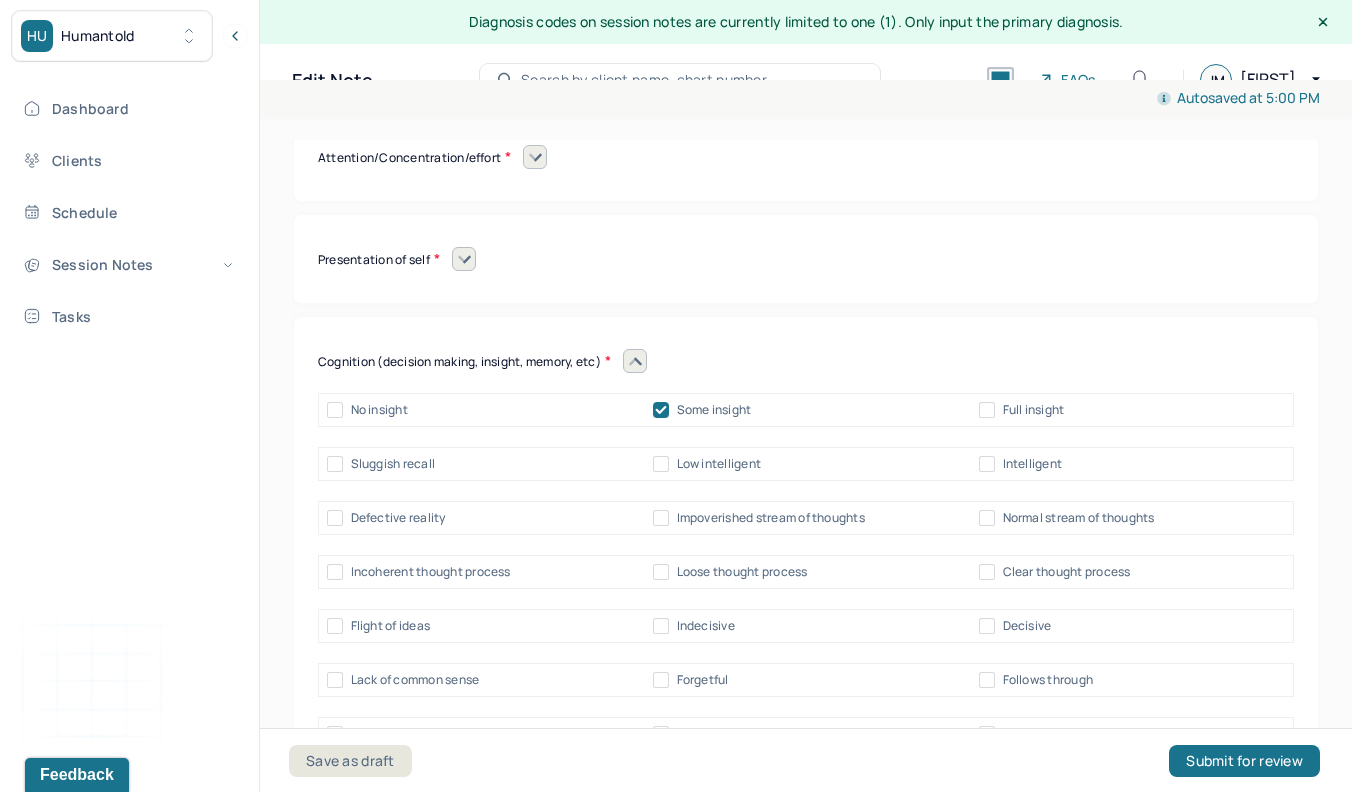 checkbox on "true" 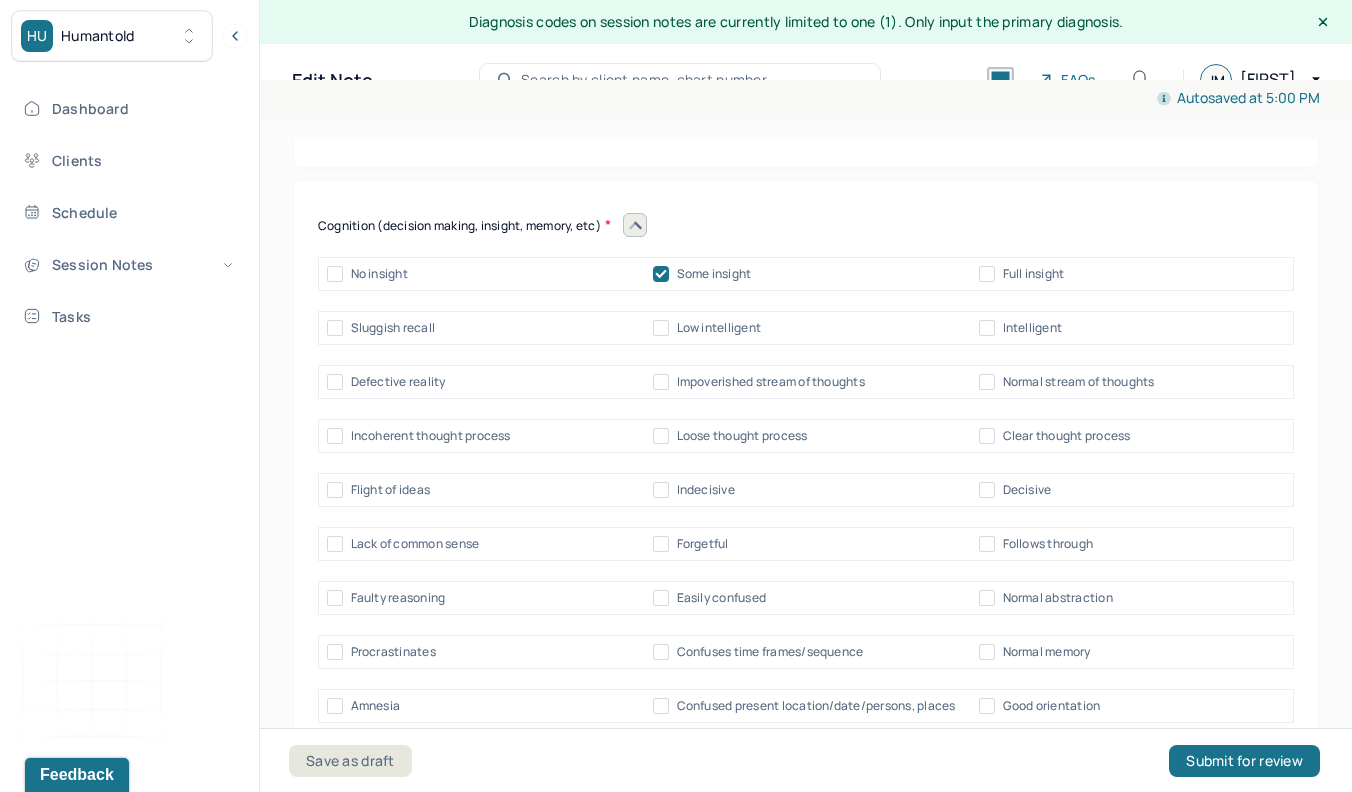 scroll, scrollTop: 16817, scrollLeft: 0, axis: vertical 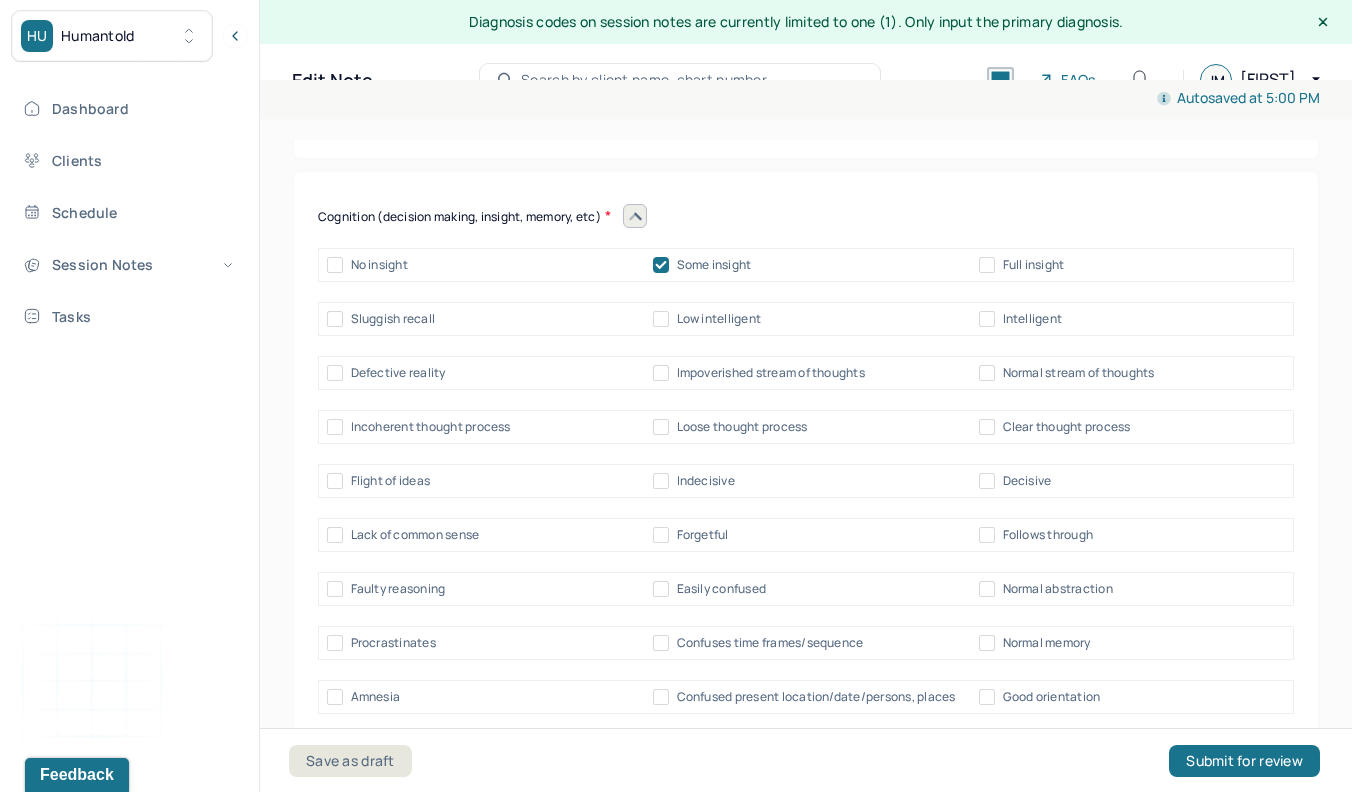 click on "Normal memory" at bounding box center [987, 643] 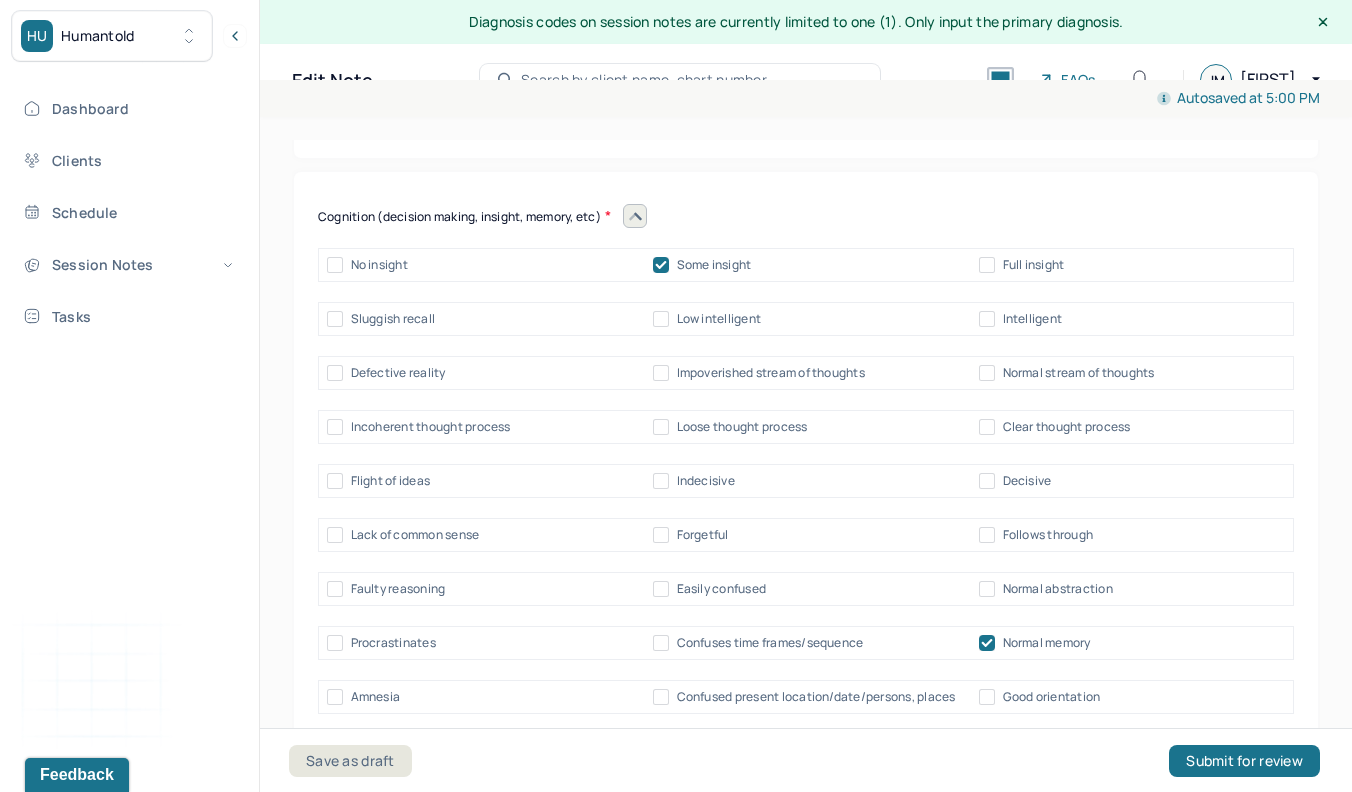 checkbox on "true" 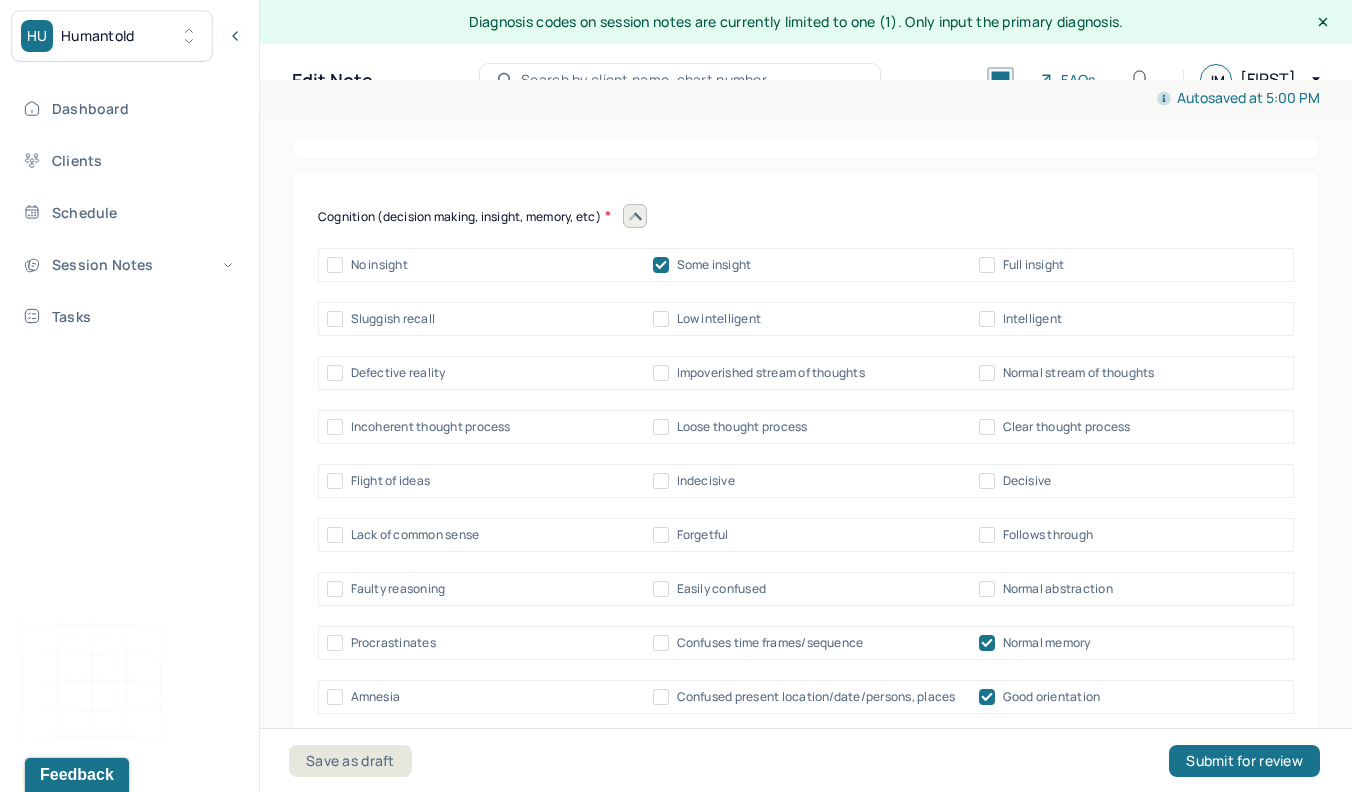 checkbox on "true" 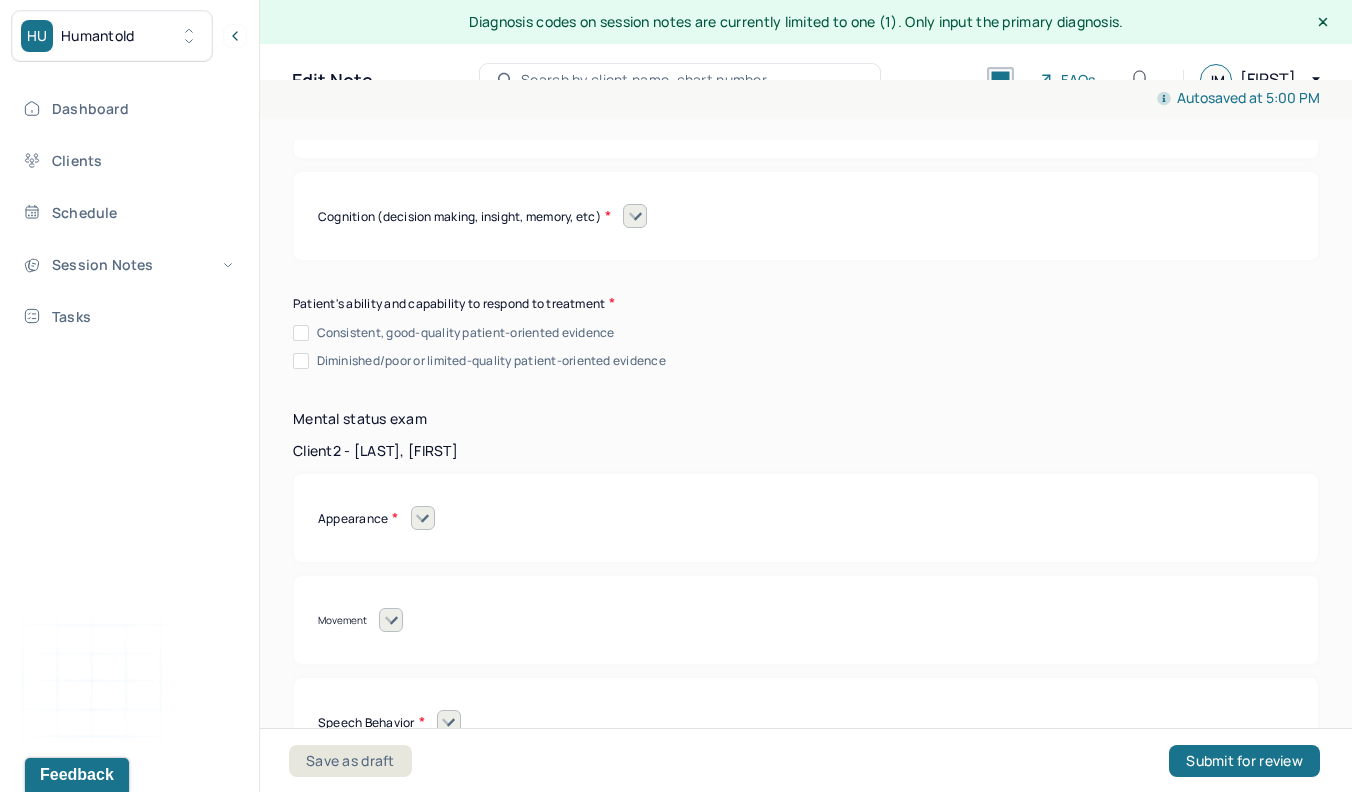click on "Consistent, good-quality patient-oriented evidence" at bounding box center (454, 333) 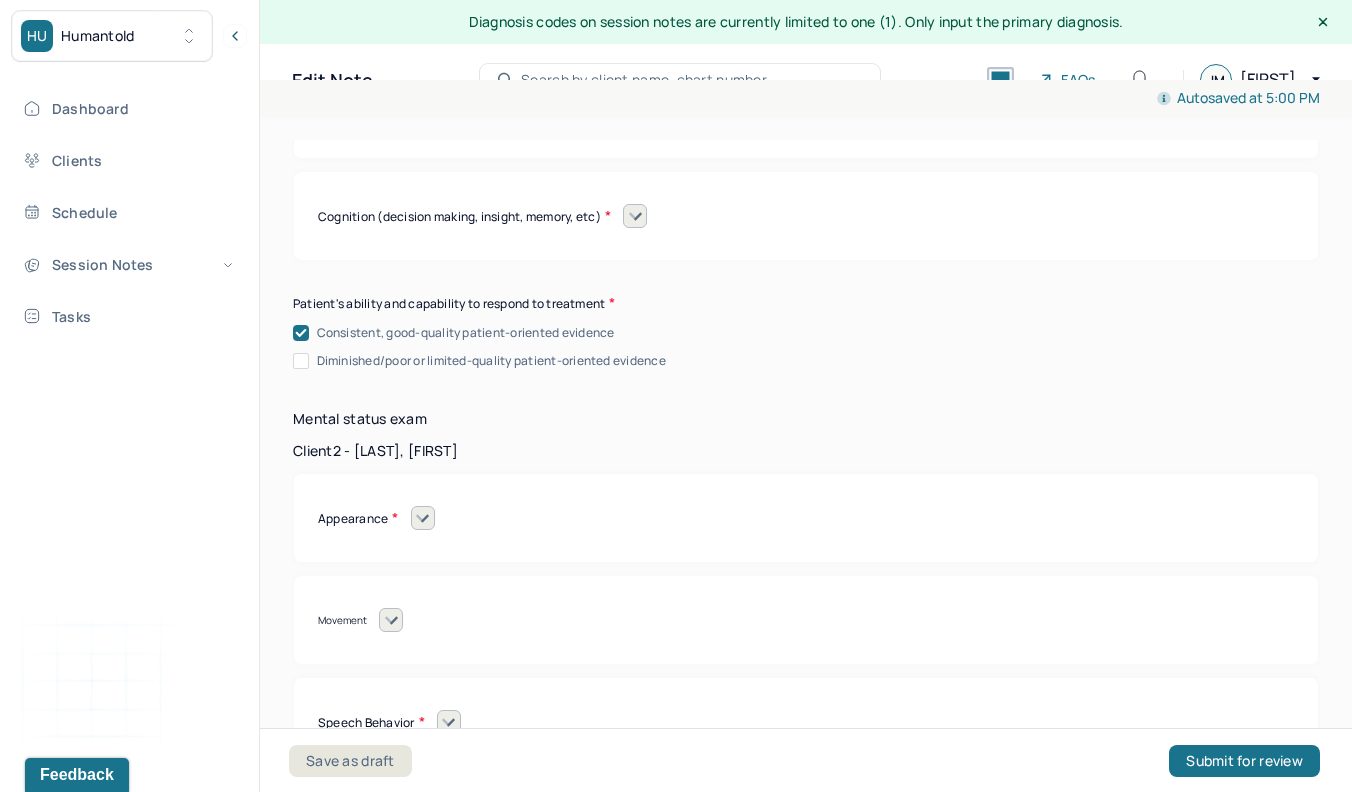 checkbox on "true" 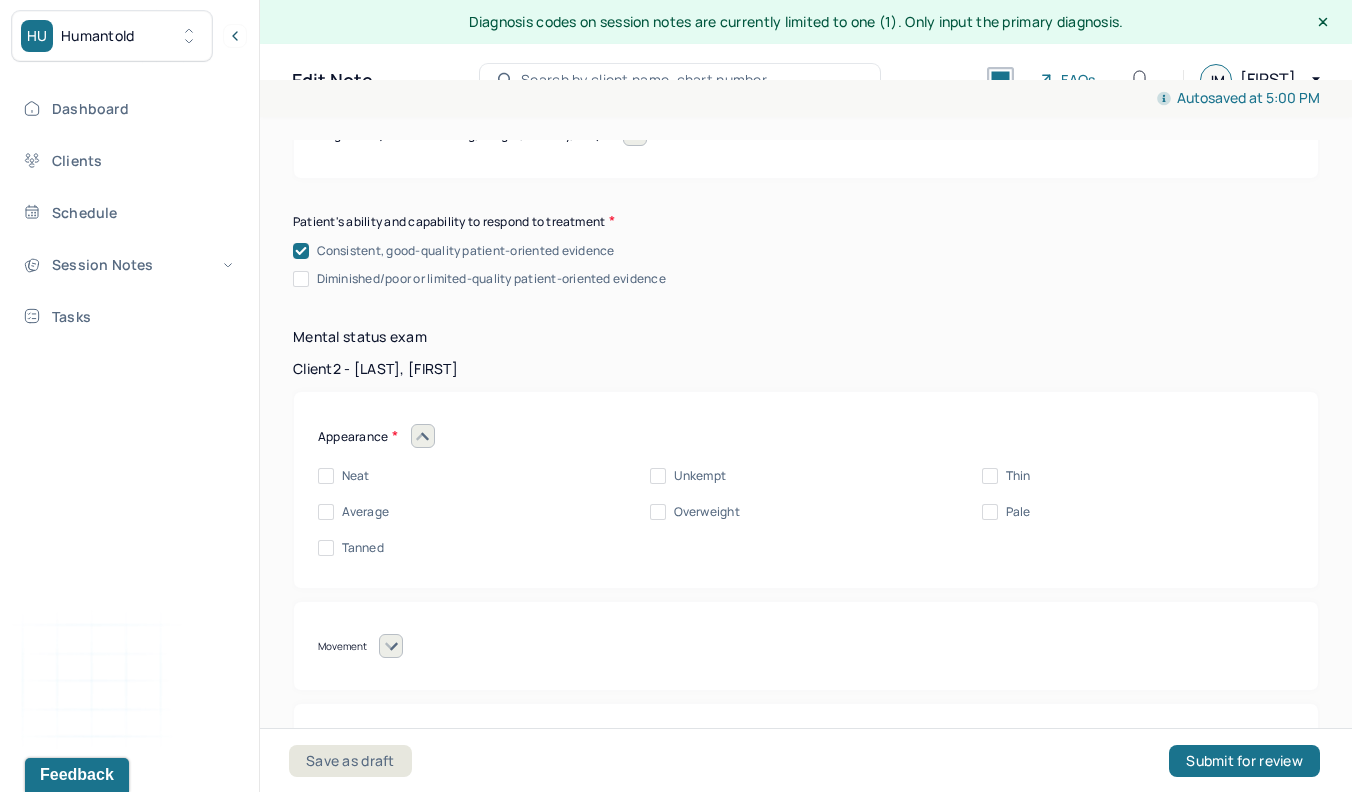 scroll, scrollTop: 16916, scrollLeft: 0, axis: vertical 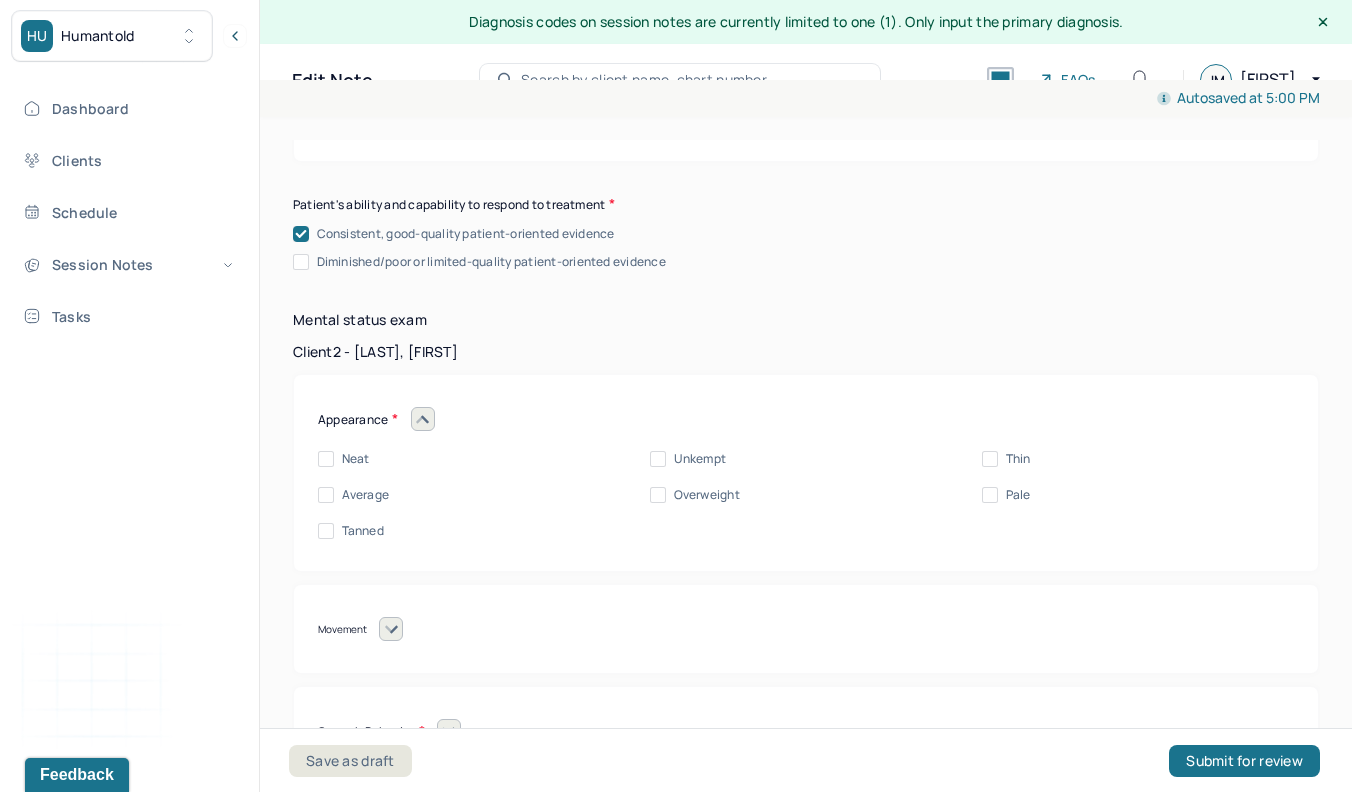 click on "Neat" at bounding box center (326, -455) 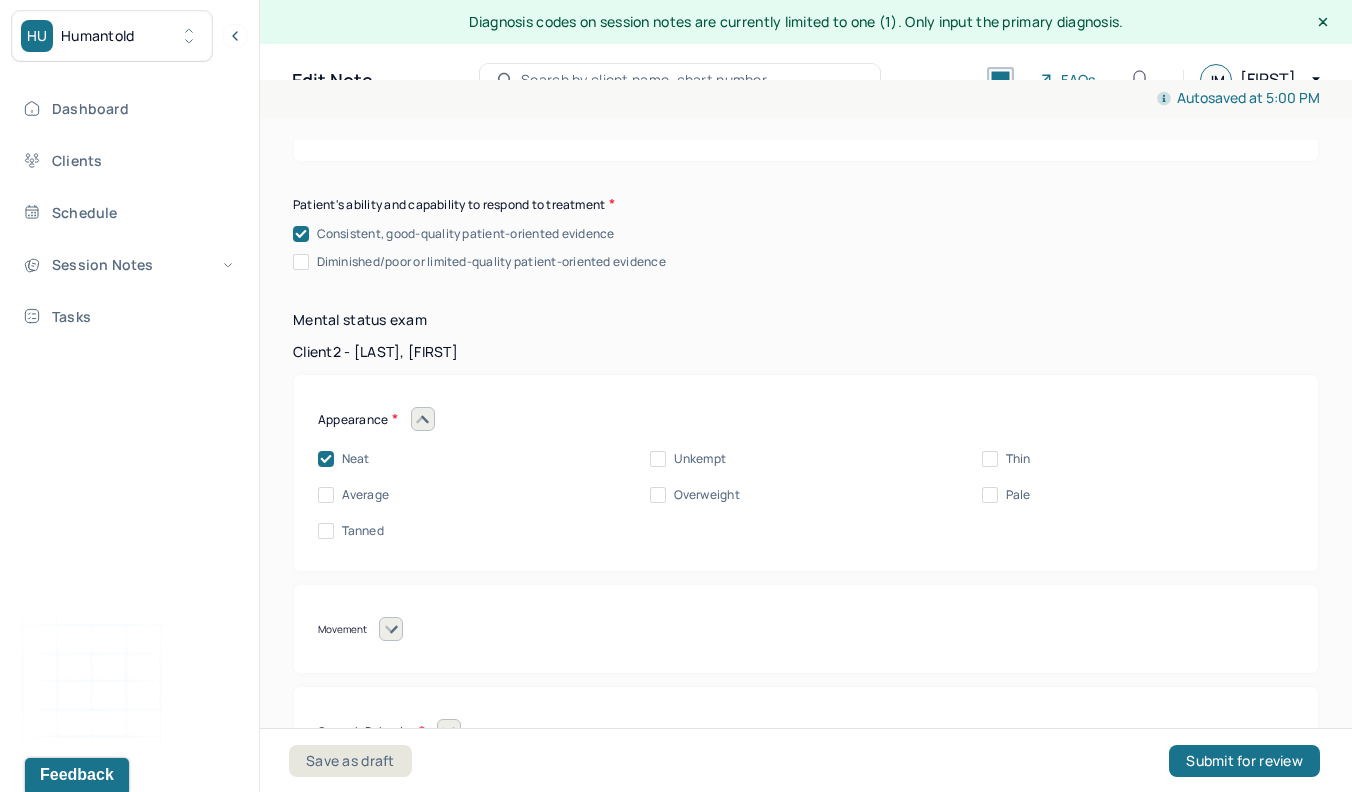 checkbox on "true" 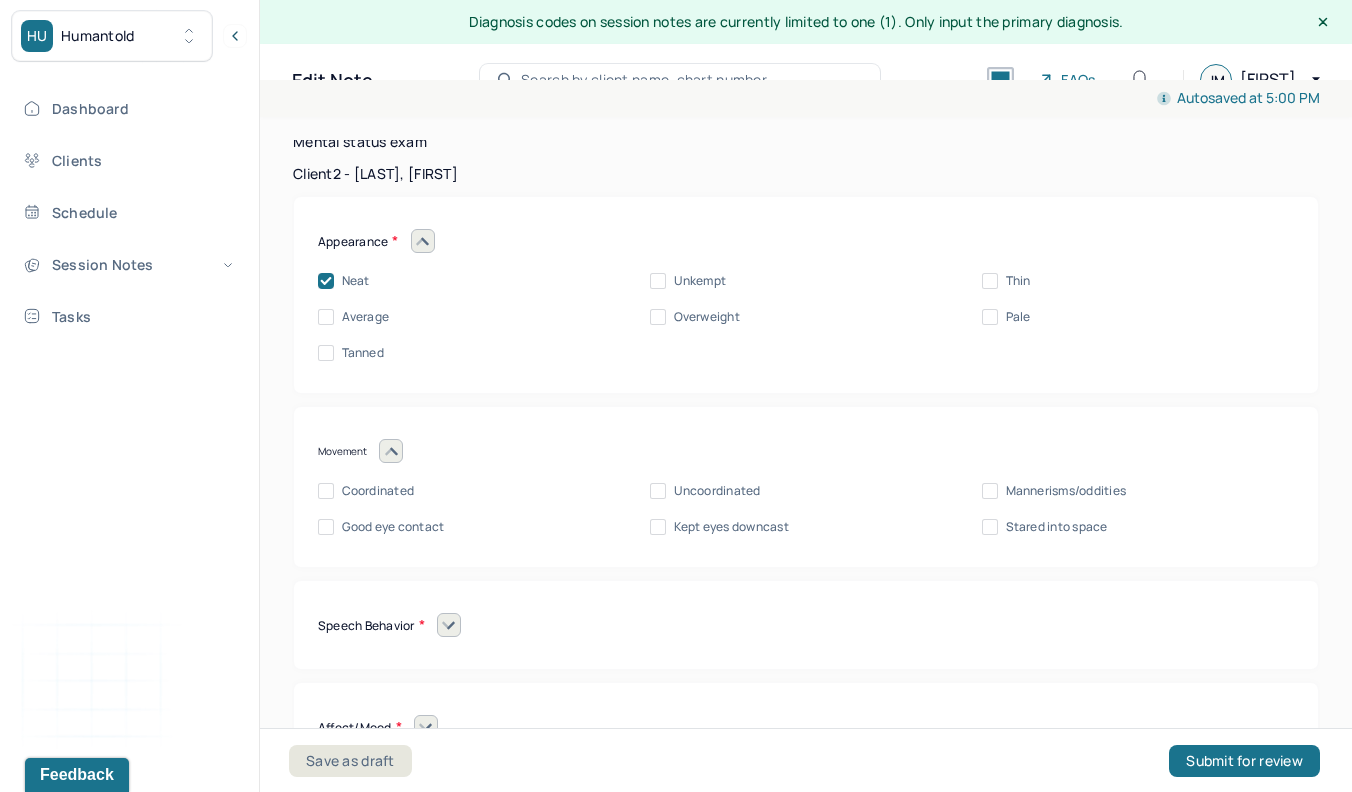 scroll, scrollTop: 17096, scrollLeft: 0, axis: vertical 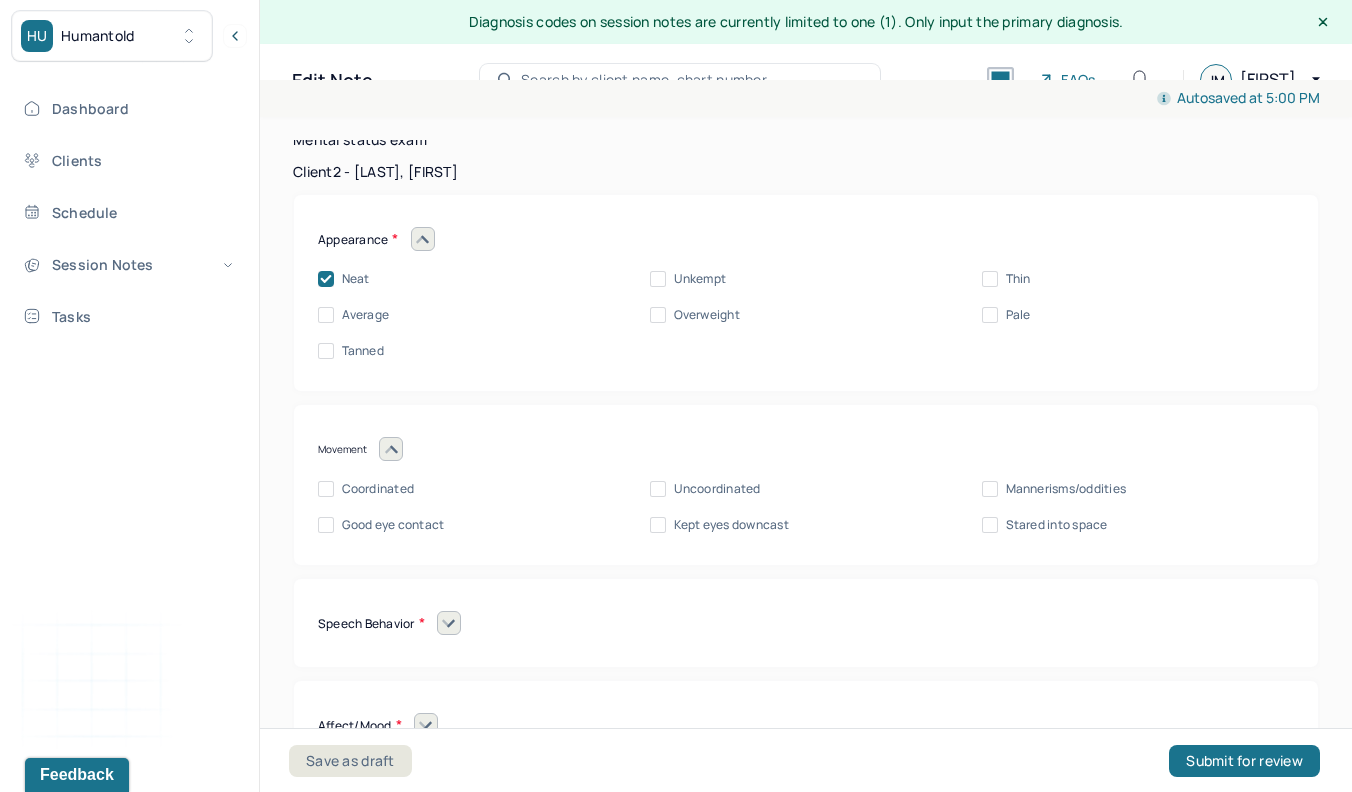 click on "Coordinated" at bounding box center [326, -533] 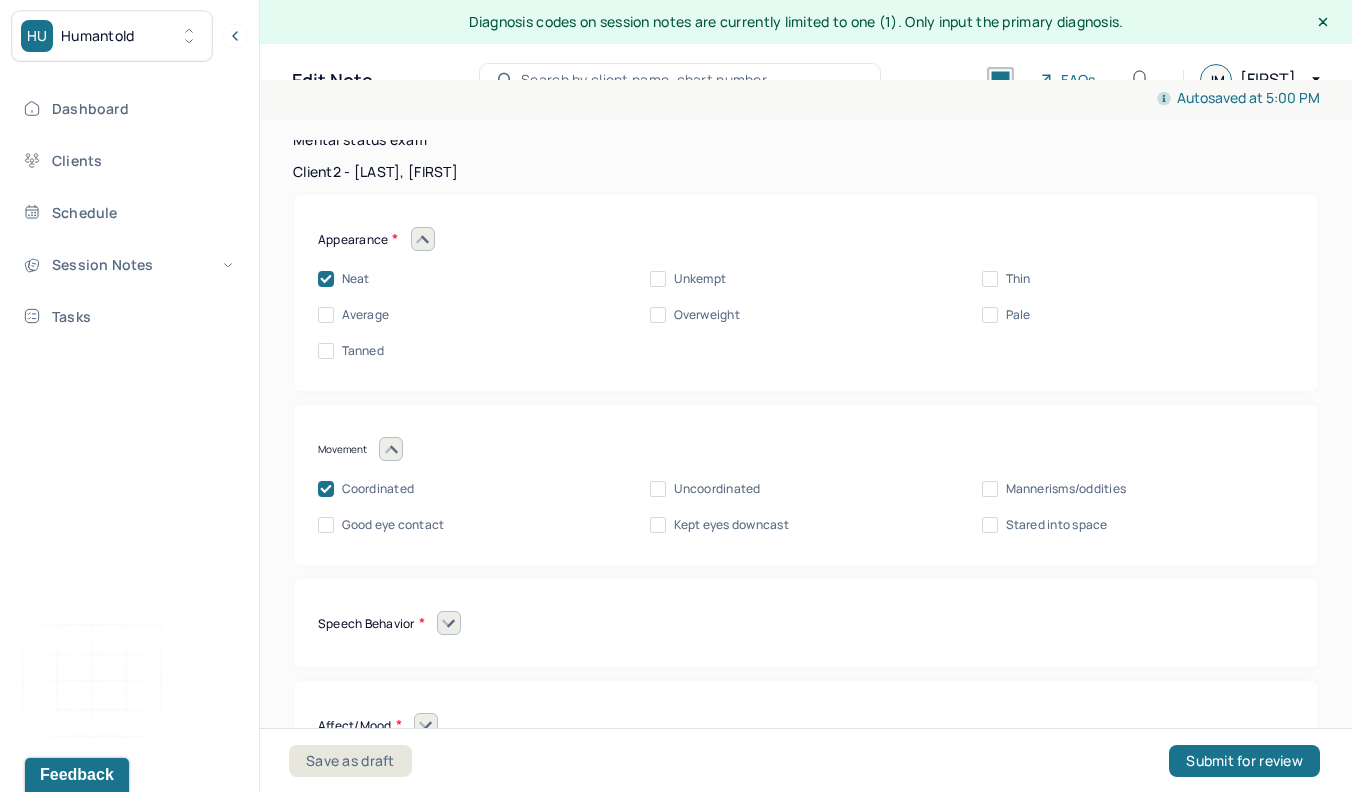 checkbox on "true" 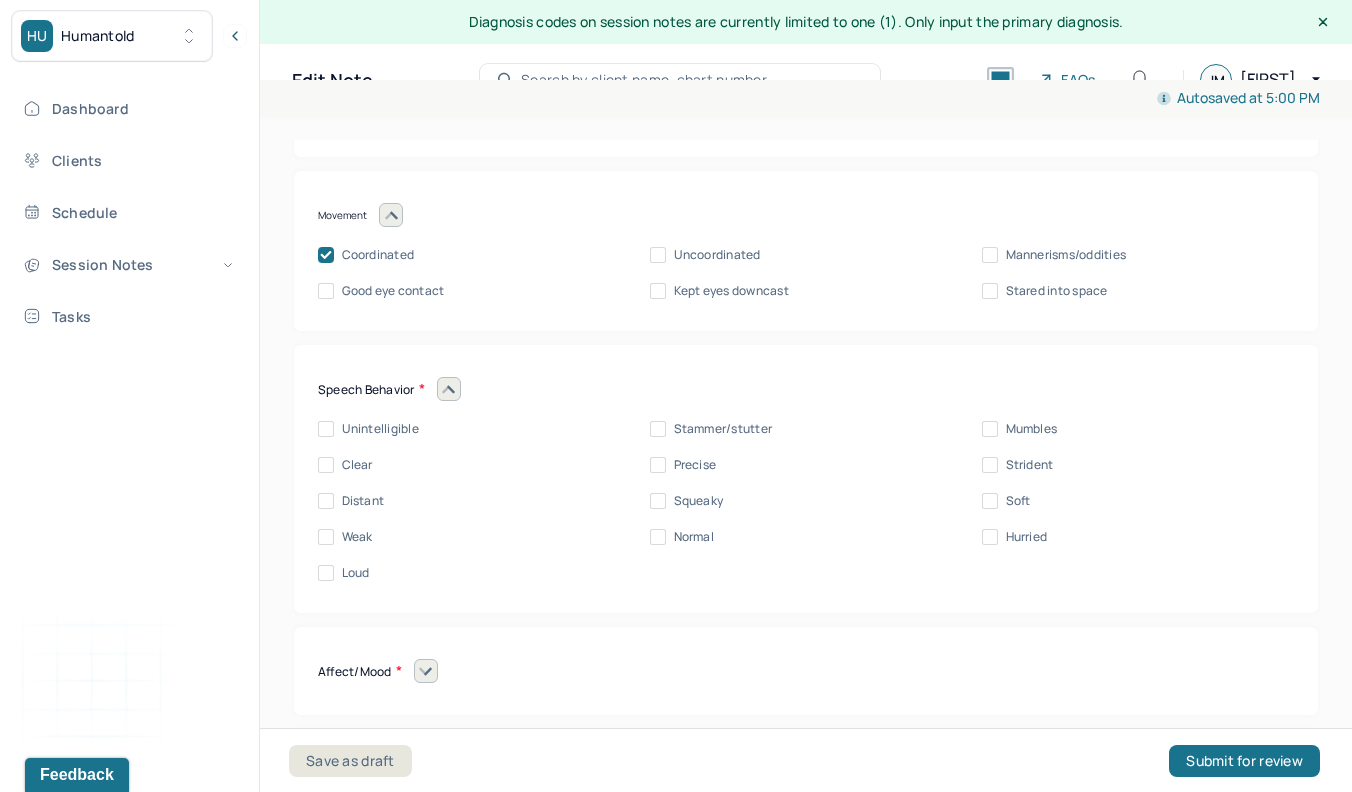 scroll, scrollTop: 17358, scrollLeft: 0, axis: vertical 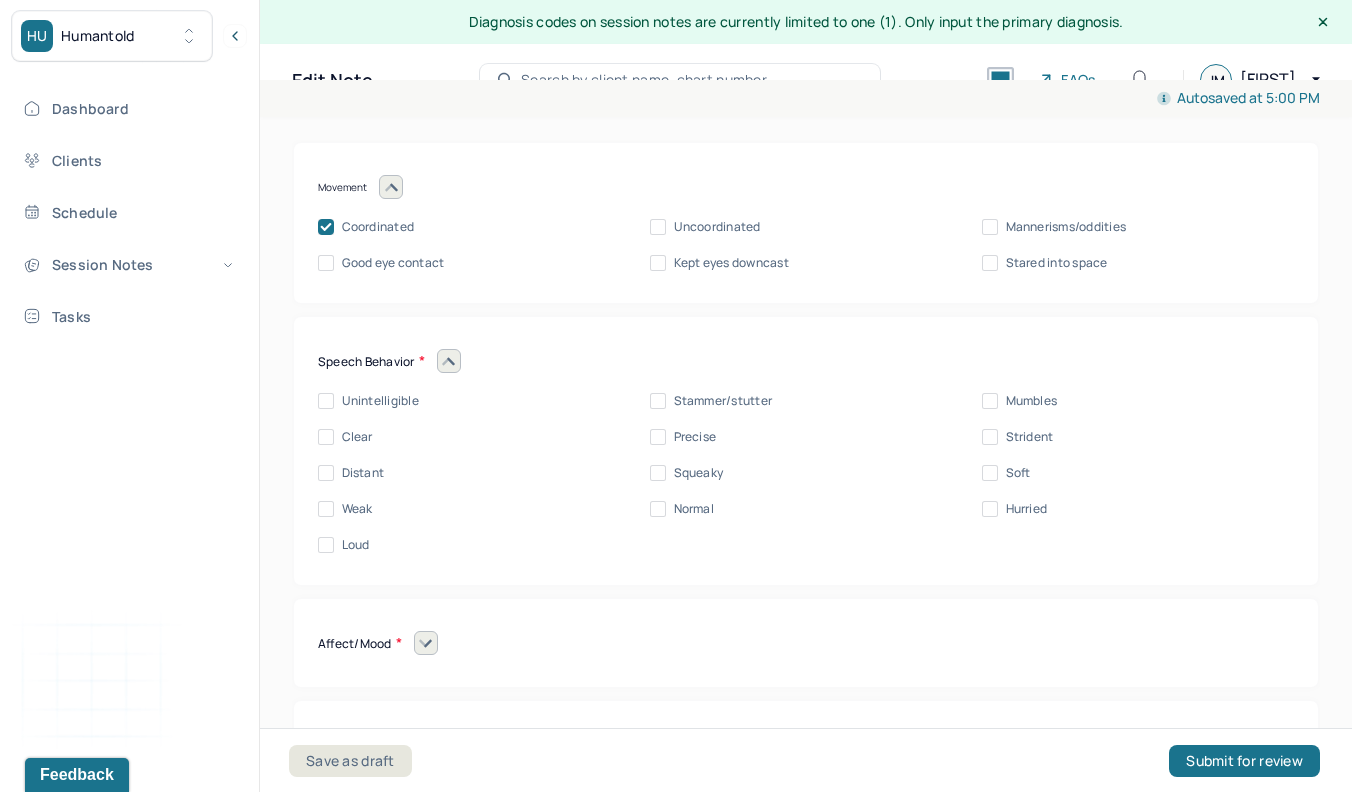 click on "Clear" at bounding box center (326, -657) 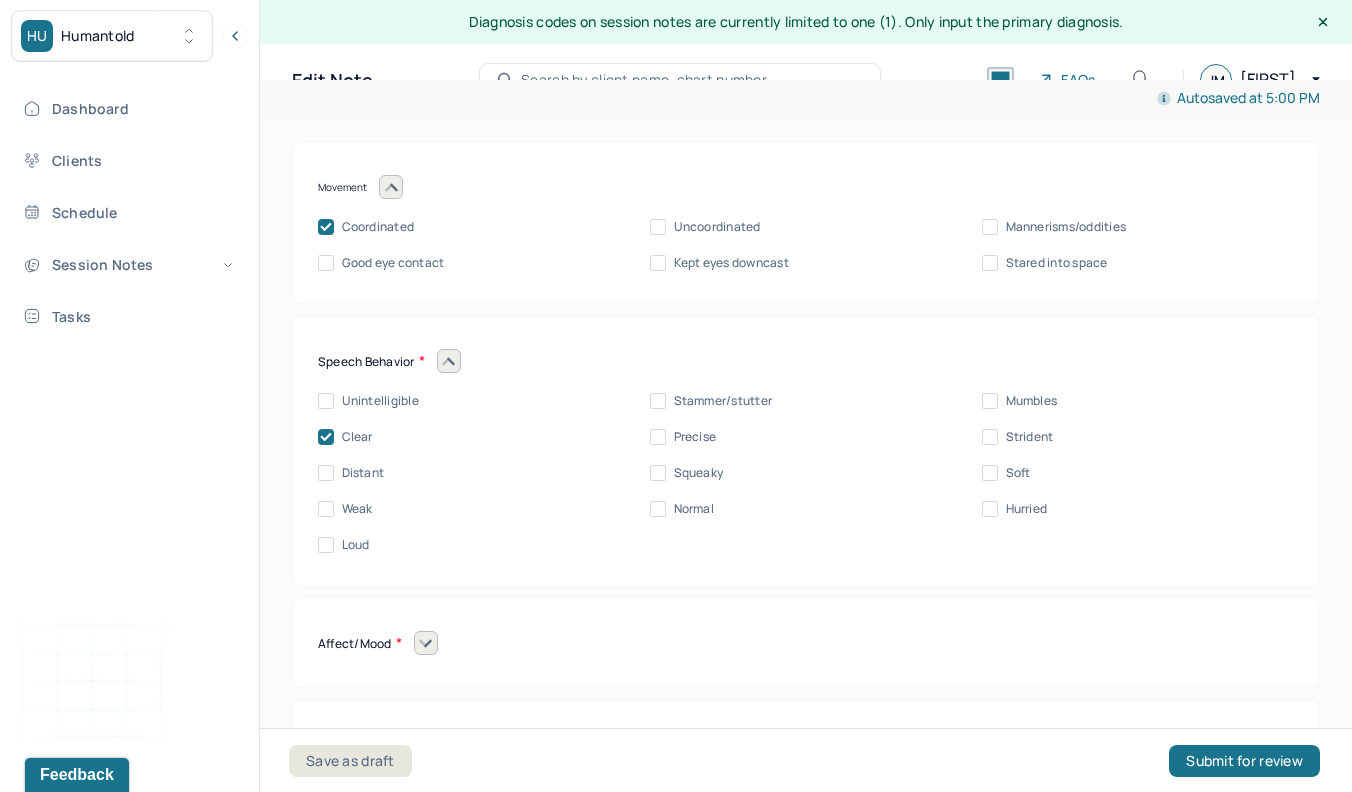 checkbox on "true" 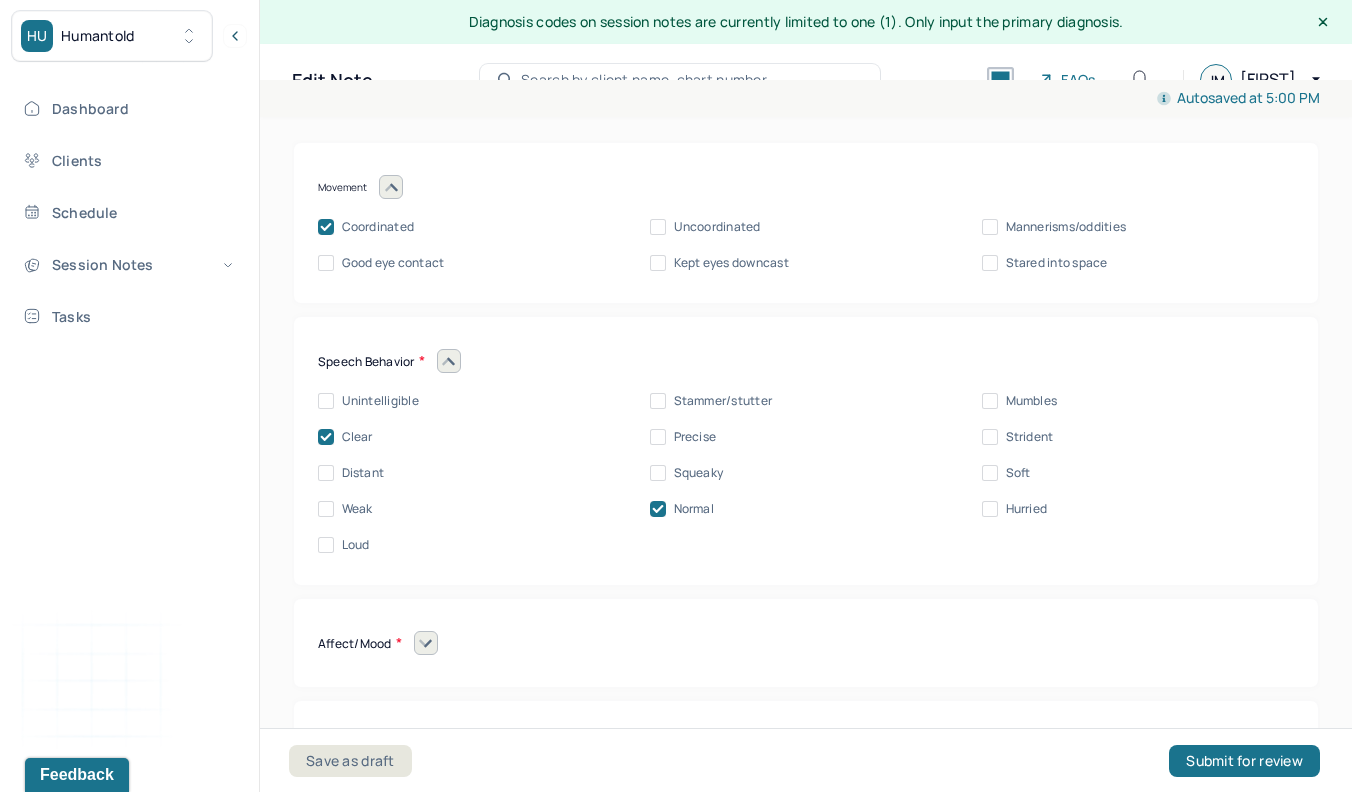 checkbox on "true" 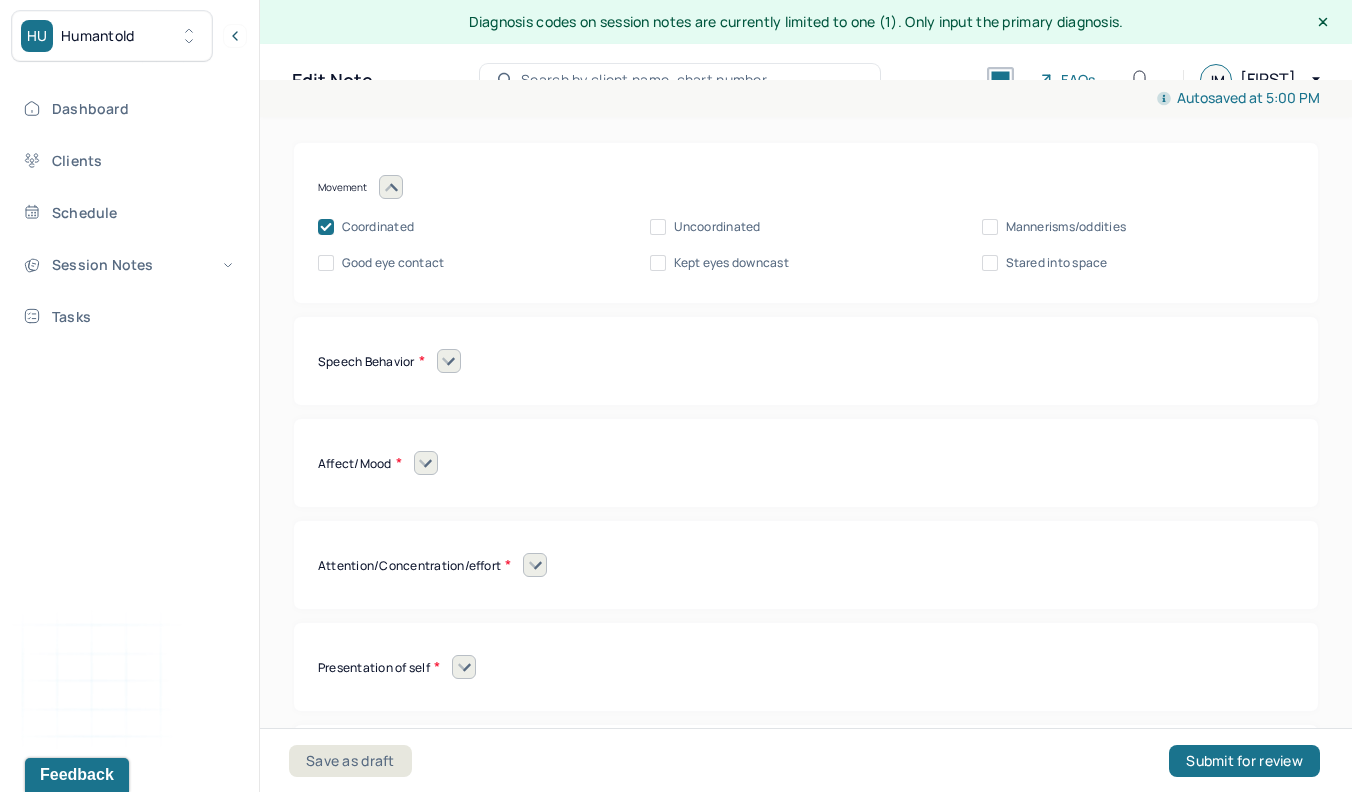 click at bounding box center [426, -631] 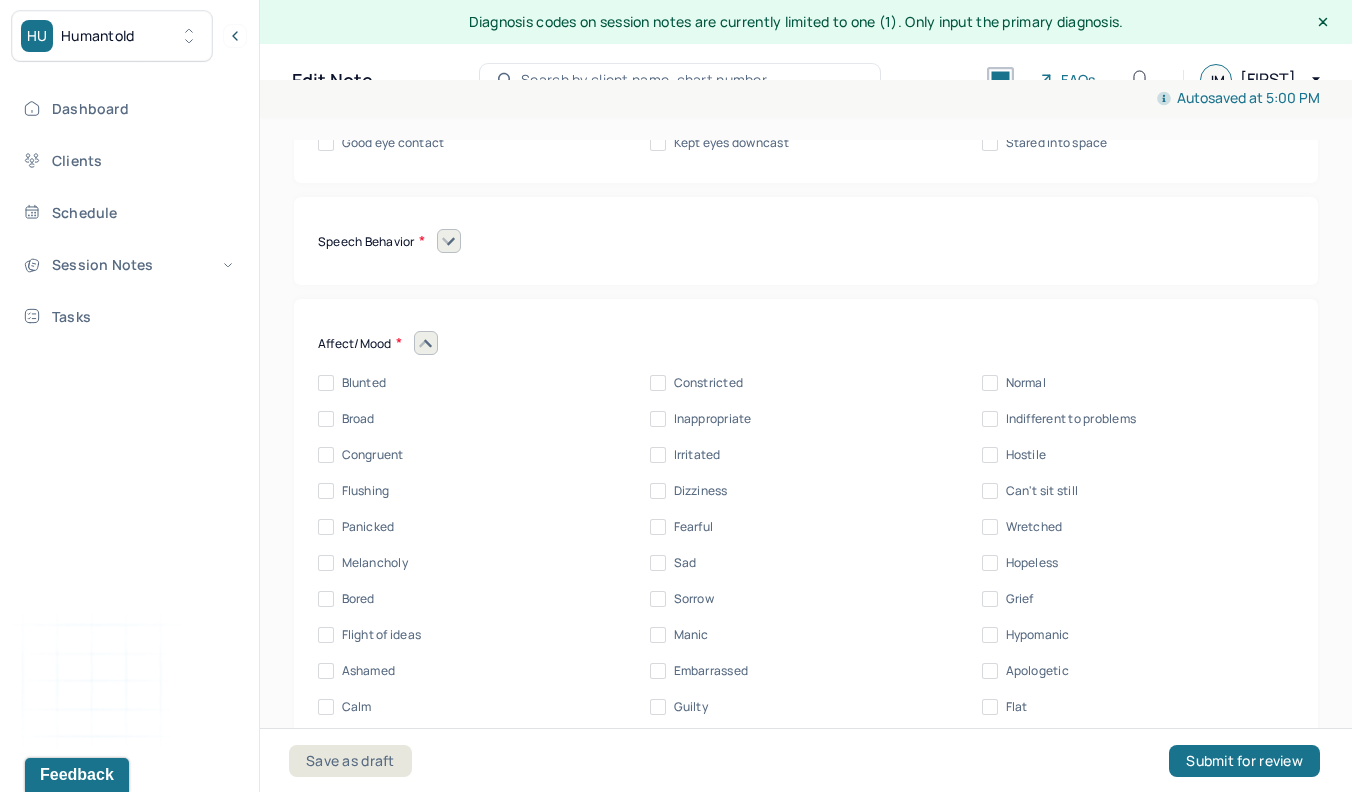 scroll, scrollTop: 17465, scrollLeft: 0, axis: vertical 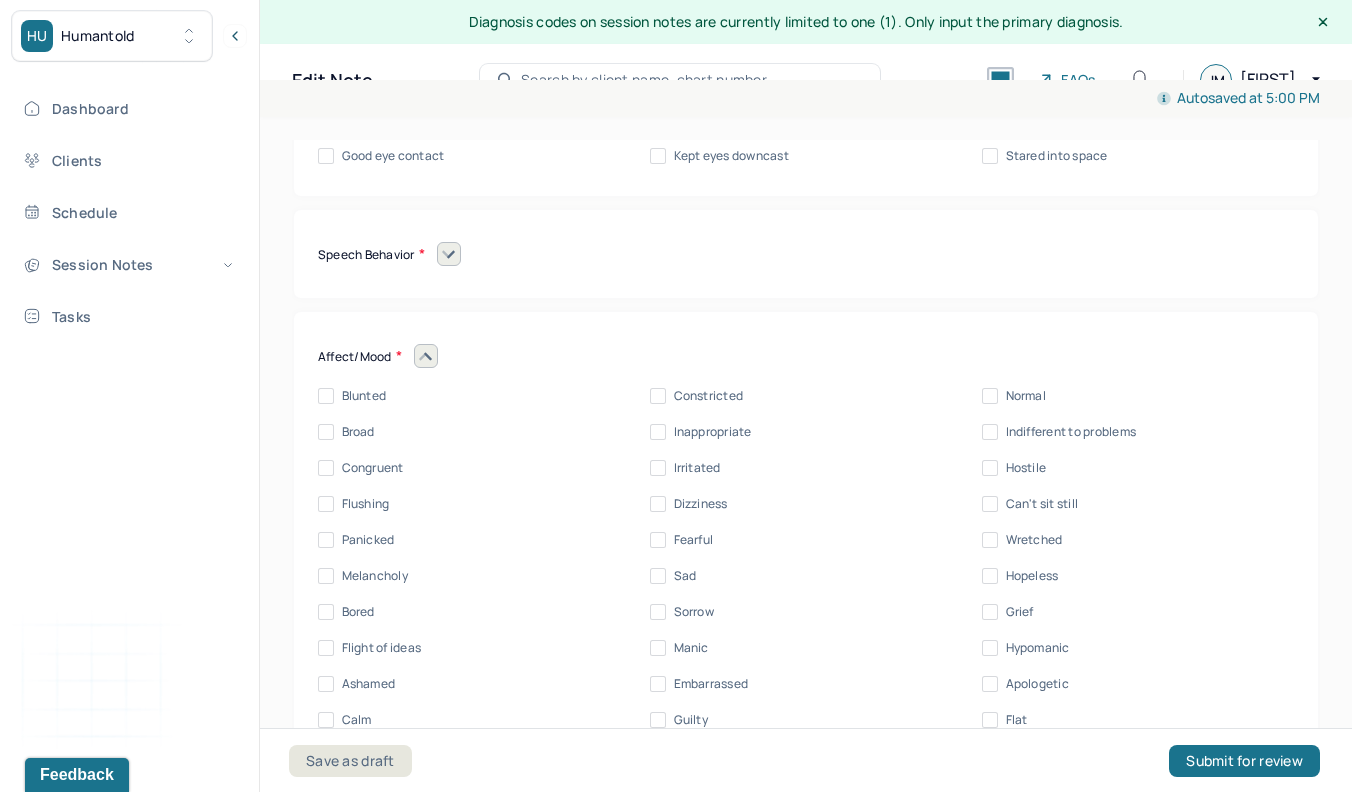 click on "Calm" at bounding box center [326, -374] 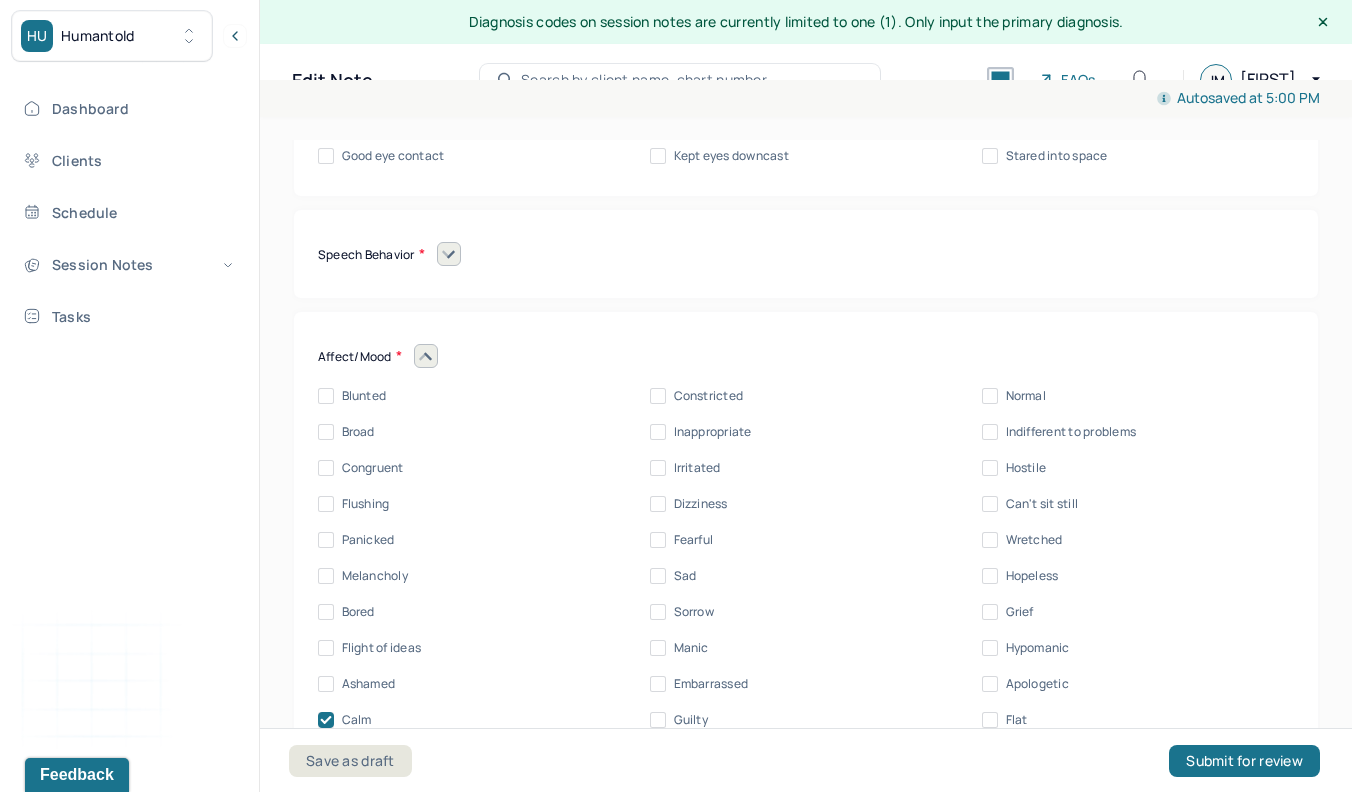 checkbox on "true" 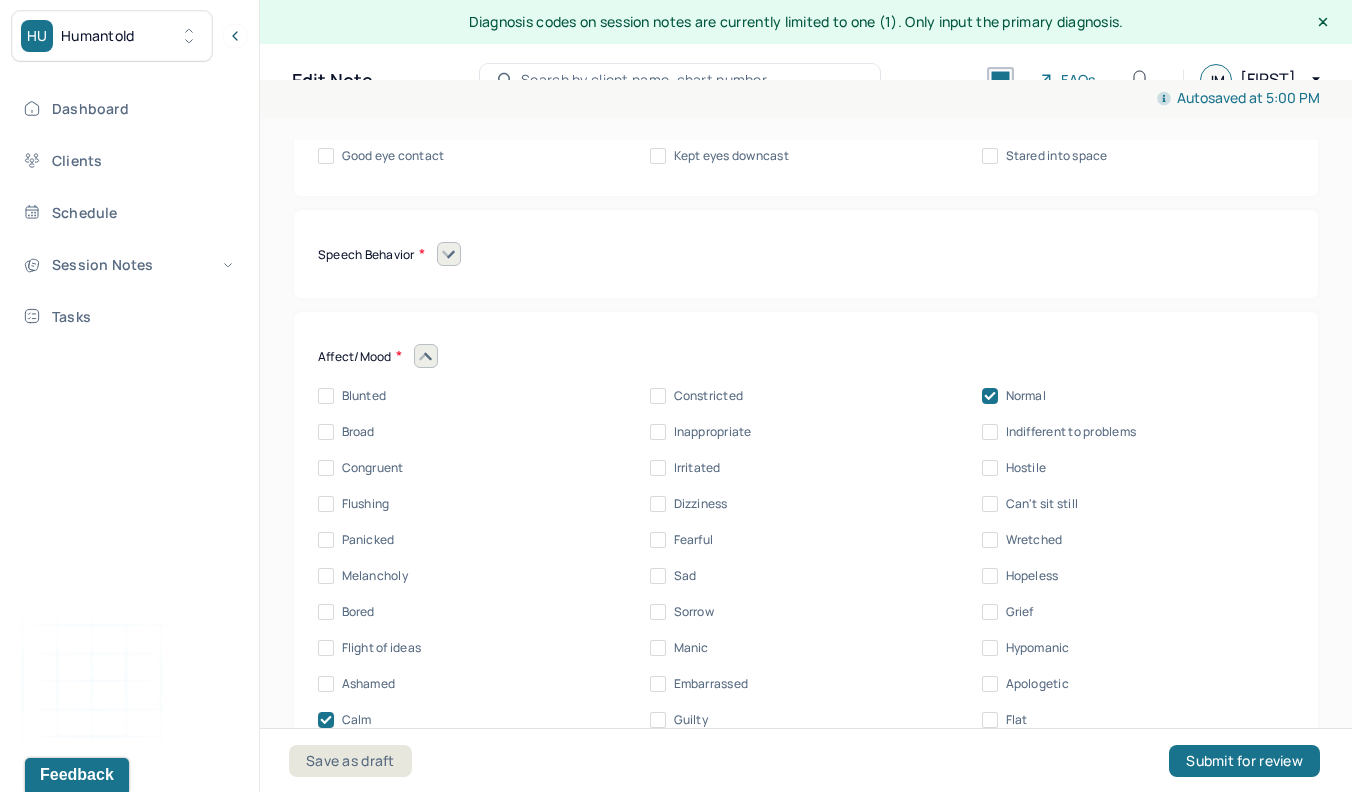 checkbox on "true" 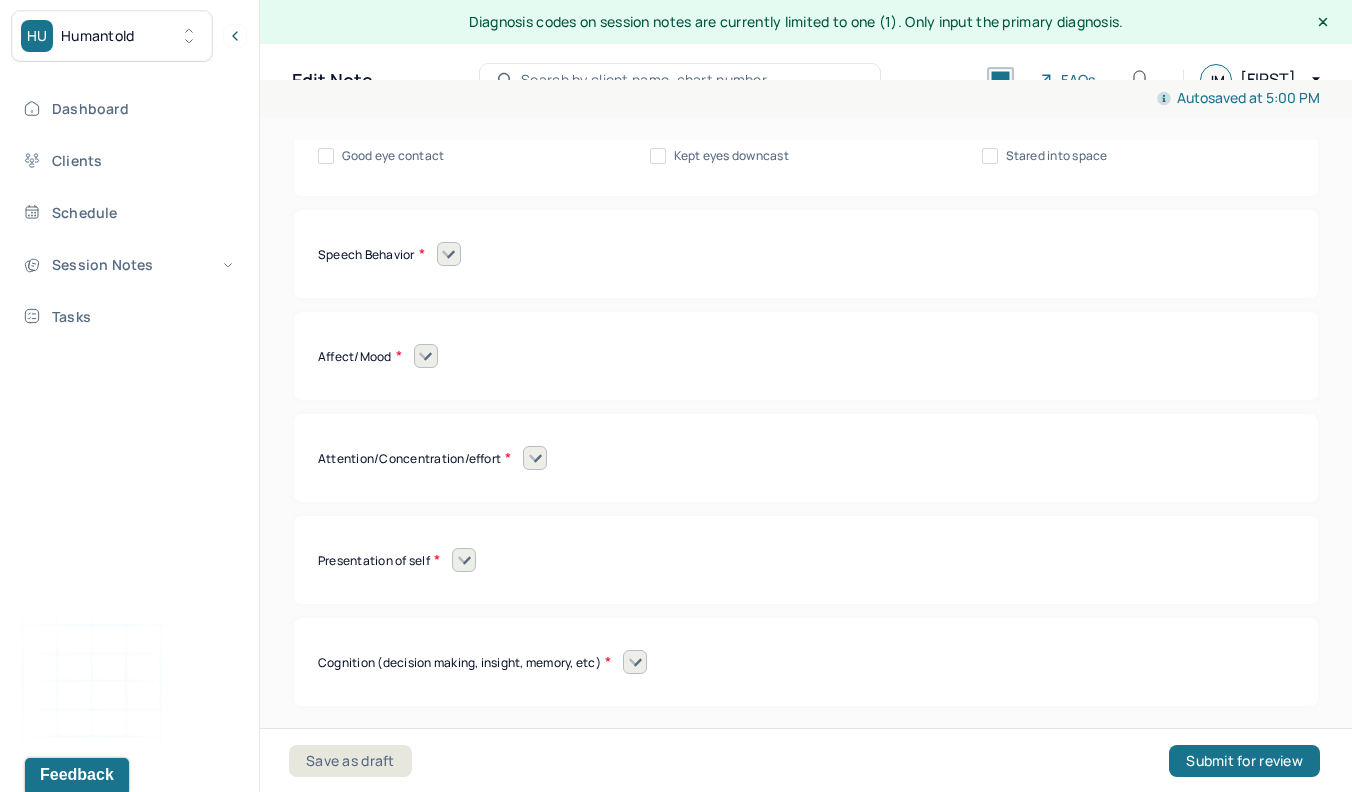 click at bounding box center (535, -636) 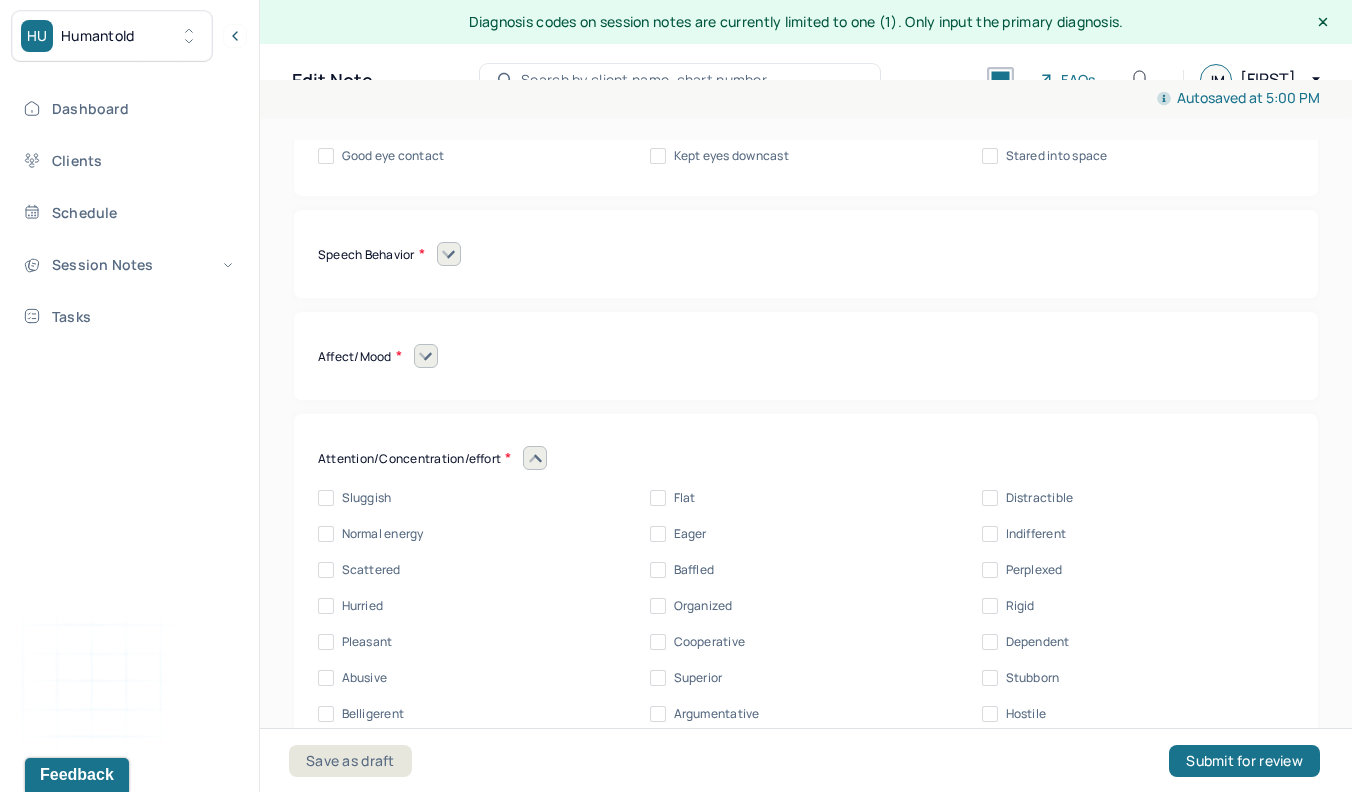 click on "Normal energy" at bounding box center [326, -560] 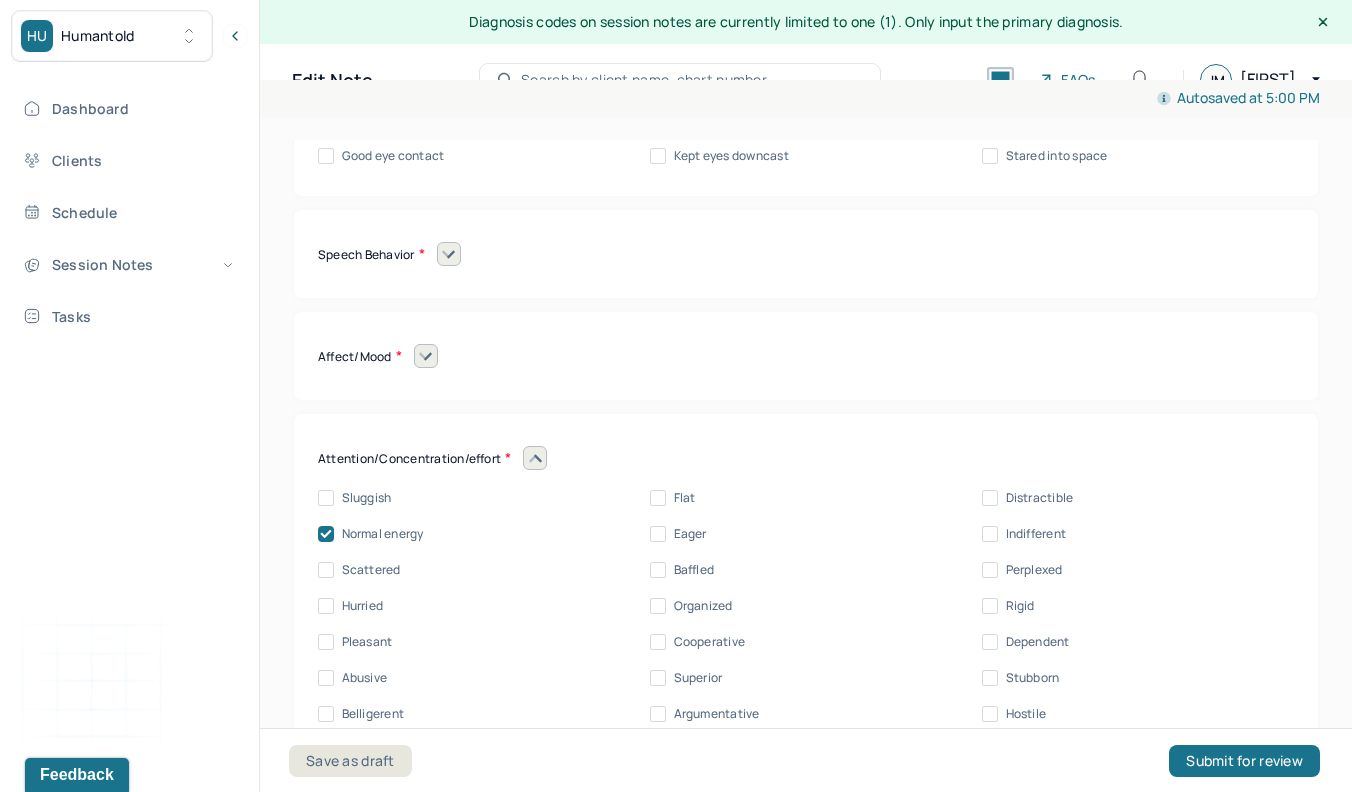 checkbox on "true" 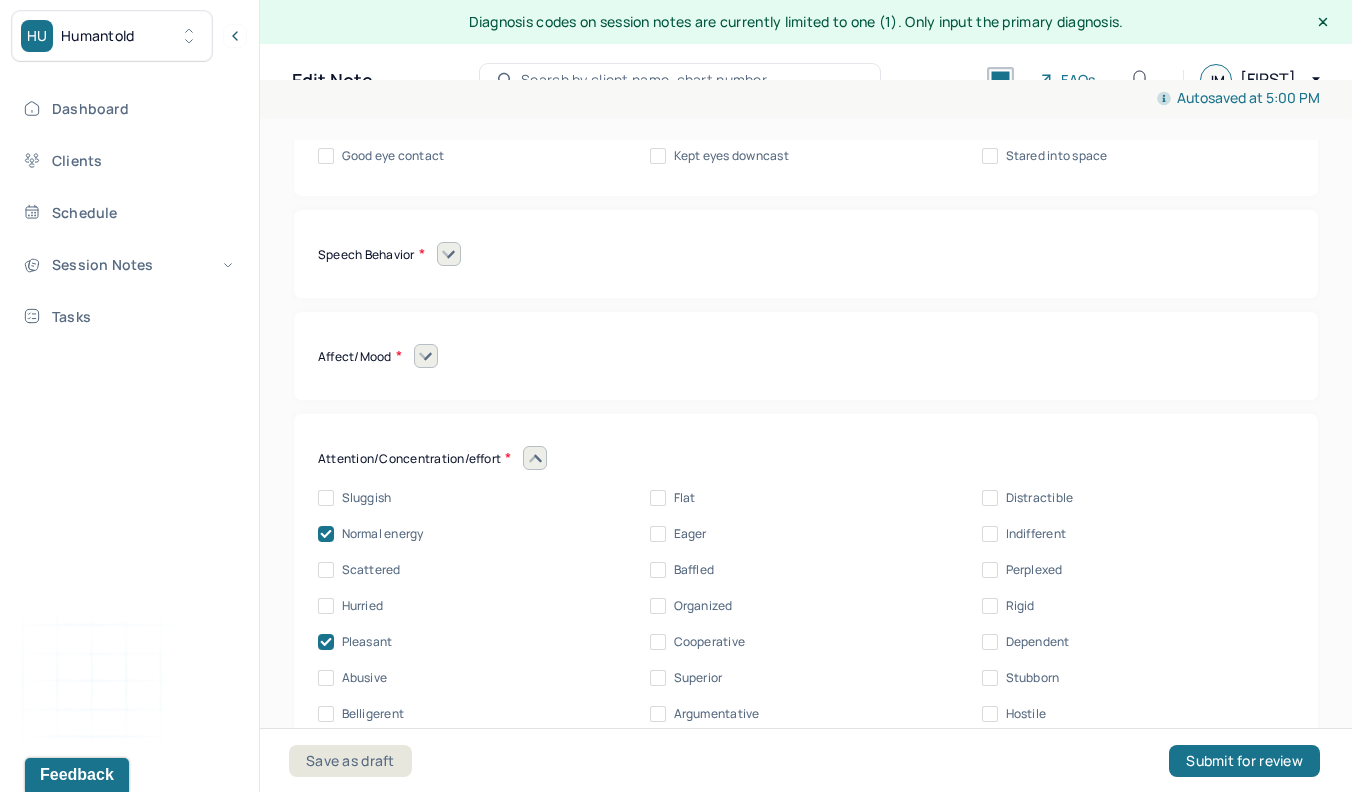 checkbox on "true" 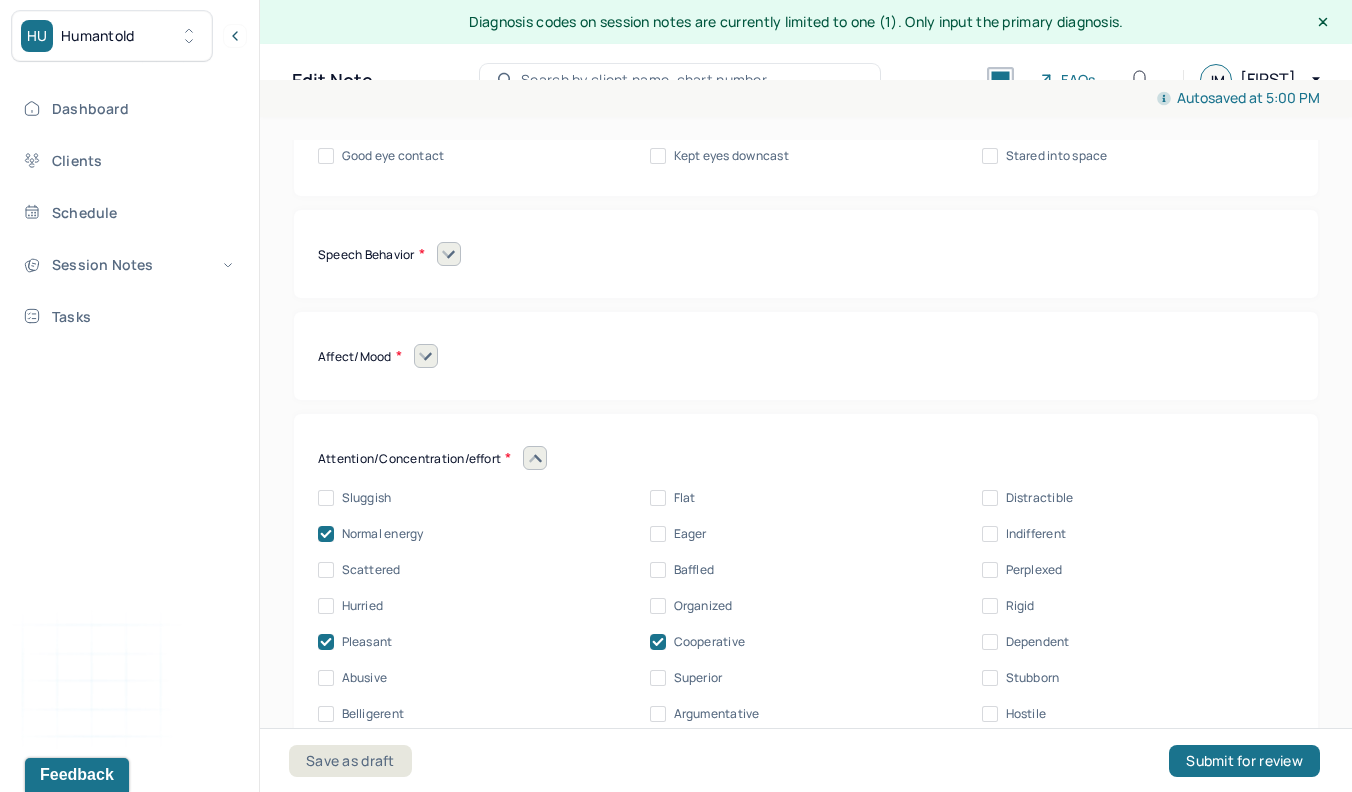 checkbox on "true" 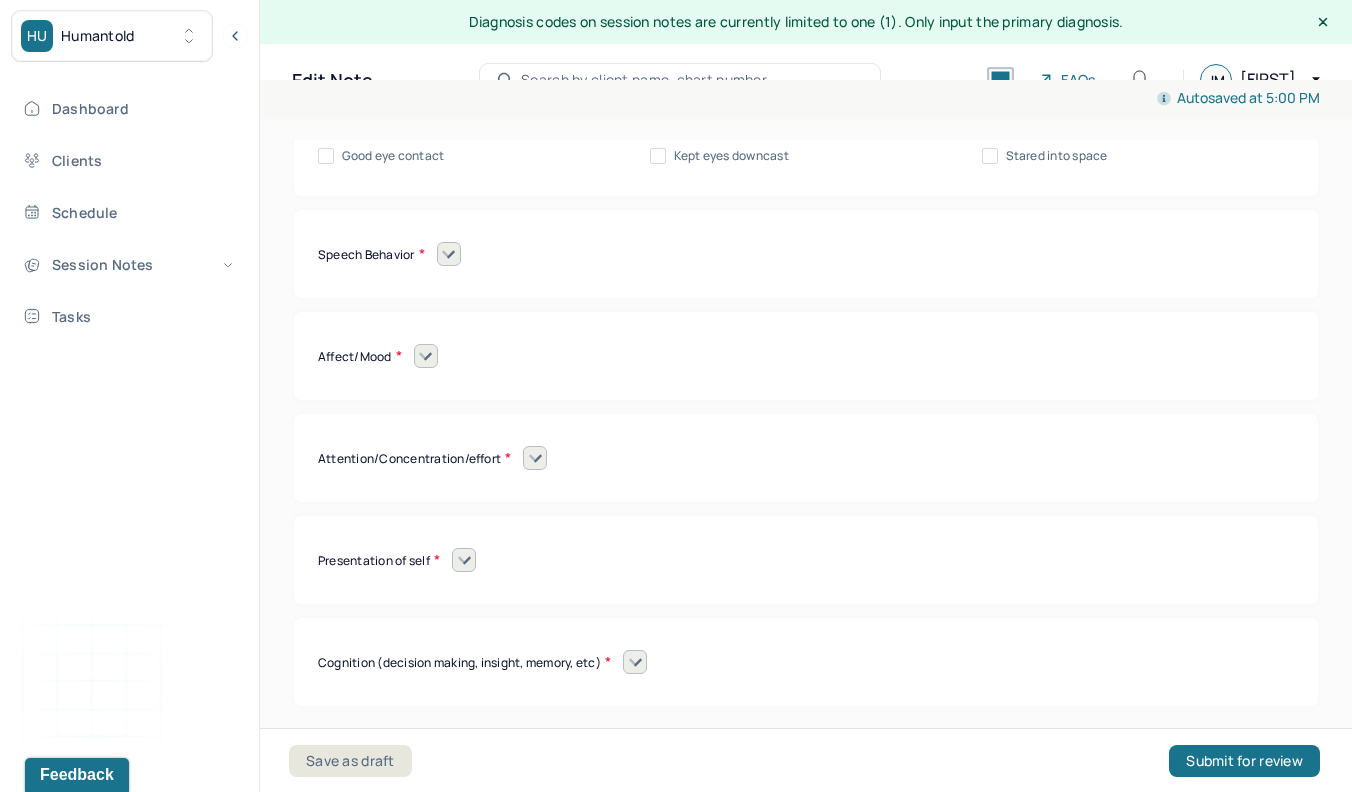 click 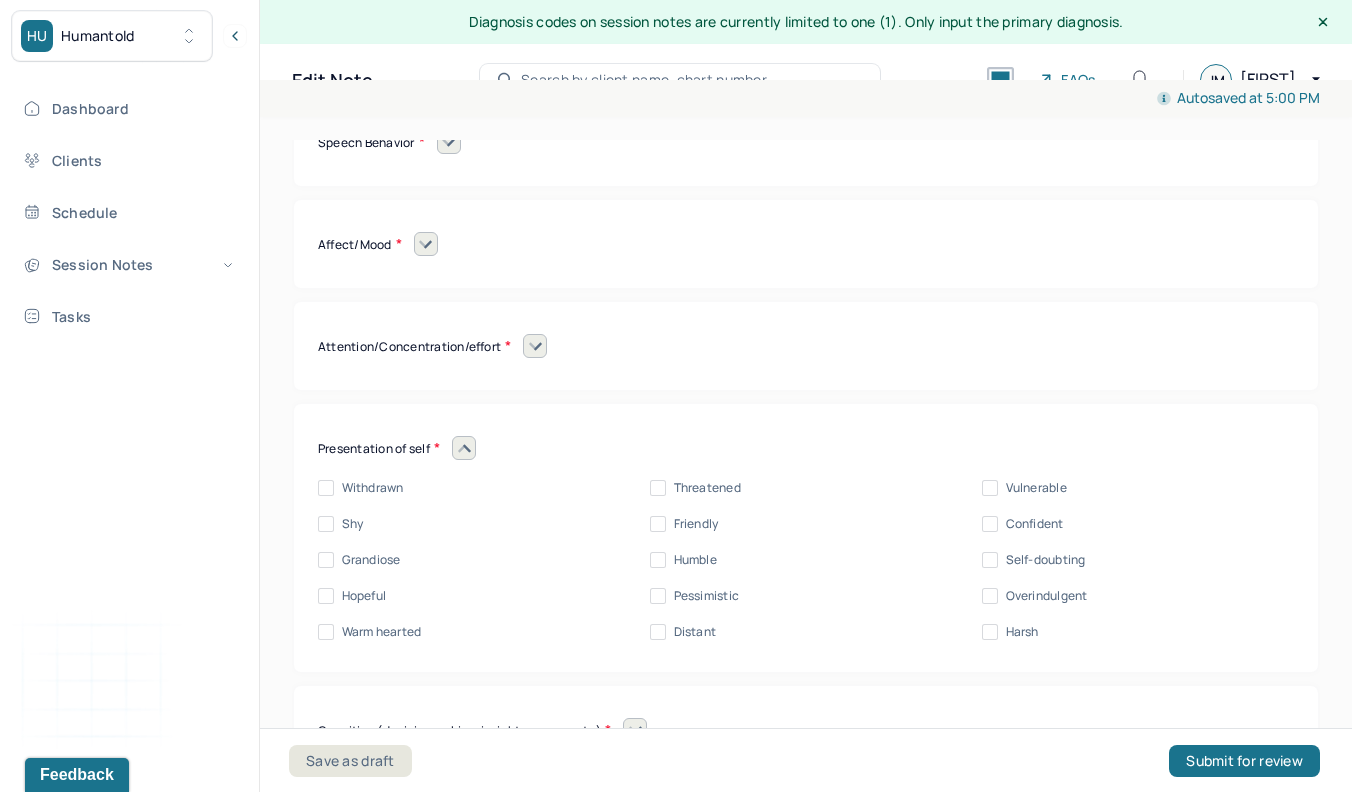 scroll, scrollTop: 17600, scrollLeft: 0, axis: vertical 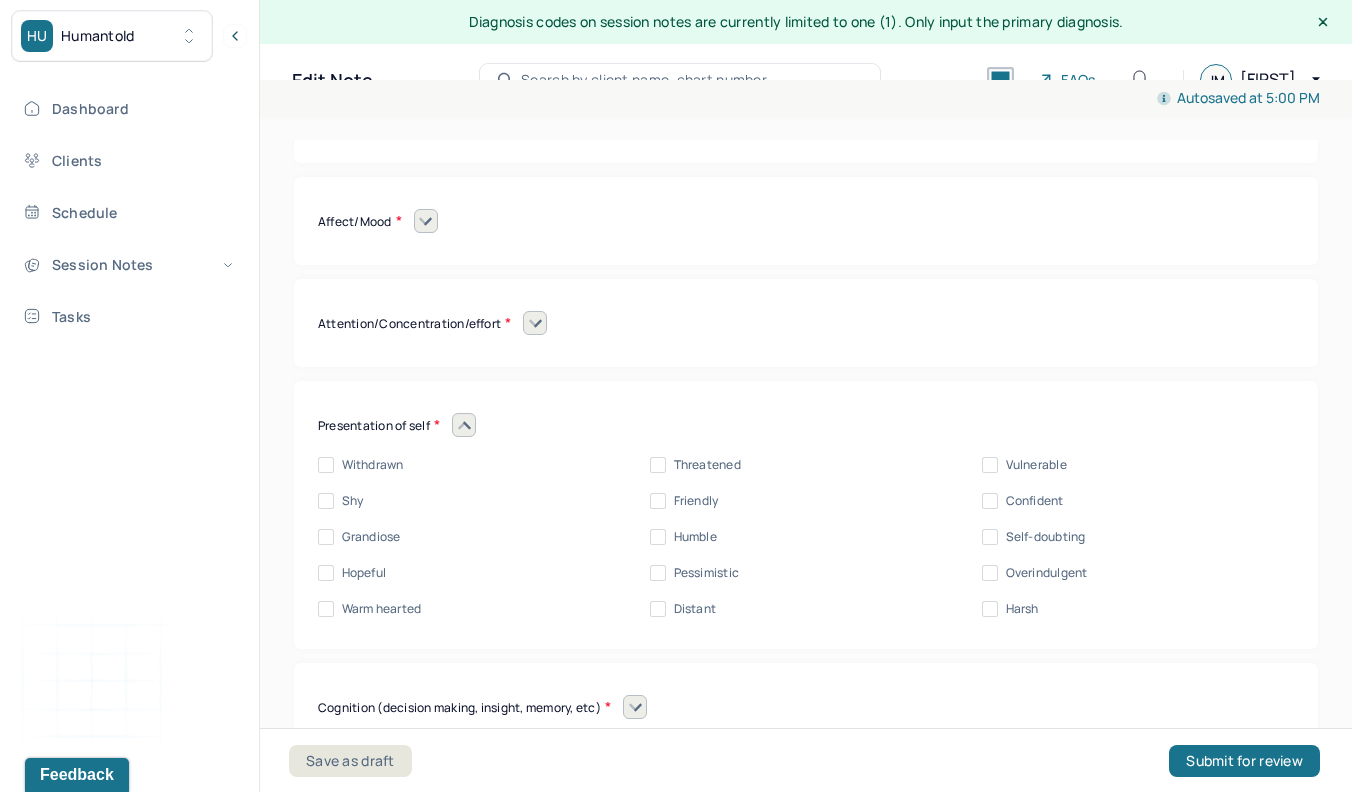click on "Shy" at bounding box center [326, -593] 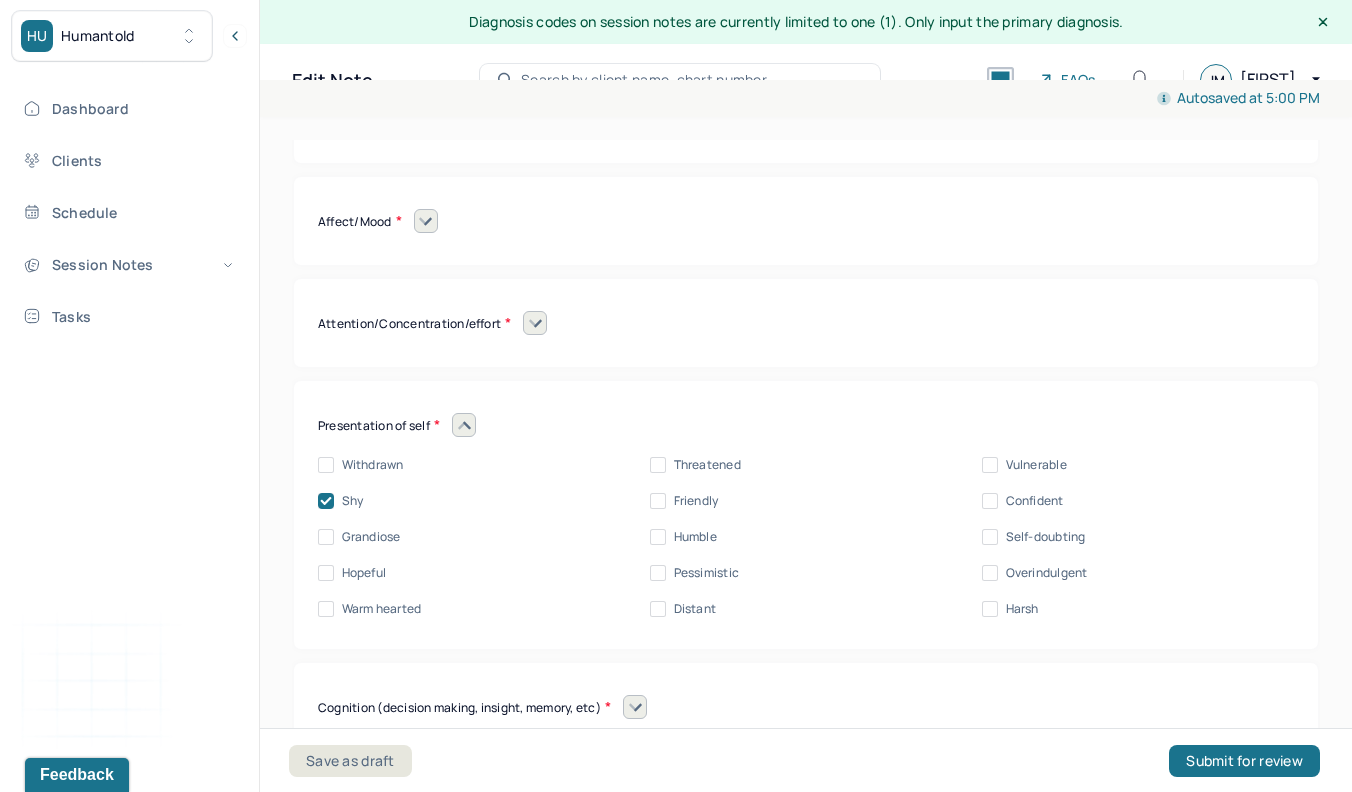 checkbox on "true" 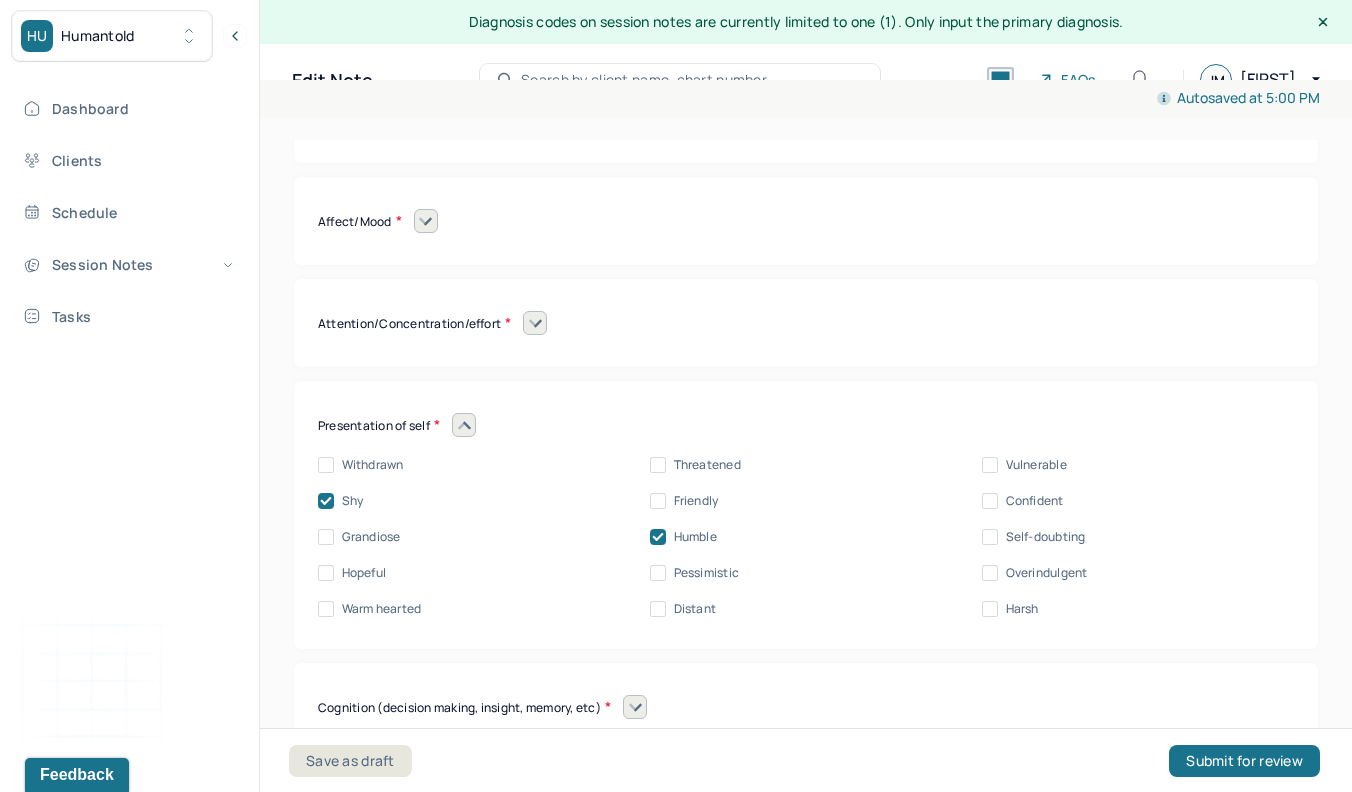 checkbox on "true" 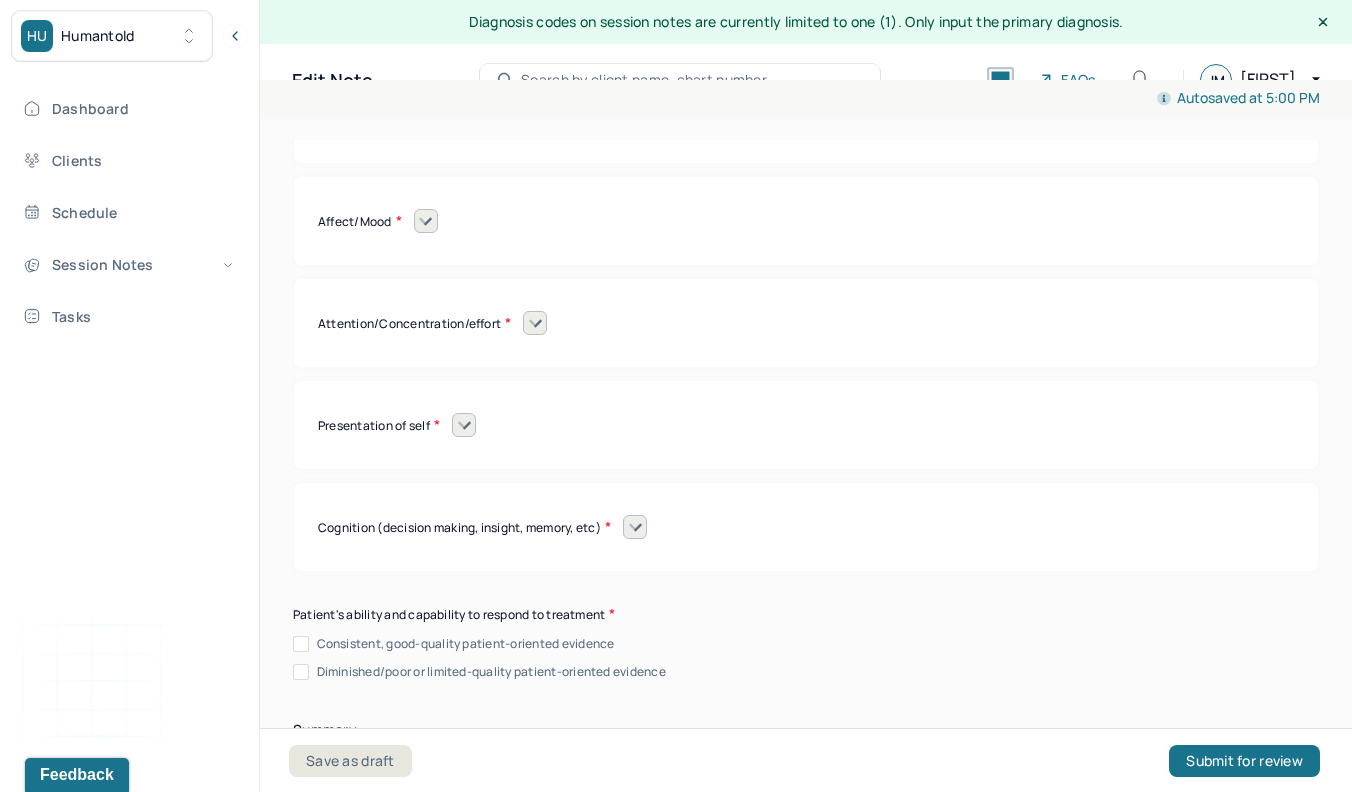 click at bounding box center (635, -567) 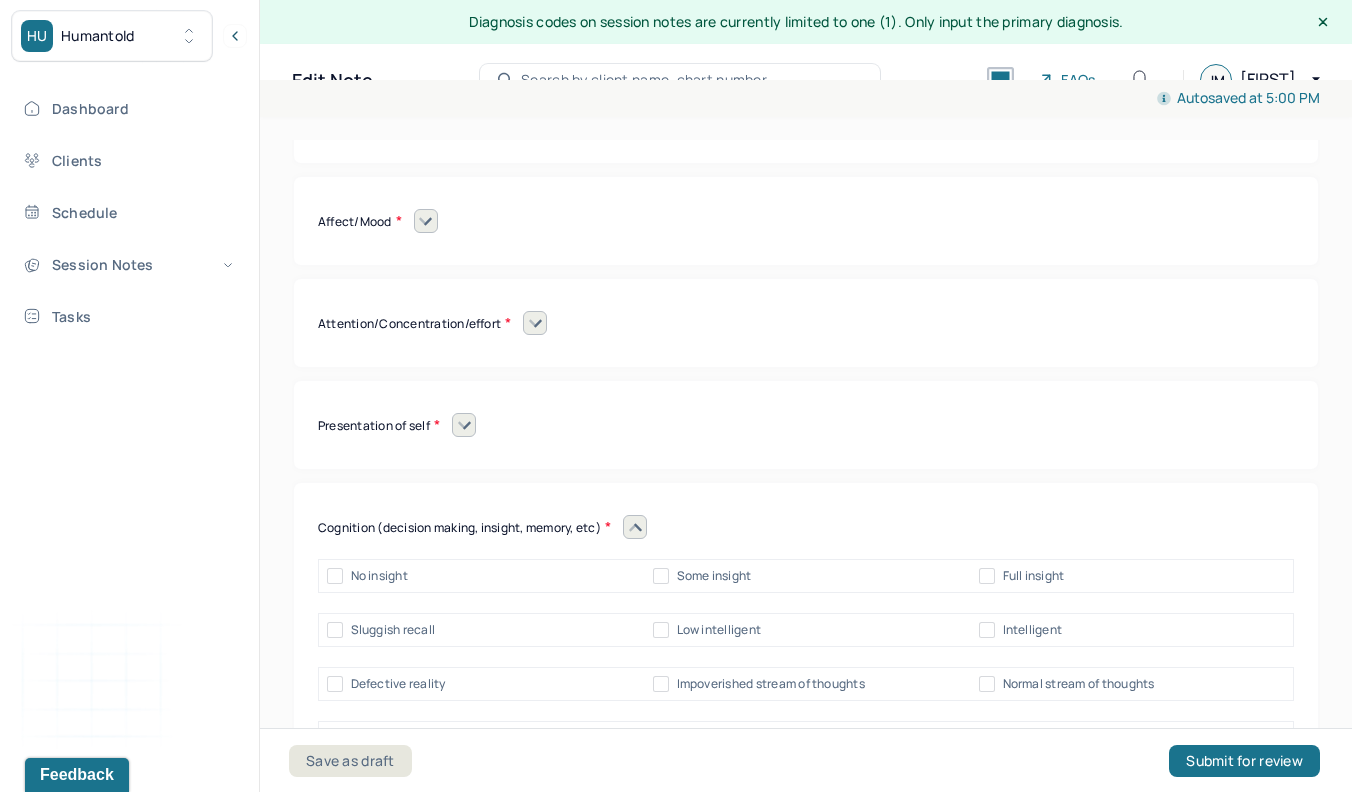click on "Some insight" at bounding box center (661, -518) 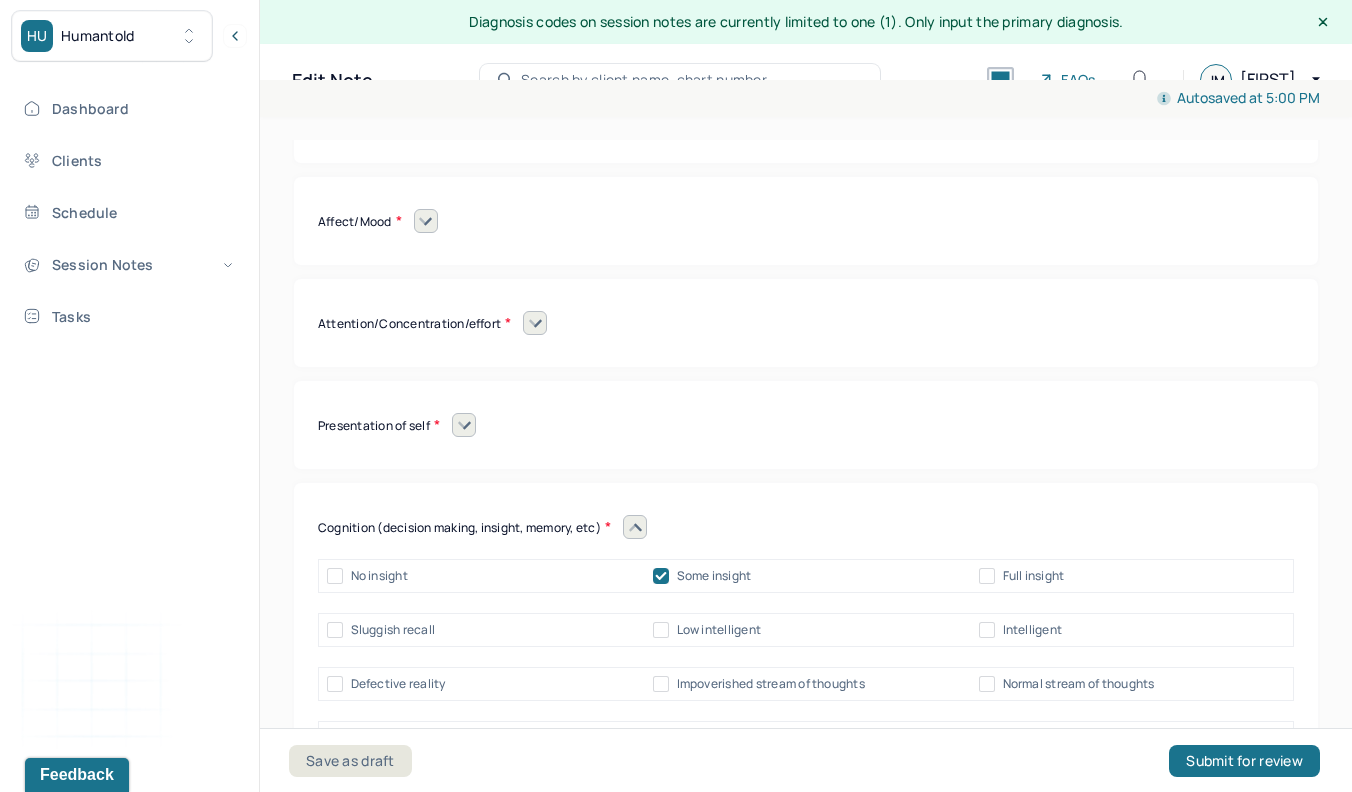 checkbox on "true" 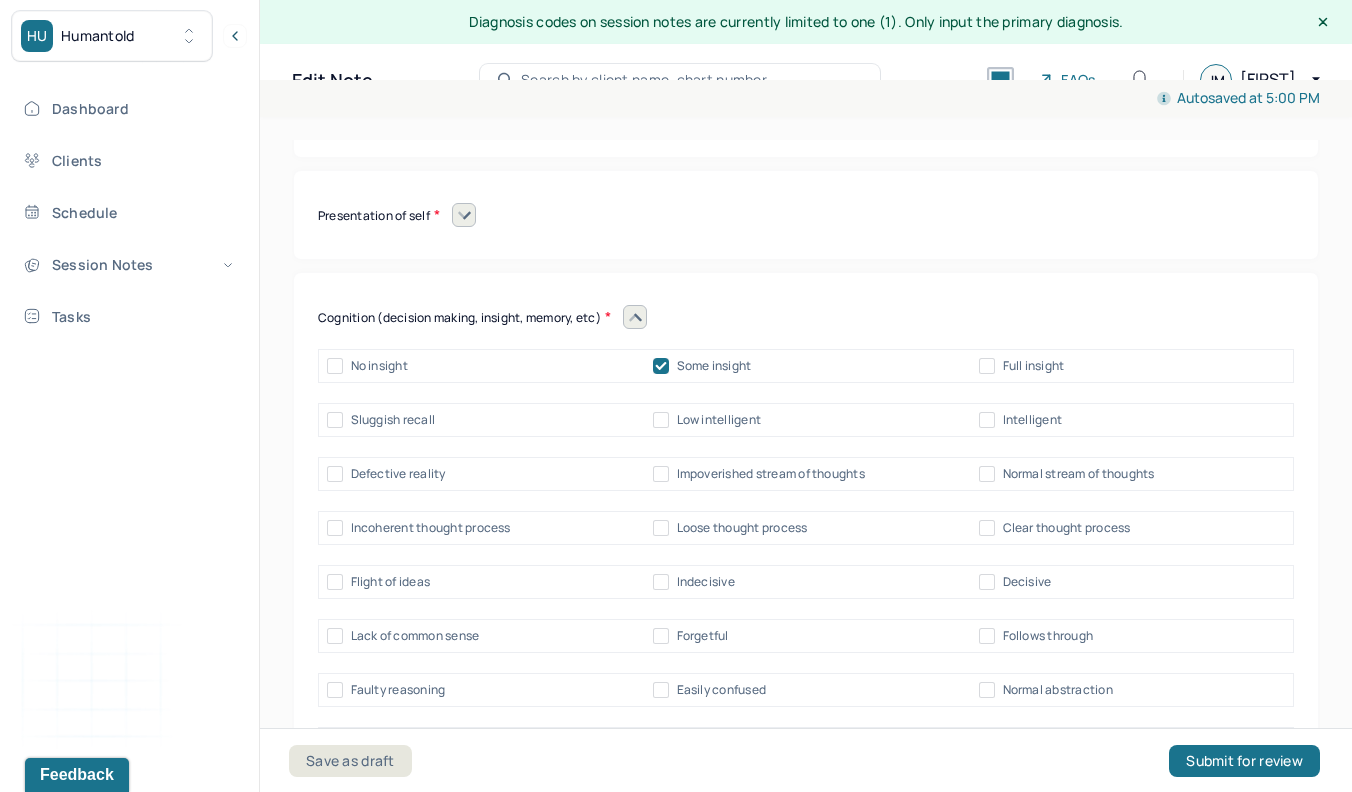 scroll, scrollTop: 17809, scrollLeft: 0, axis: vertical 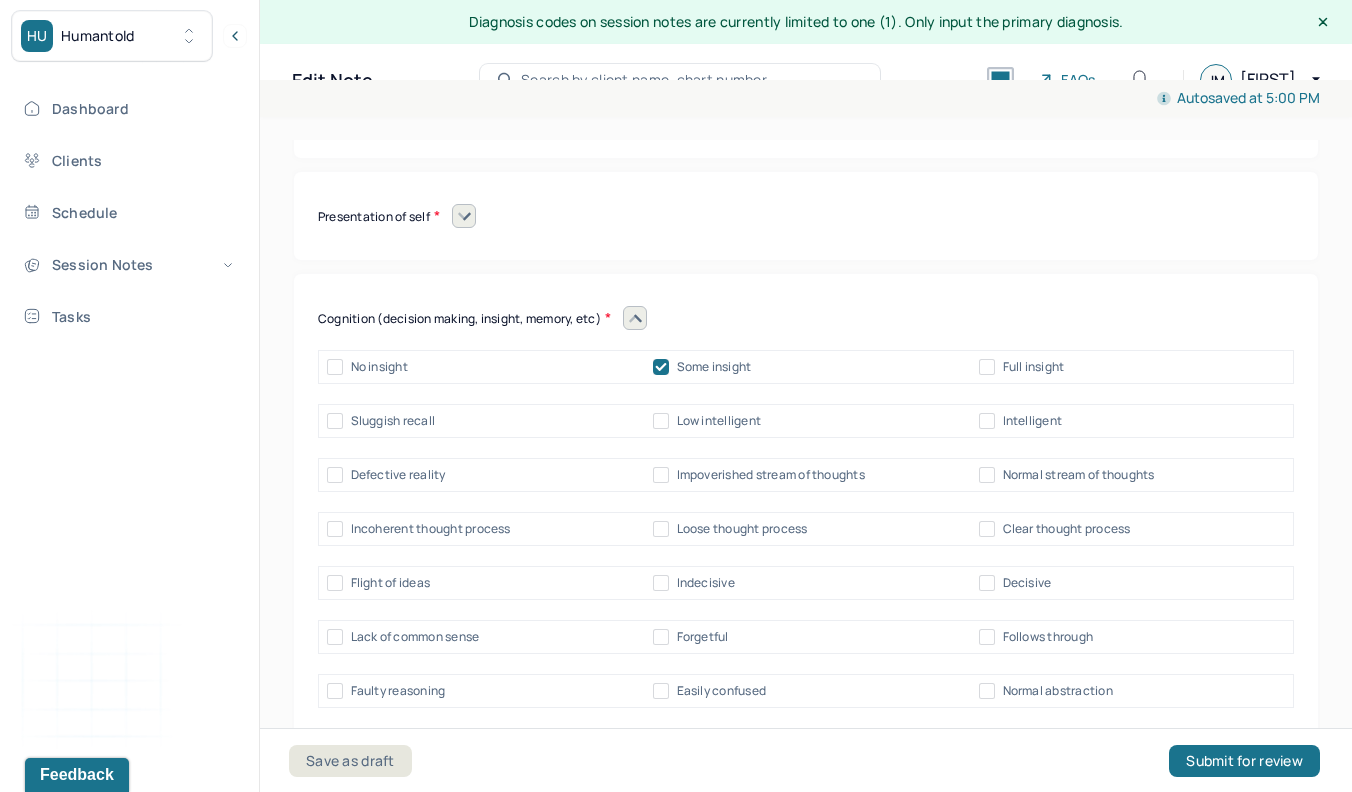 click on "Decisive" at bounding box center (987, -511) 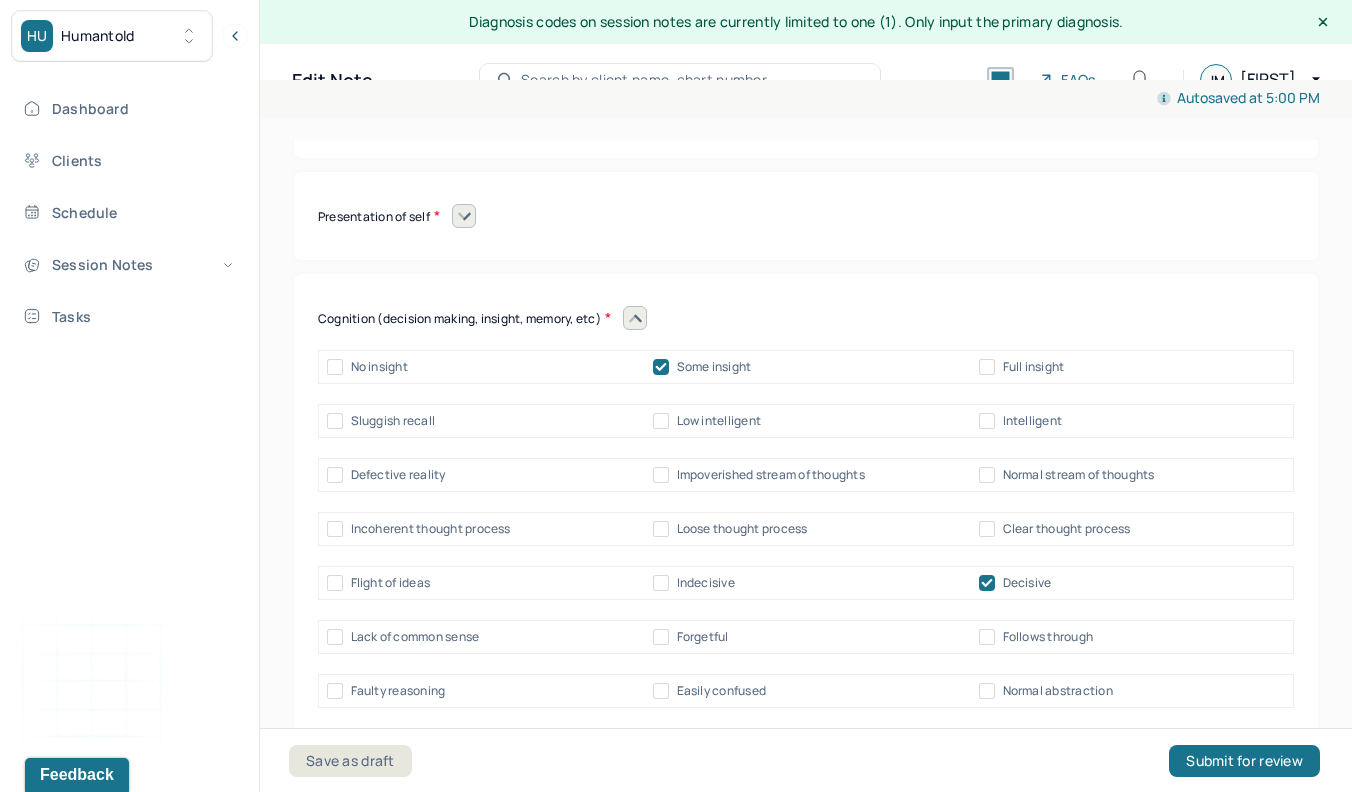 checkbox on "true" 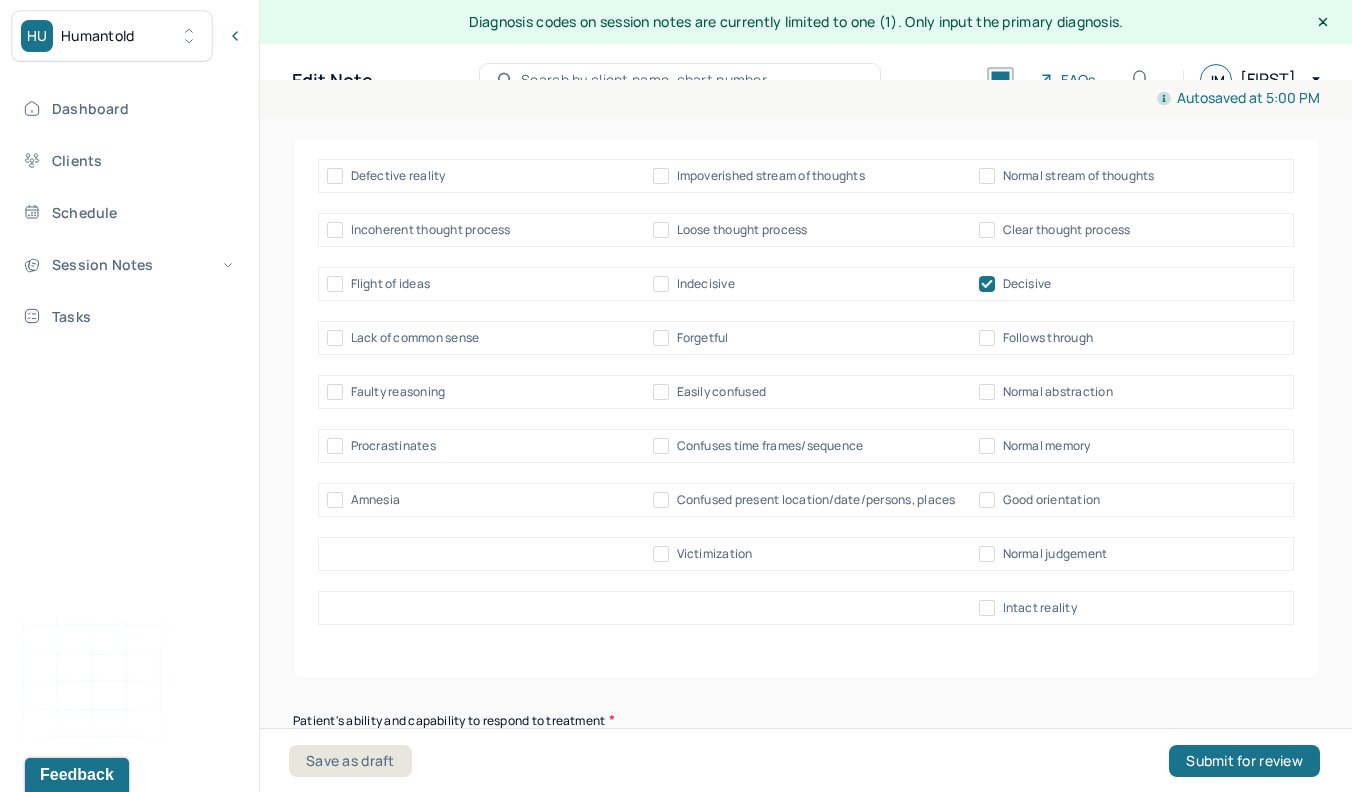scroll, scrollTop: 18113, scrollLeft: 0, axis: vertical 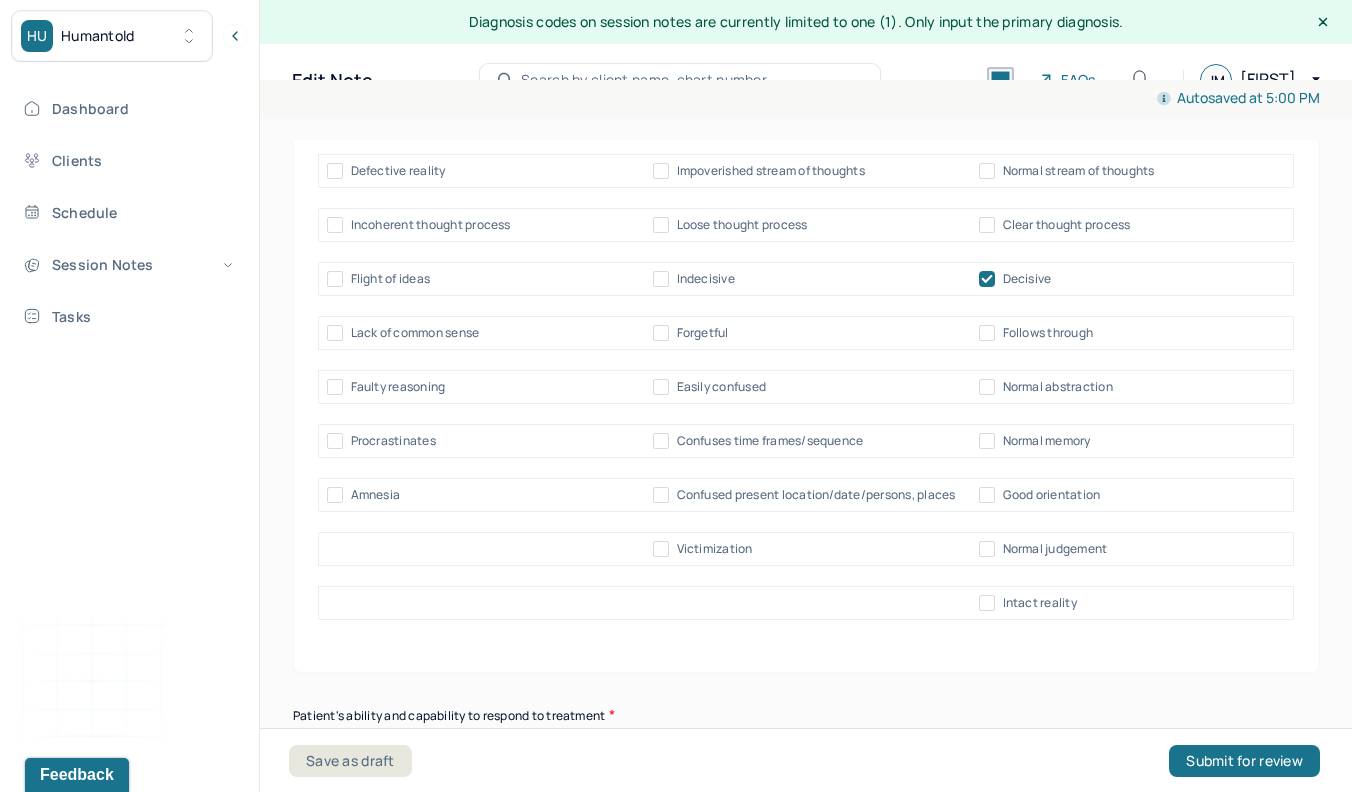 click on "Normal memory" at bounding box center [987, -653] 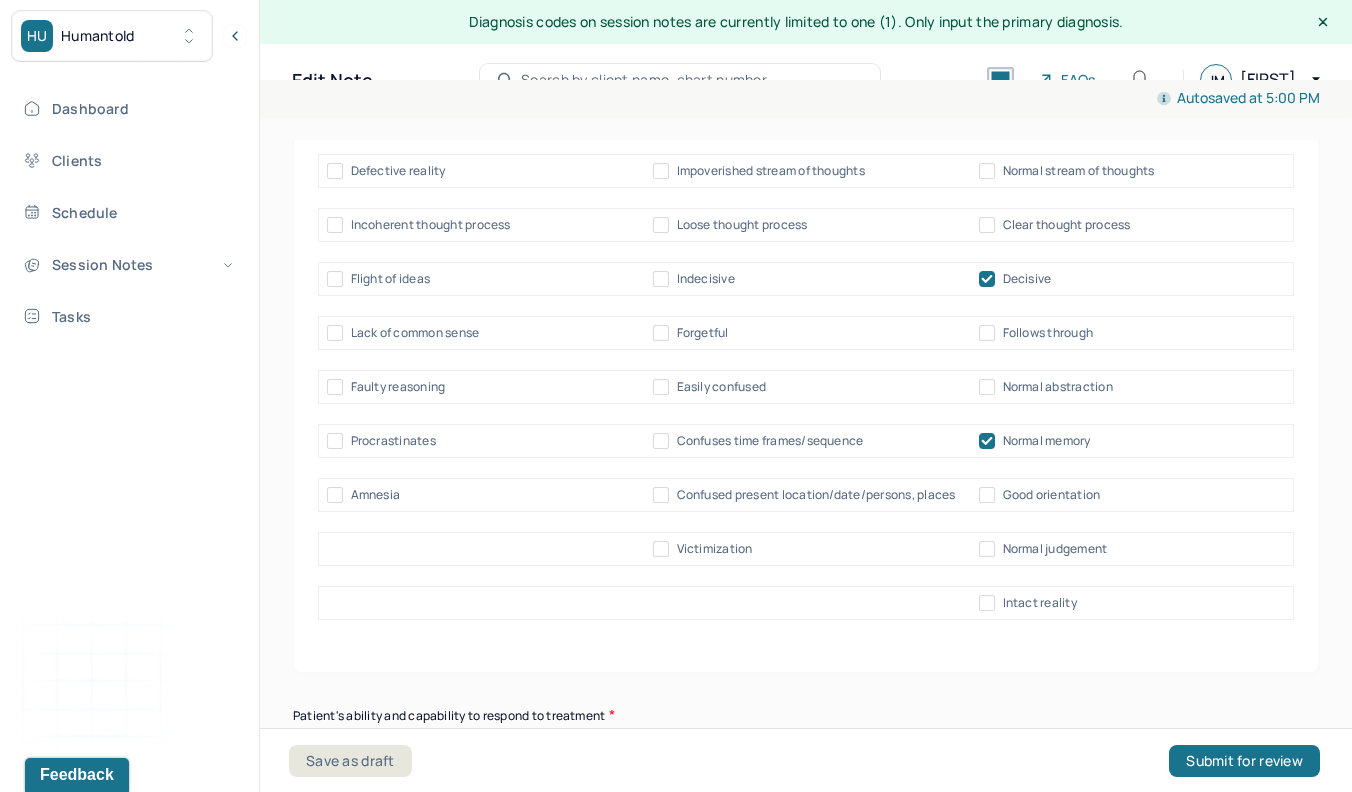 checkbox on "true" 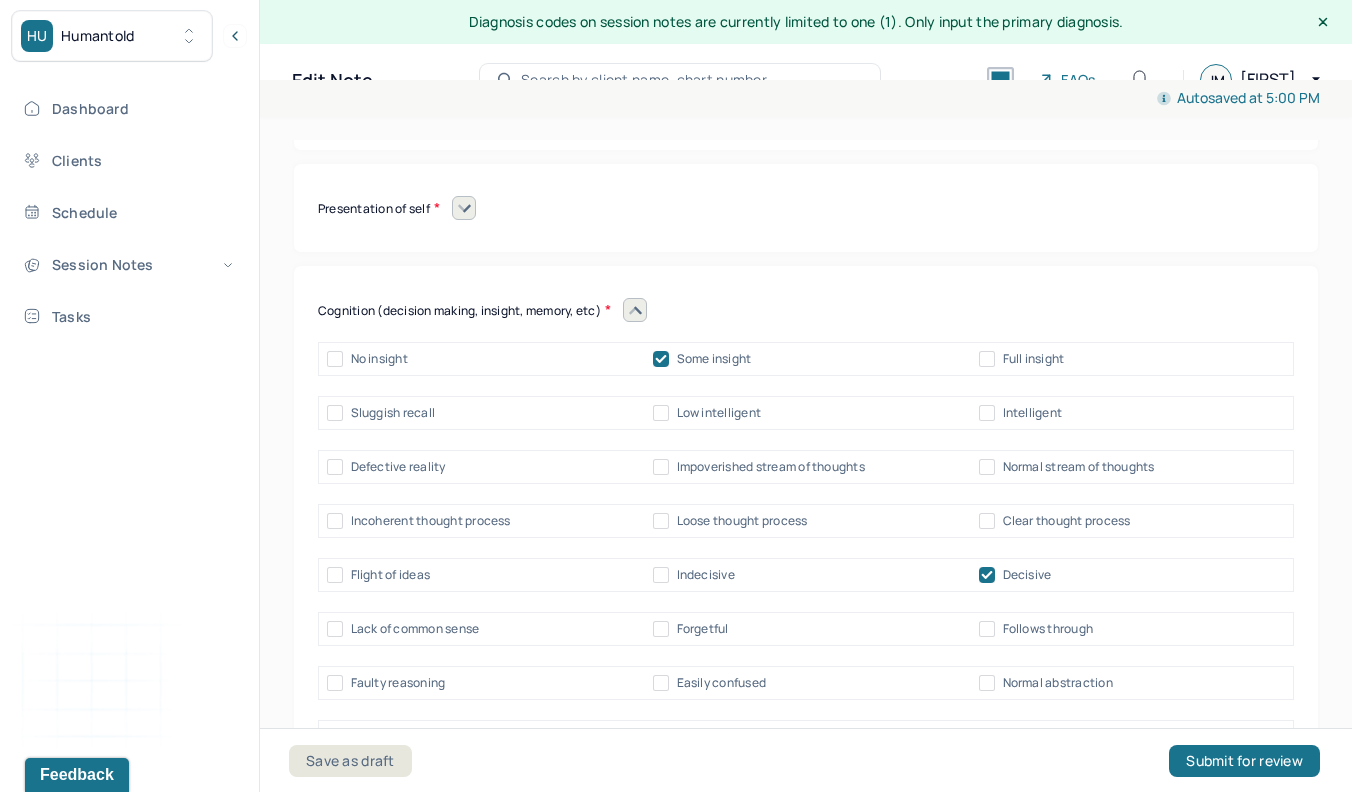 scroll, scrollTop: 17813, scrollLeft: 0, axis: vertical 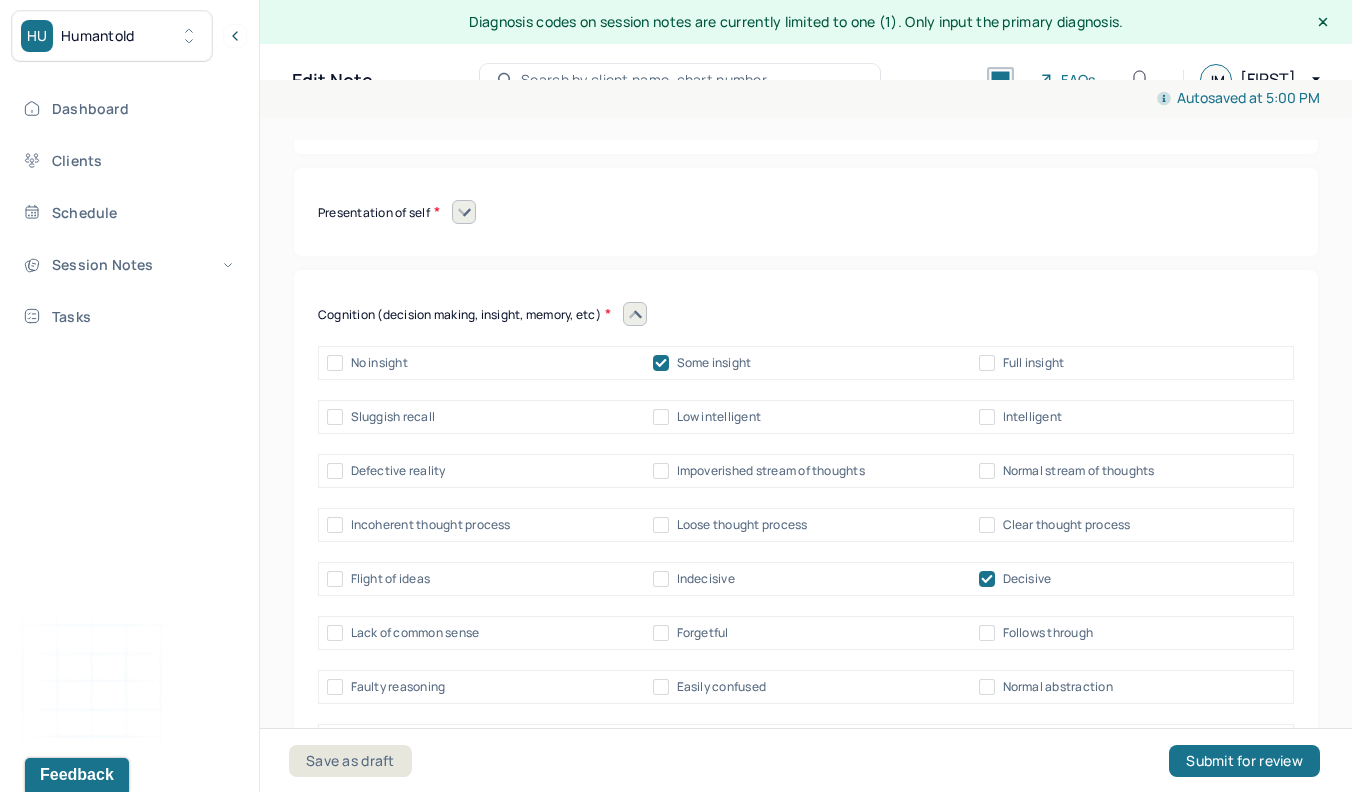 click at bounding box center [635, -780] 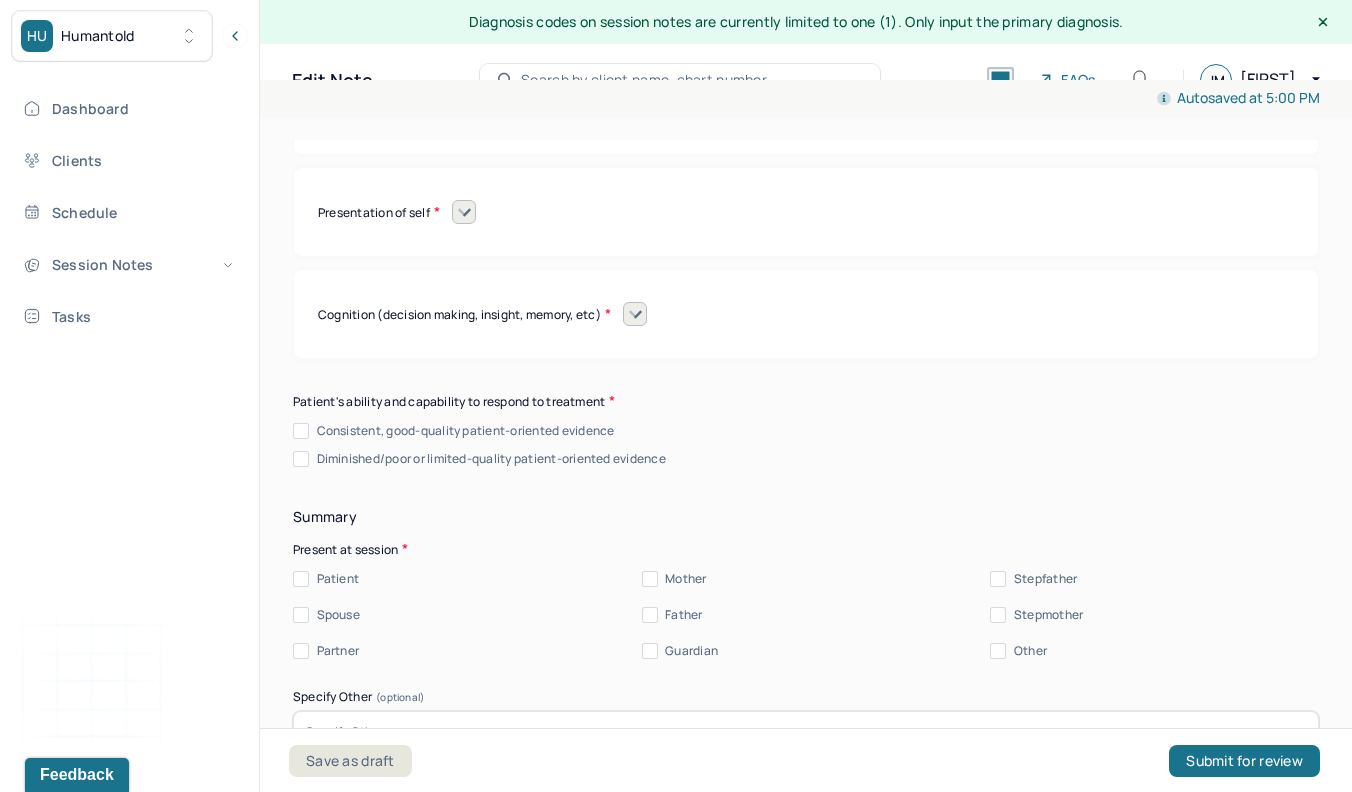 click on "Consistent, good-quality patient-oriented evidence" at bounding box center (301, -663) 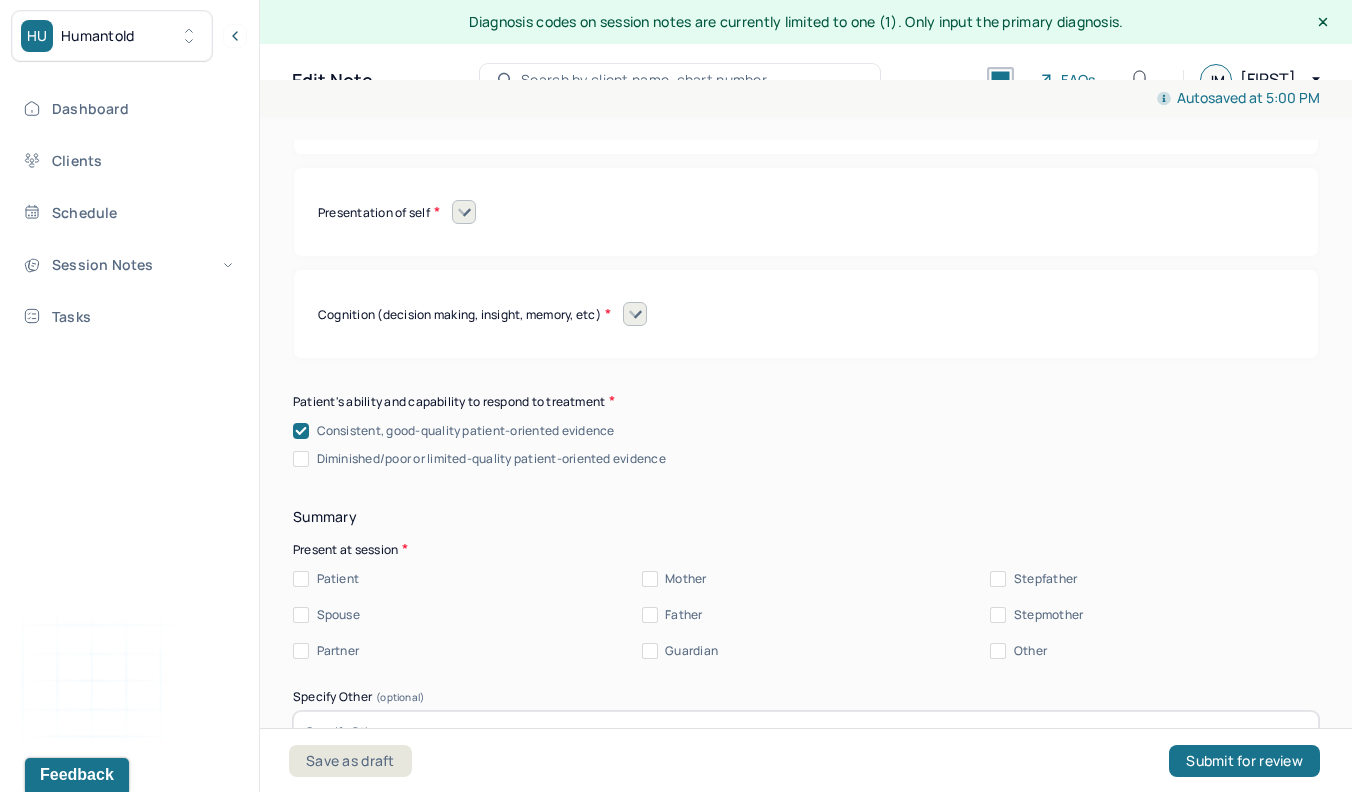 checkbox on "true" 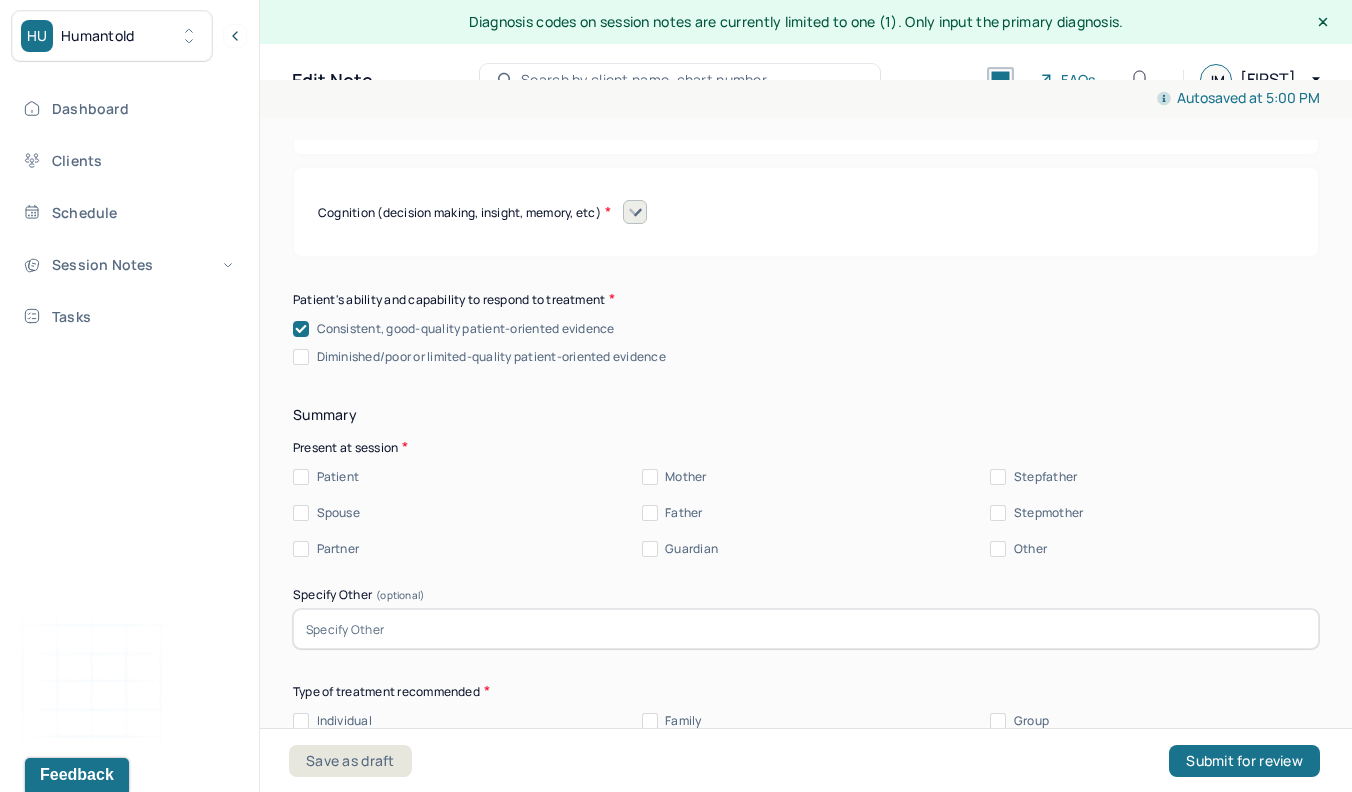 click on "Patient" at bounding box center [301, 477] 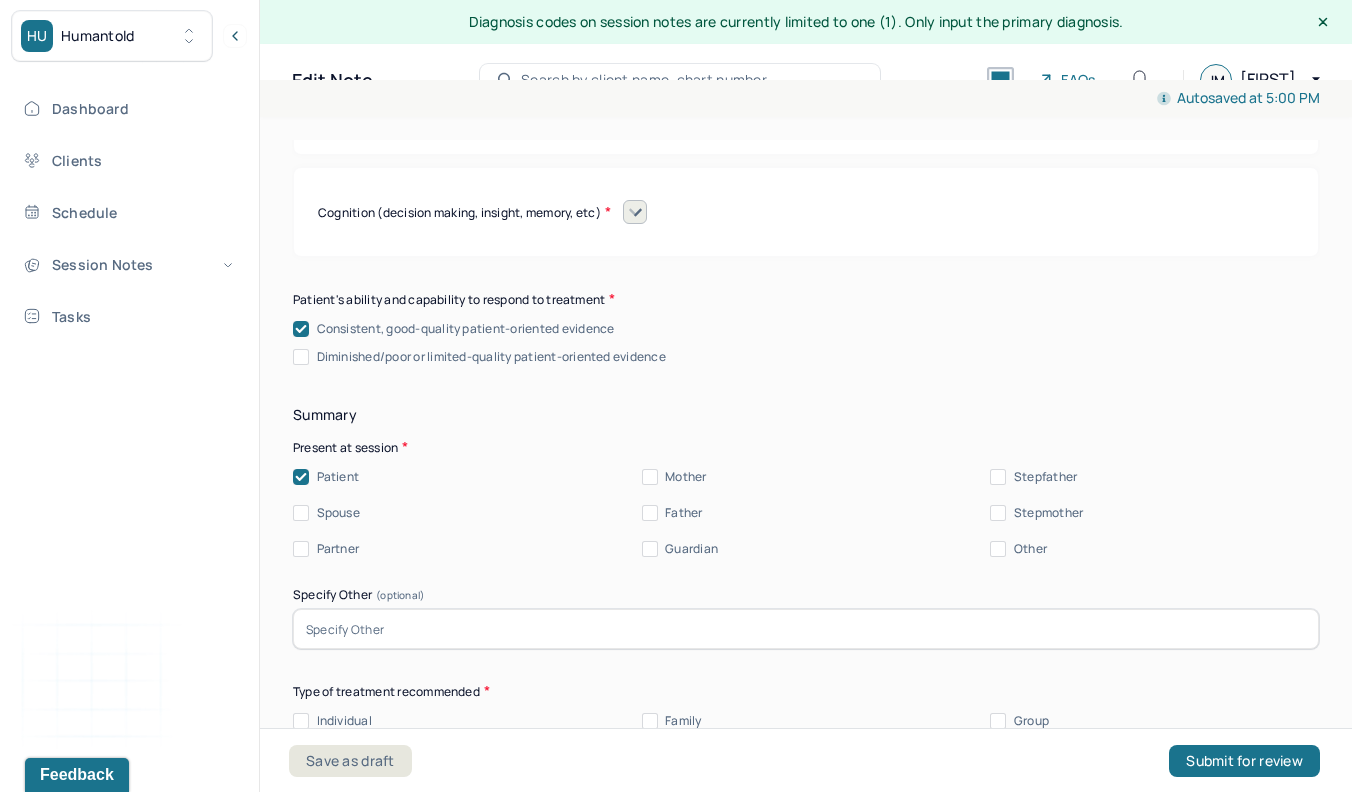 click on "Spouse" at bounding box center (301, 513) 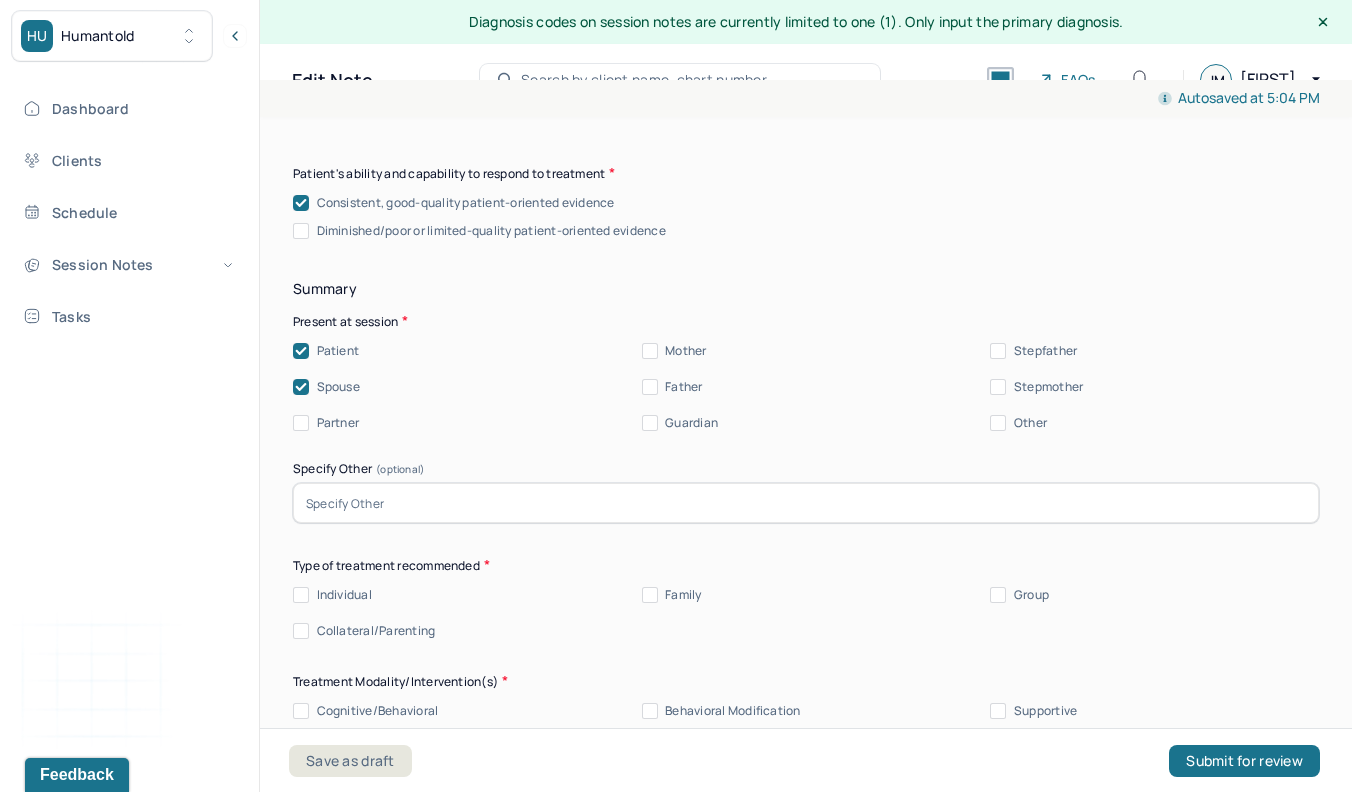 scroll, scrollTop: 18042, scrollLeft: 0, axis: vertical 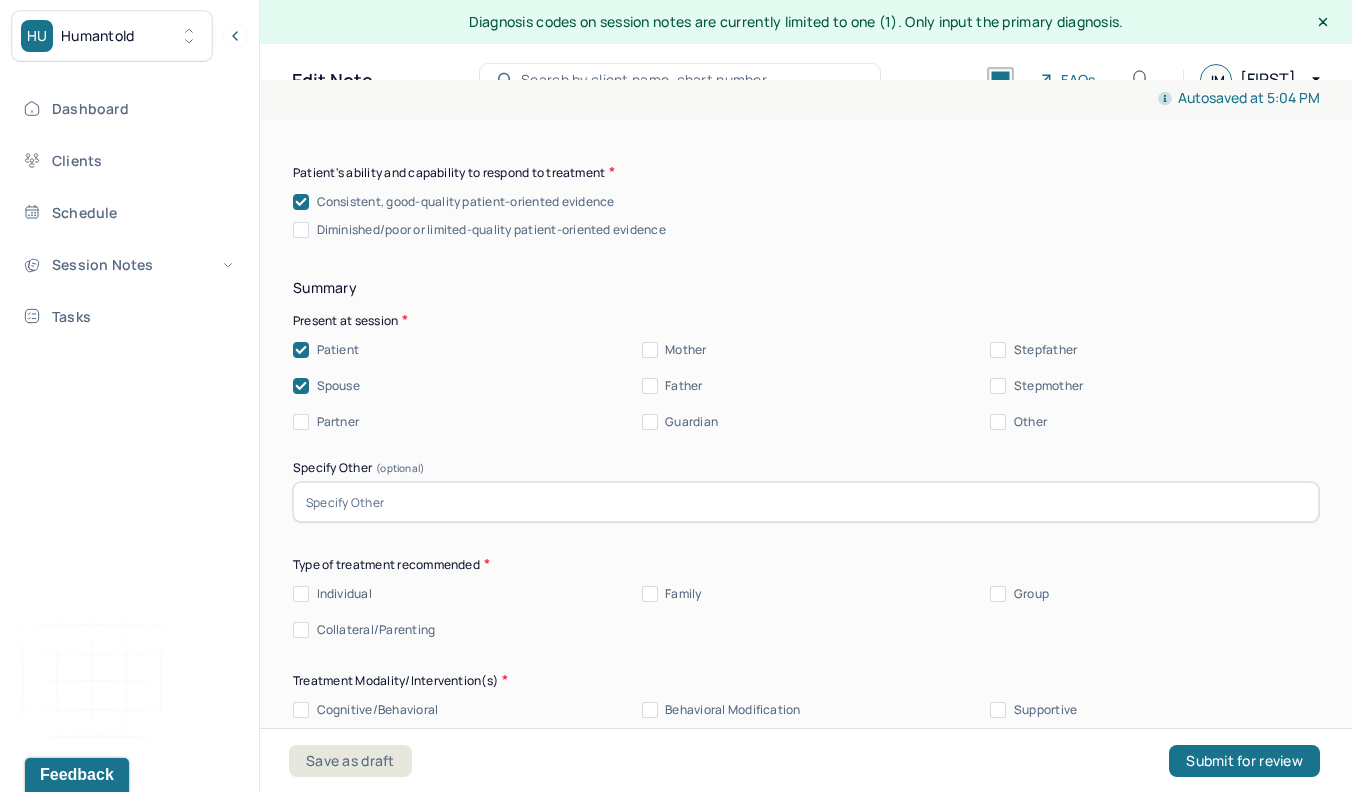click on "Family" at bounding box center [650, 594] 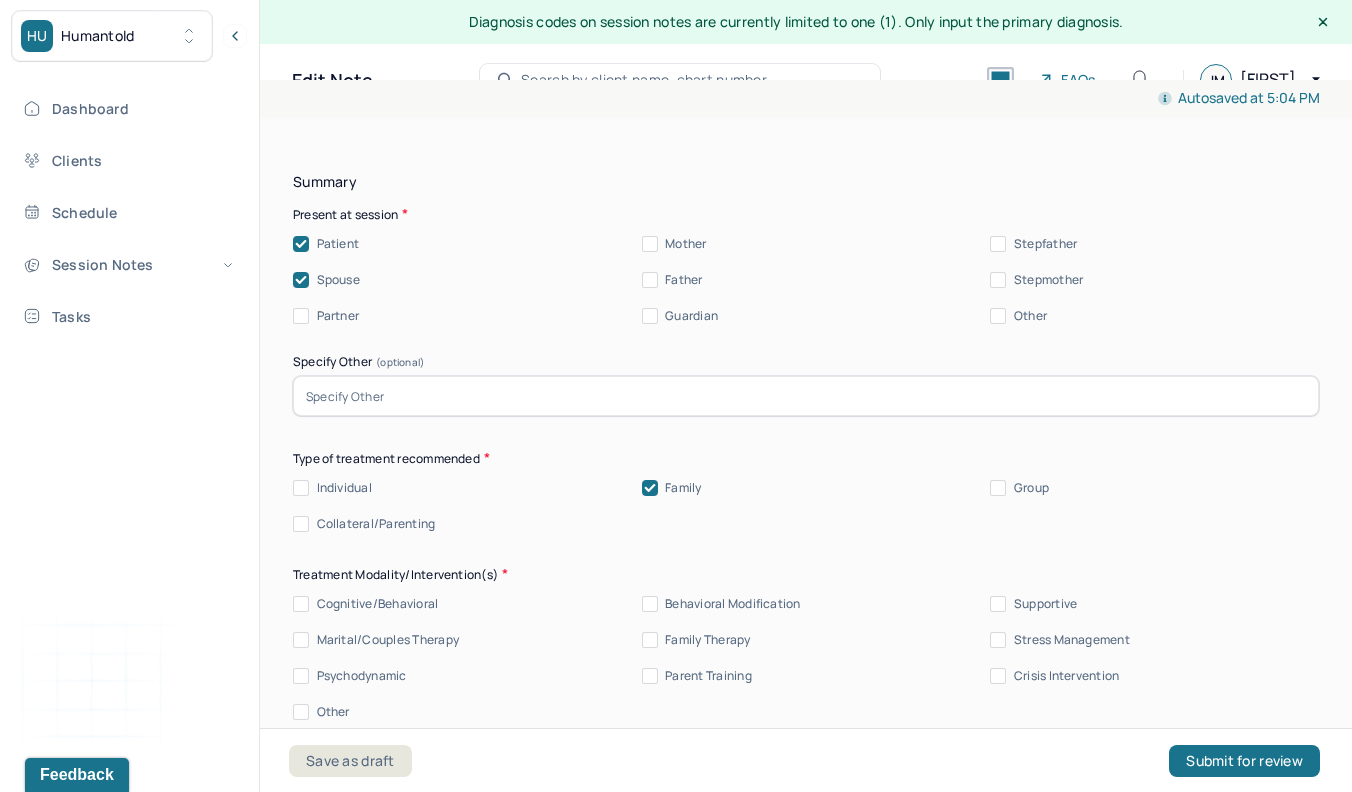 scroll, scrollTop: 18200, scrollLeft: 0, axis: vertical 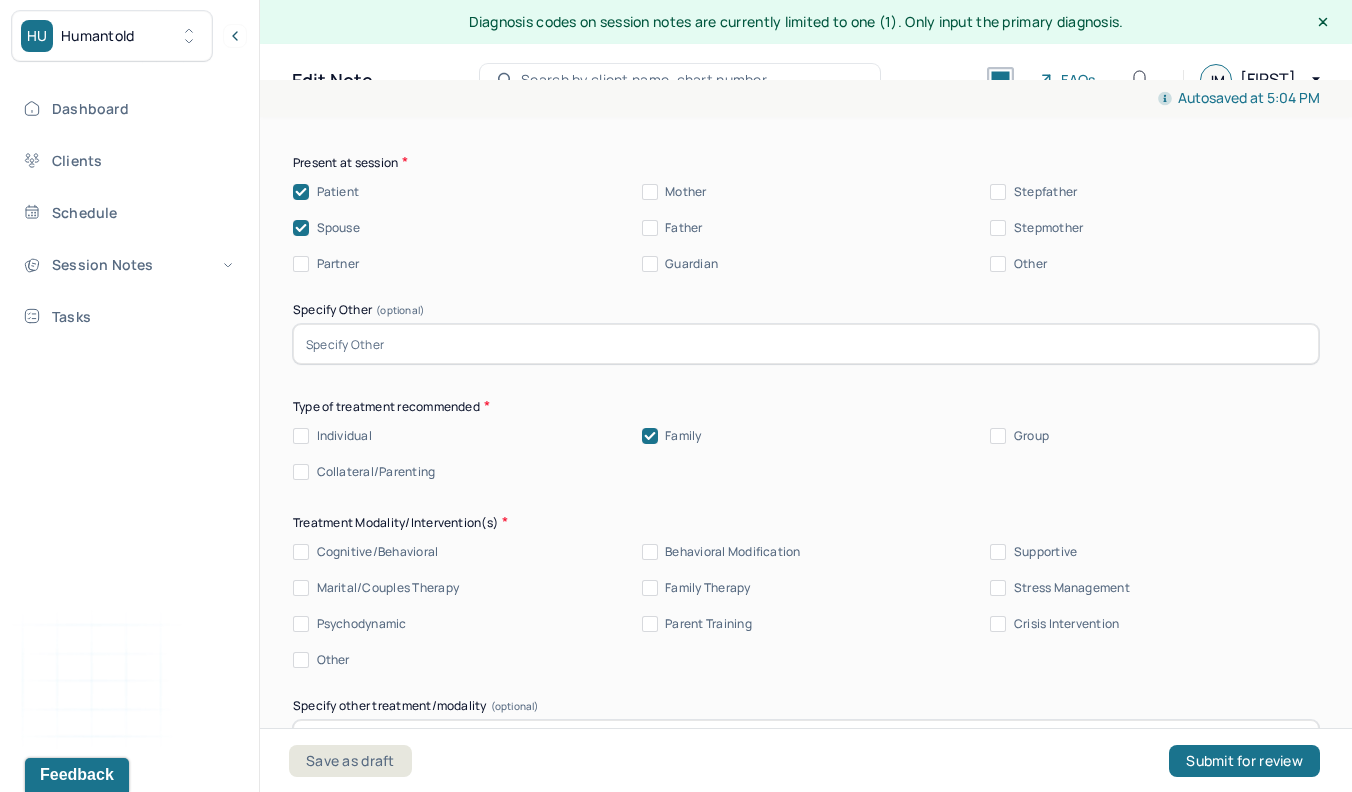 click on "Marital/Couples Therapy" at bounding box center (376, 588) 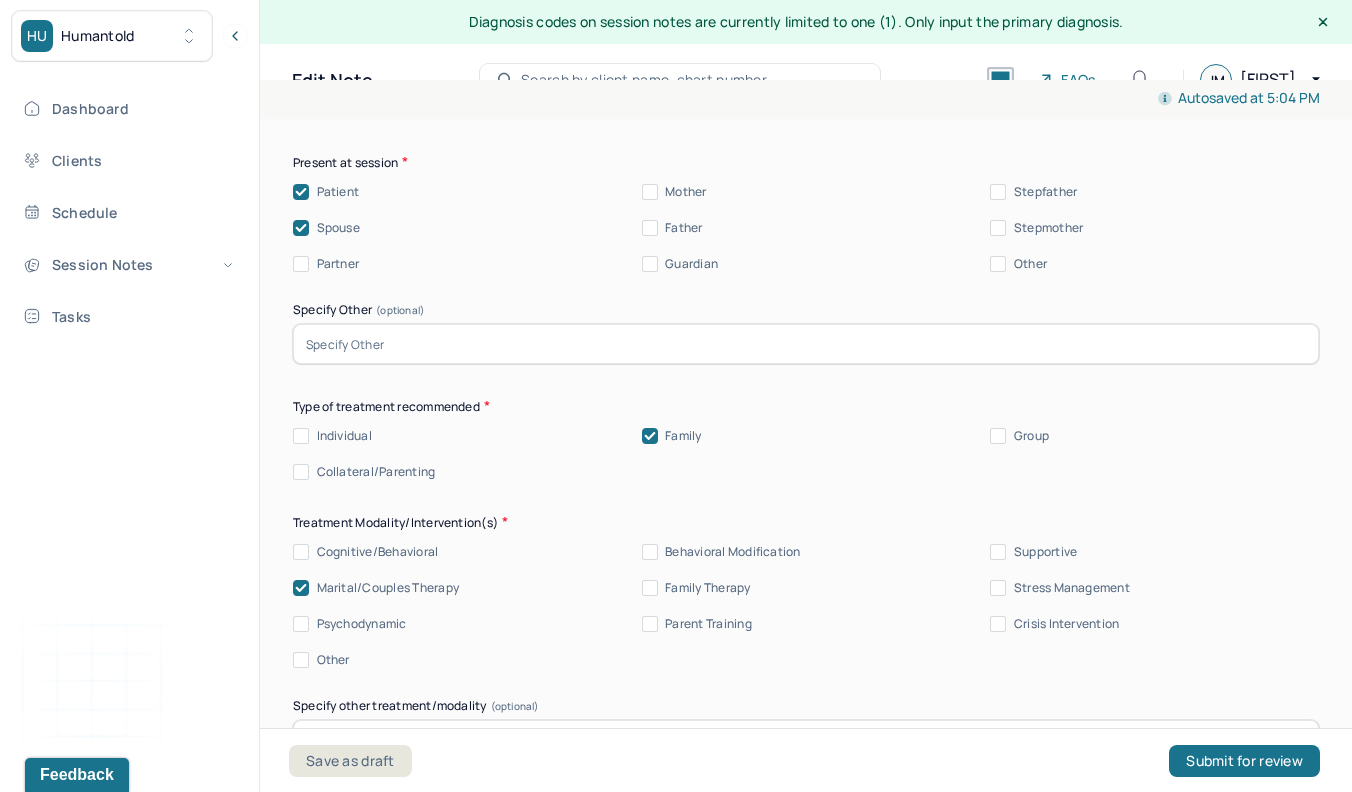 click on "Stress Management" at bounding box center (998, 588) 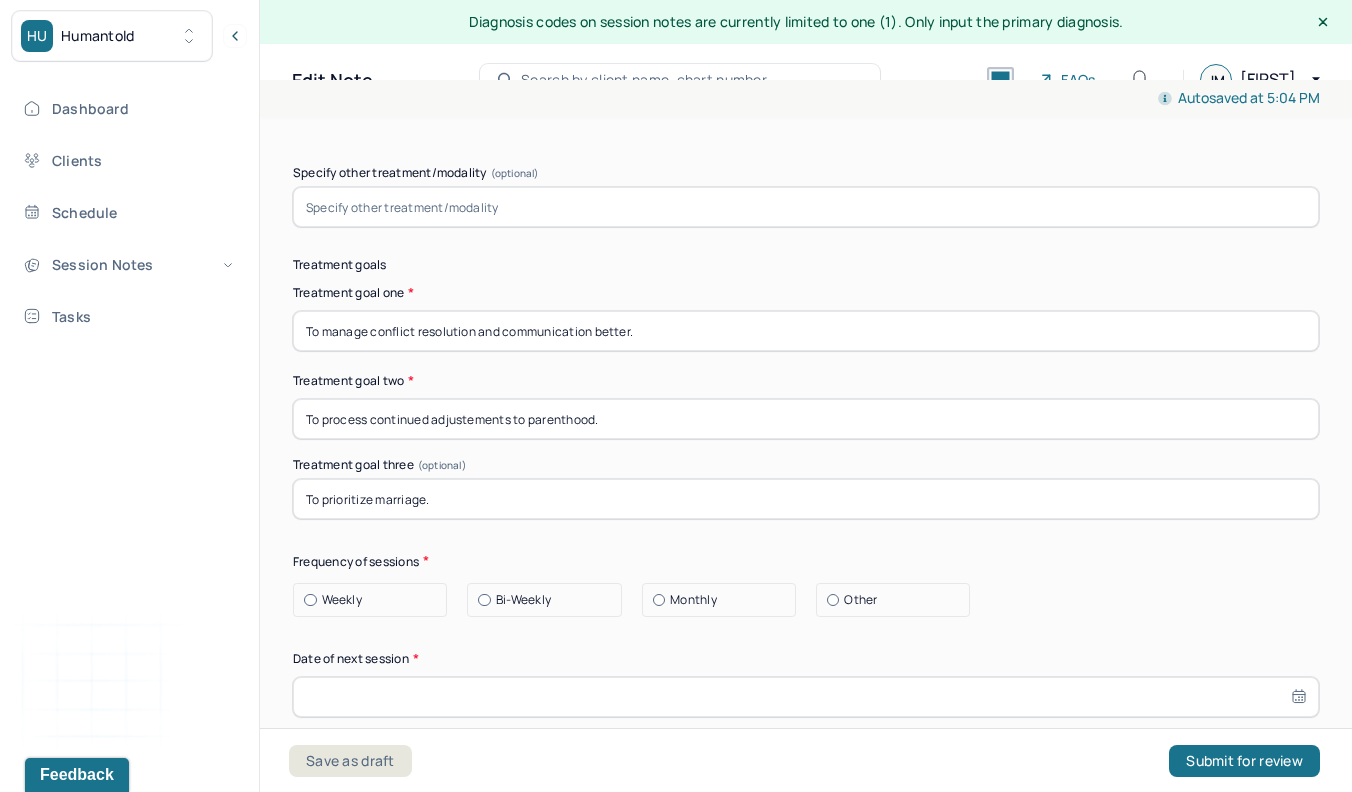 scroll, scrollTop: 18736, scrollLeft: 0, axis: vertical 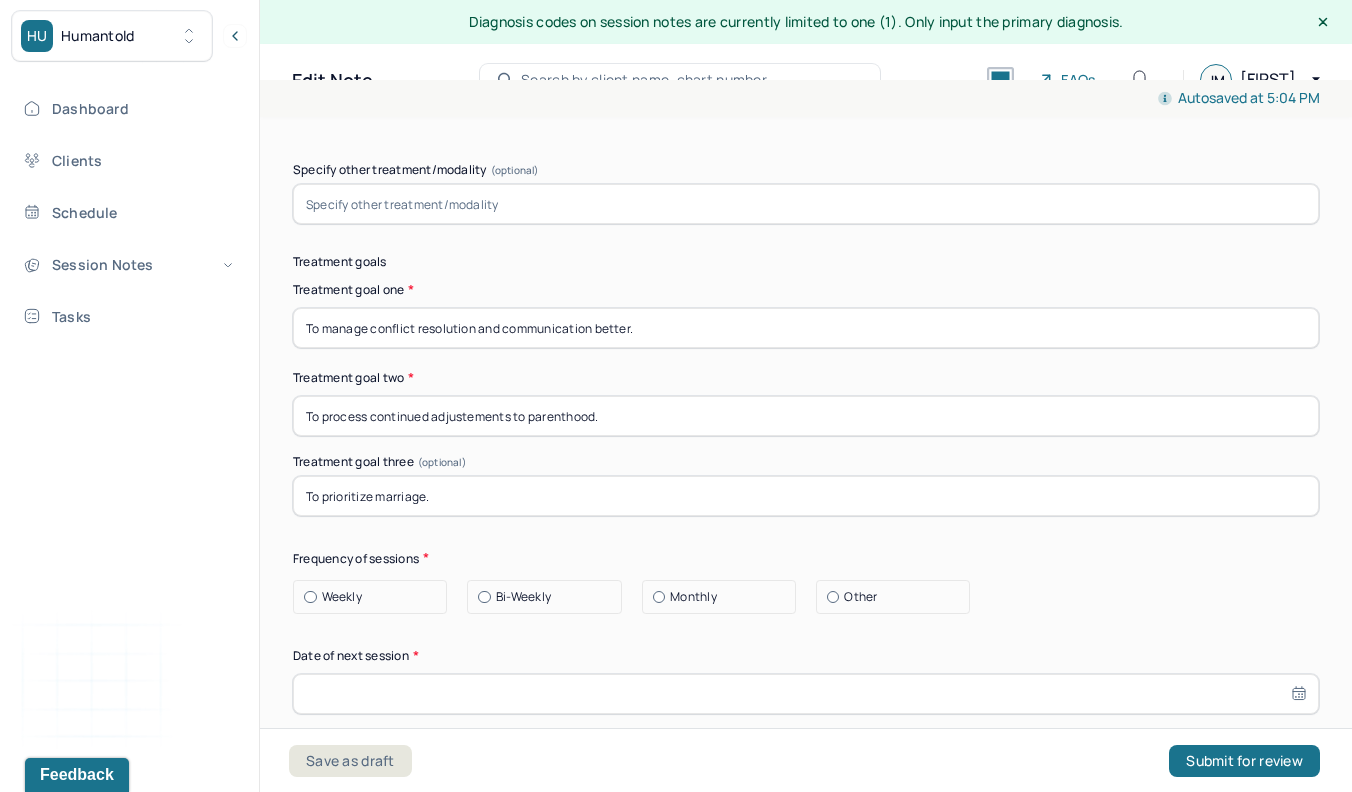 click at bounding box center [833, 597] 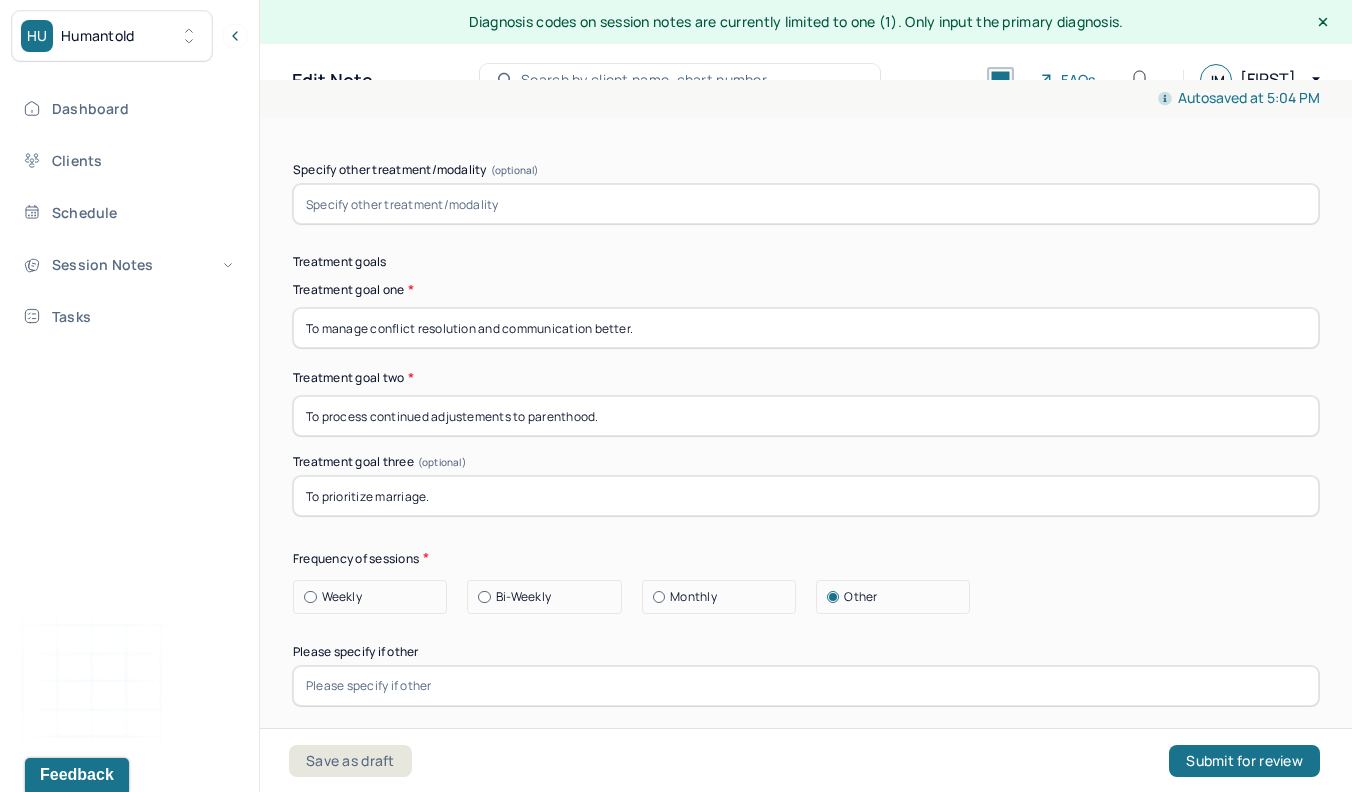 click at bounding box center (806, 686) 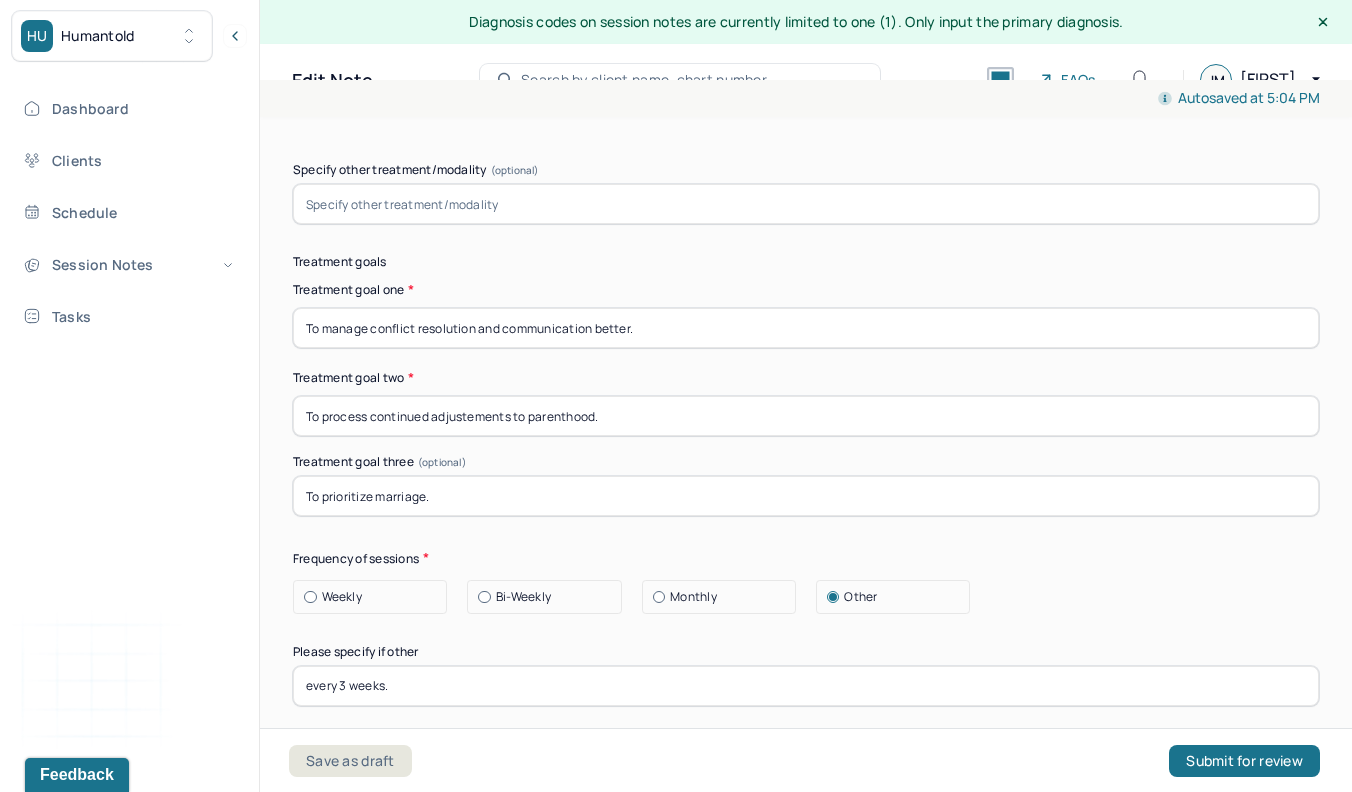 scroll, scrollTop: 18914, scrollLeft: 0, axis: vertical 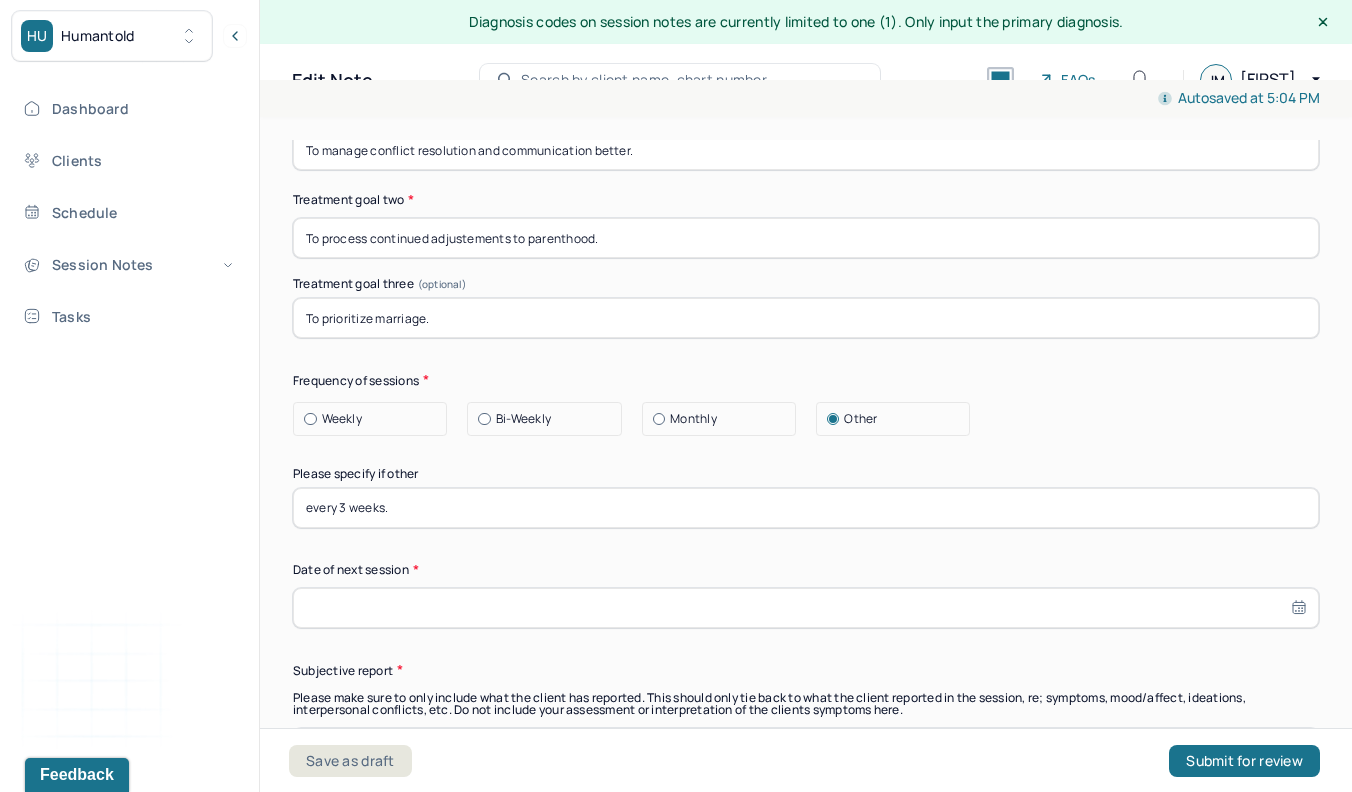 type on "every 3 weeks." 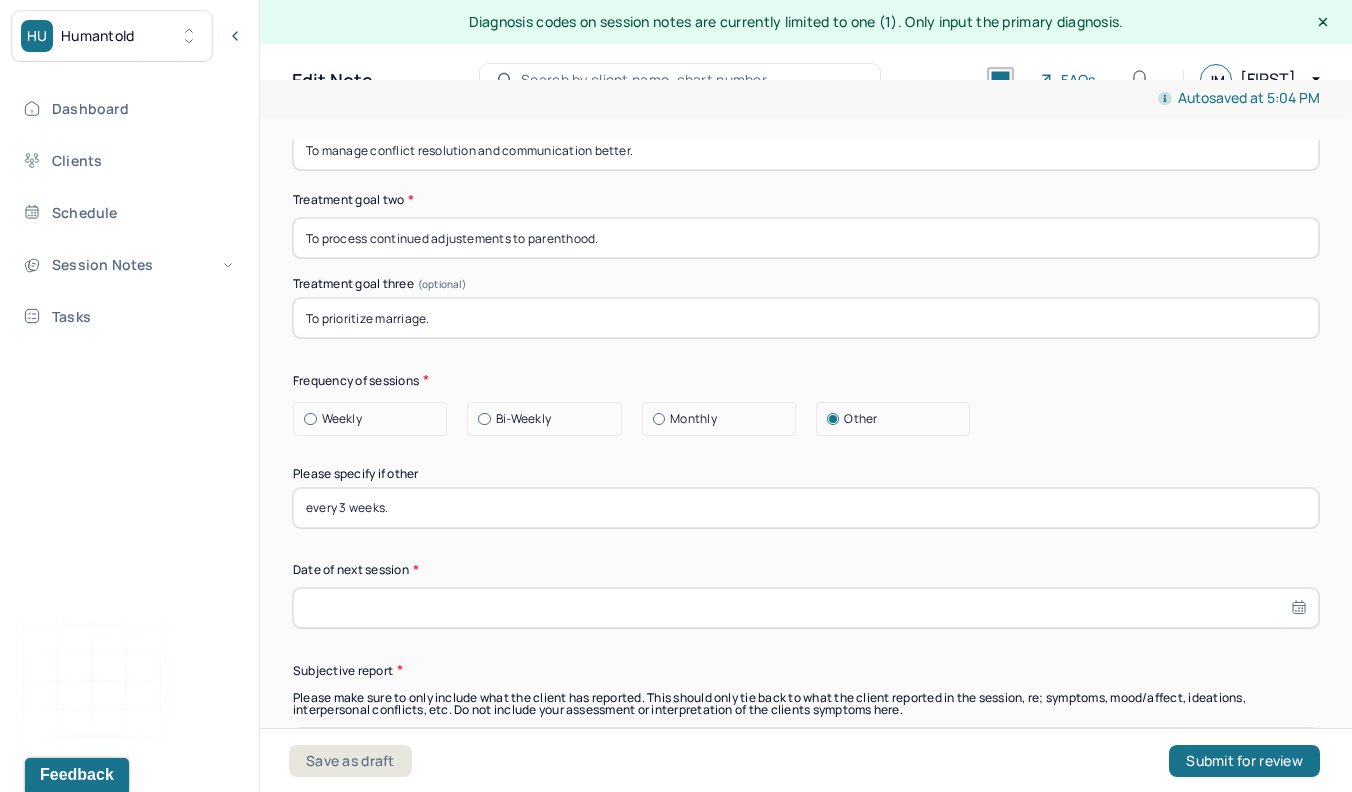 click at bounding box center (806, 608) 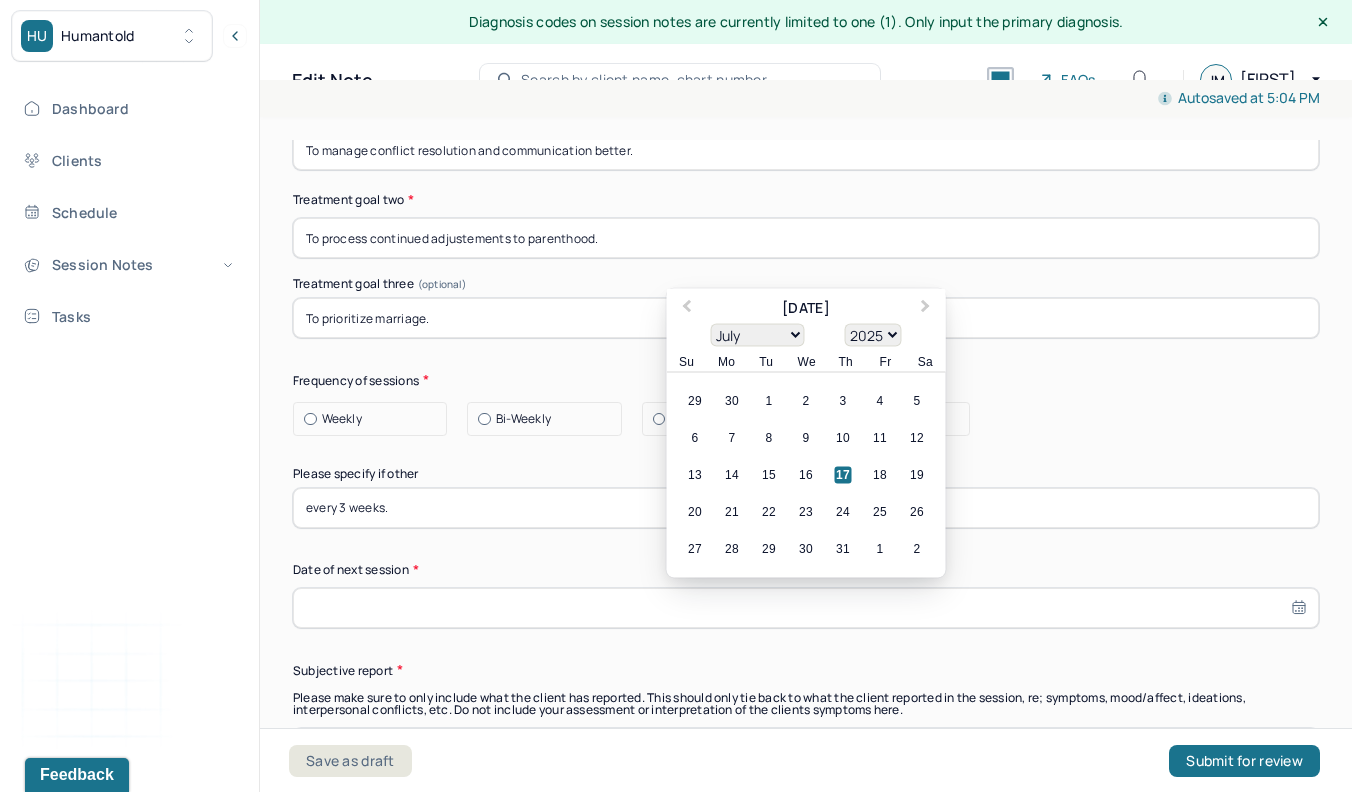 click on "January February March April May June July August September October November December" at bounding box center [758, 334] 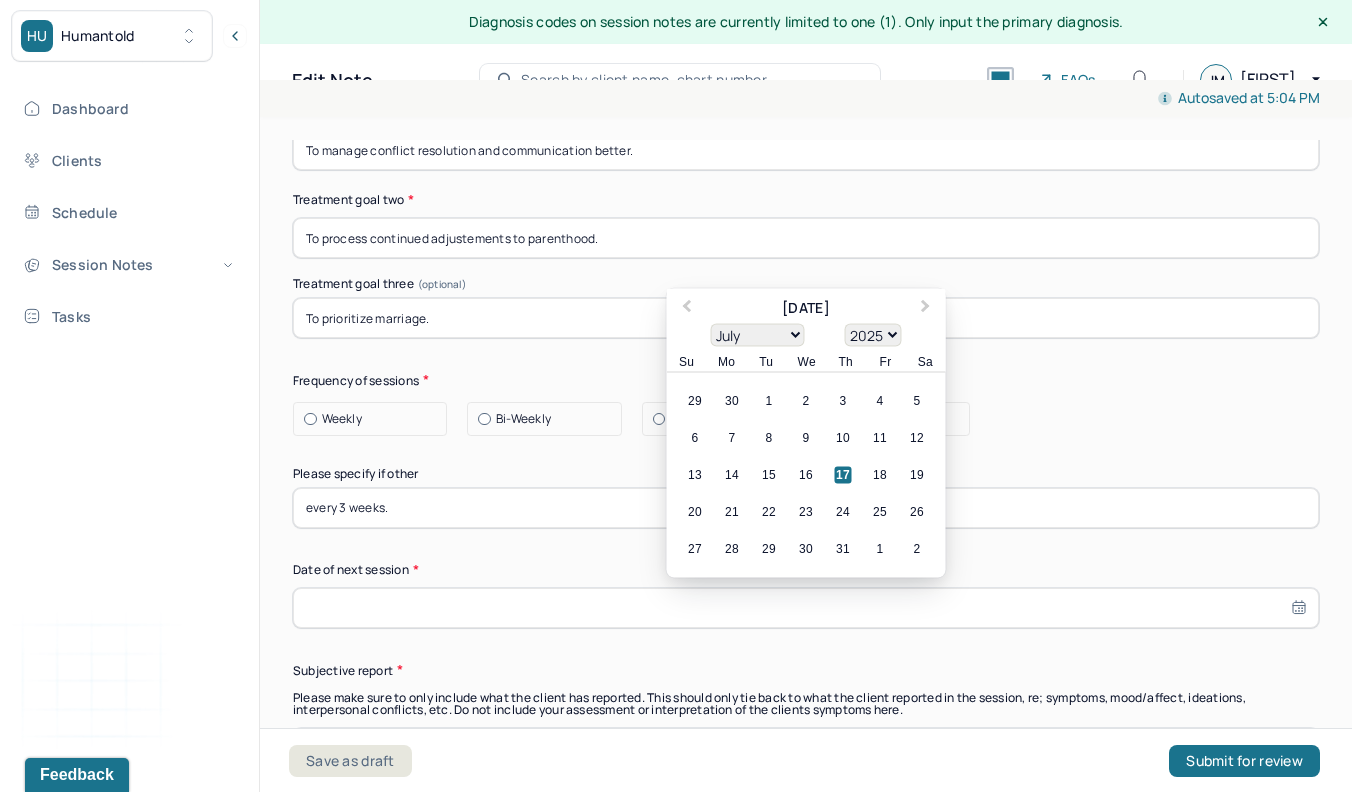 select on "7" 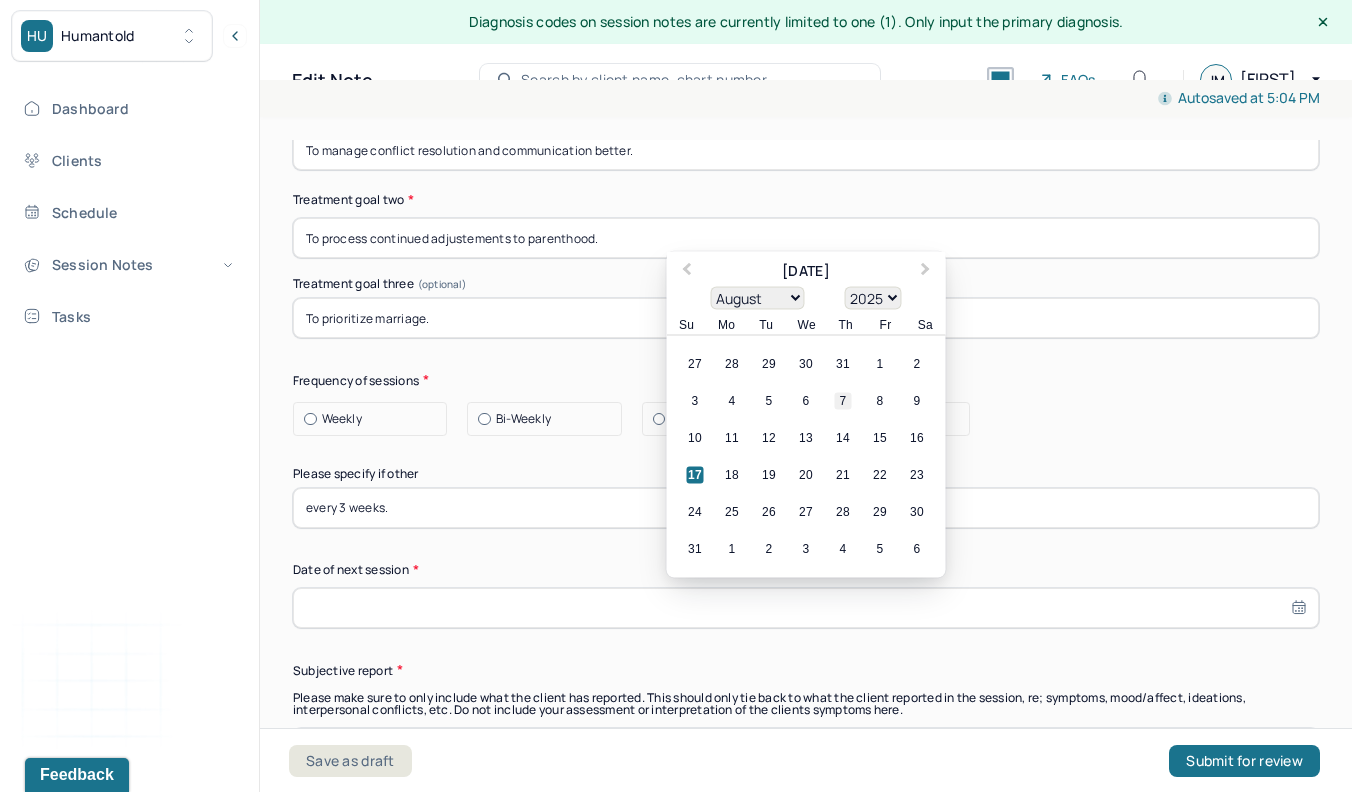 click on "7" at bounding box center (843, 401) 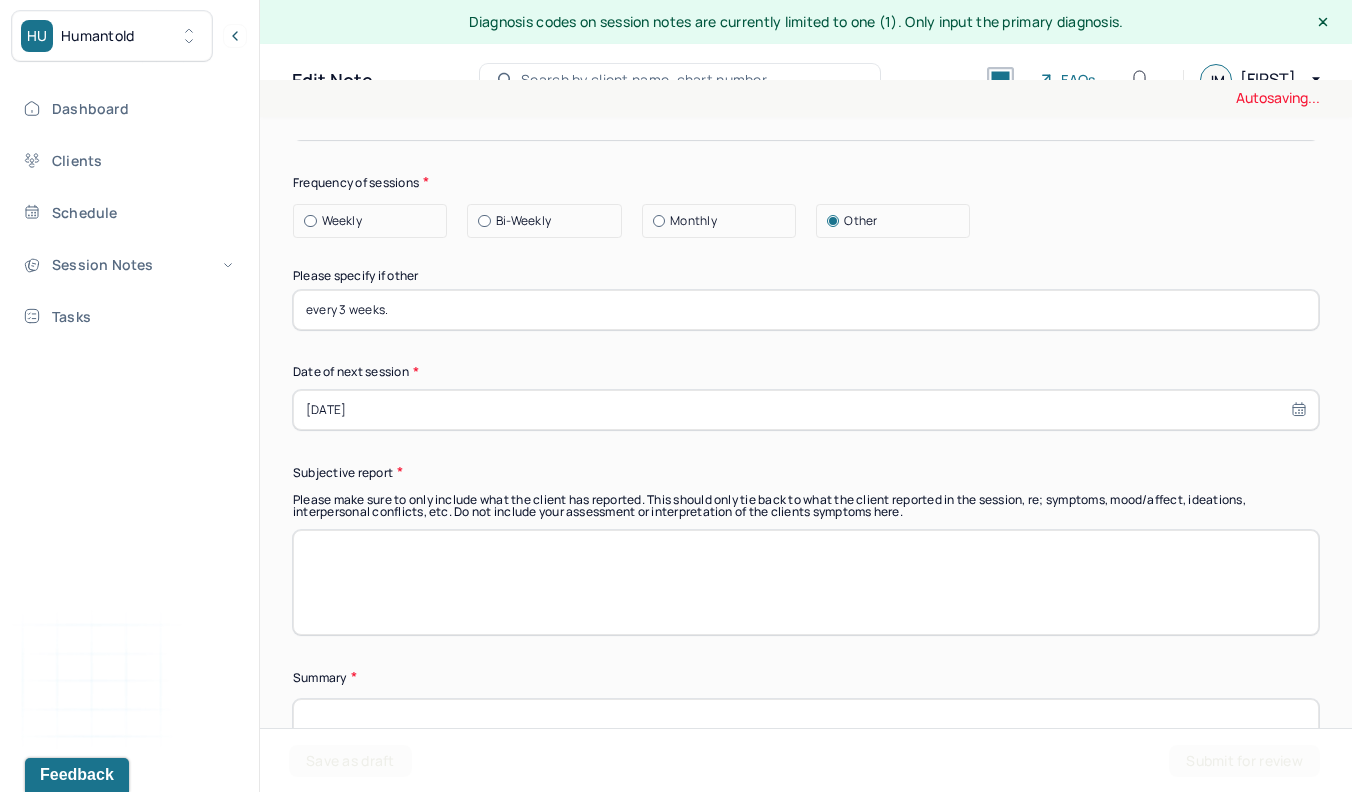scroll, scrollTop: 19114, scrollLeft: 0, axis: vertical 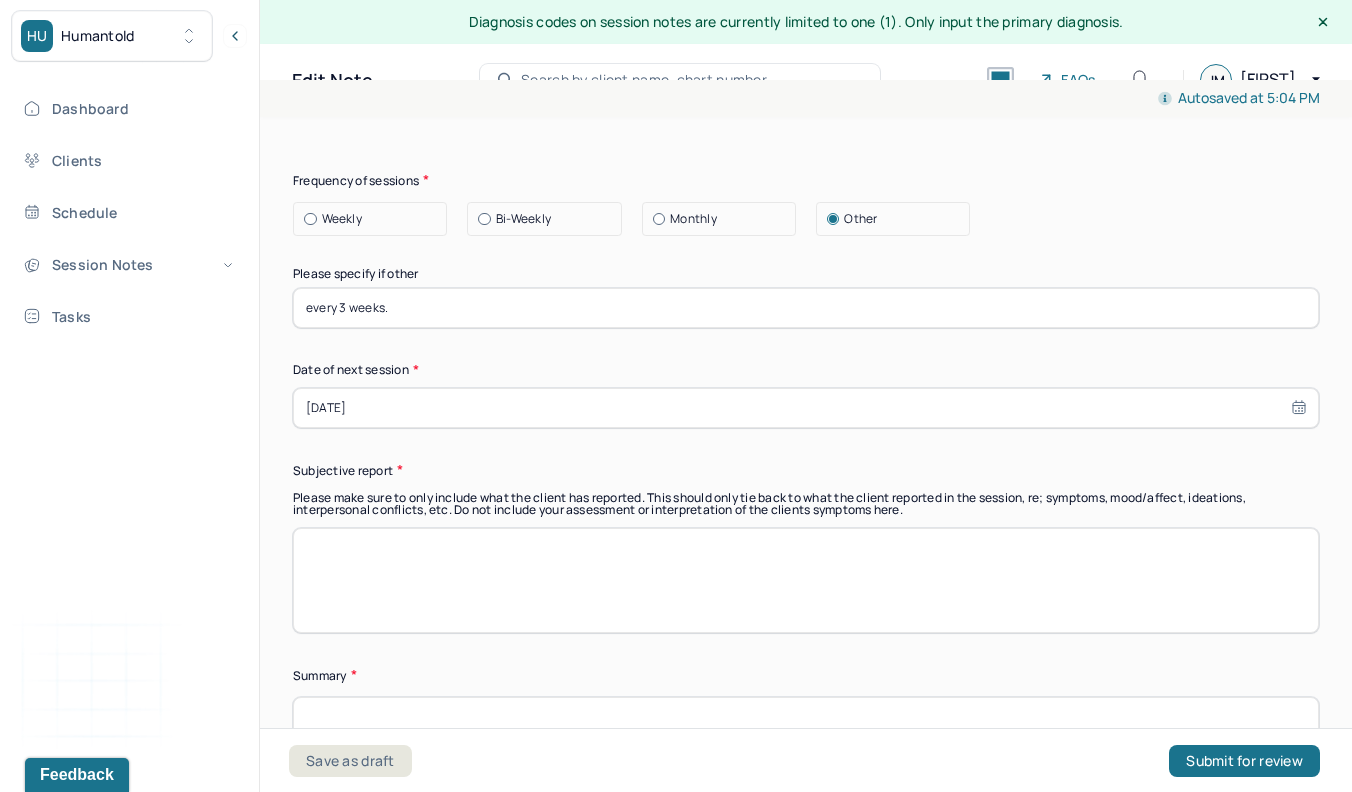 click at bounding box center [806, 580] 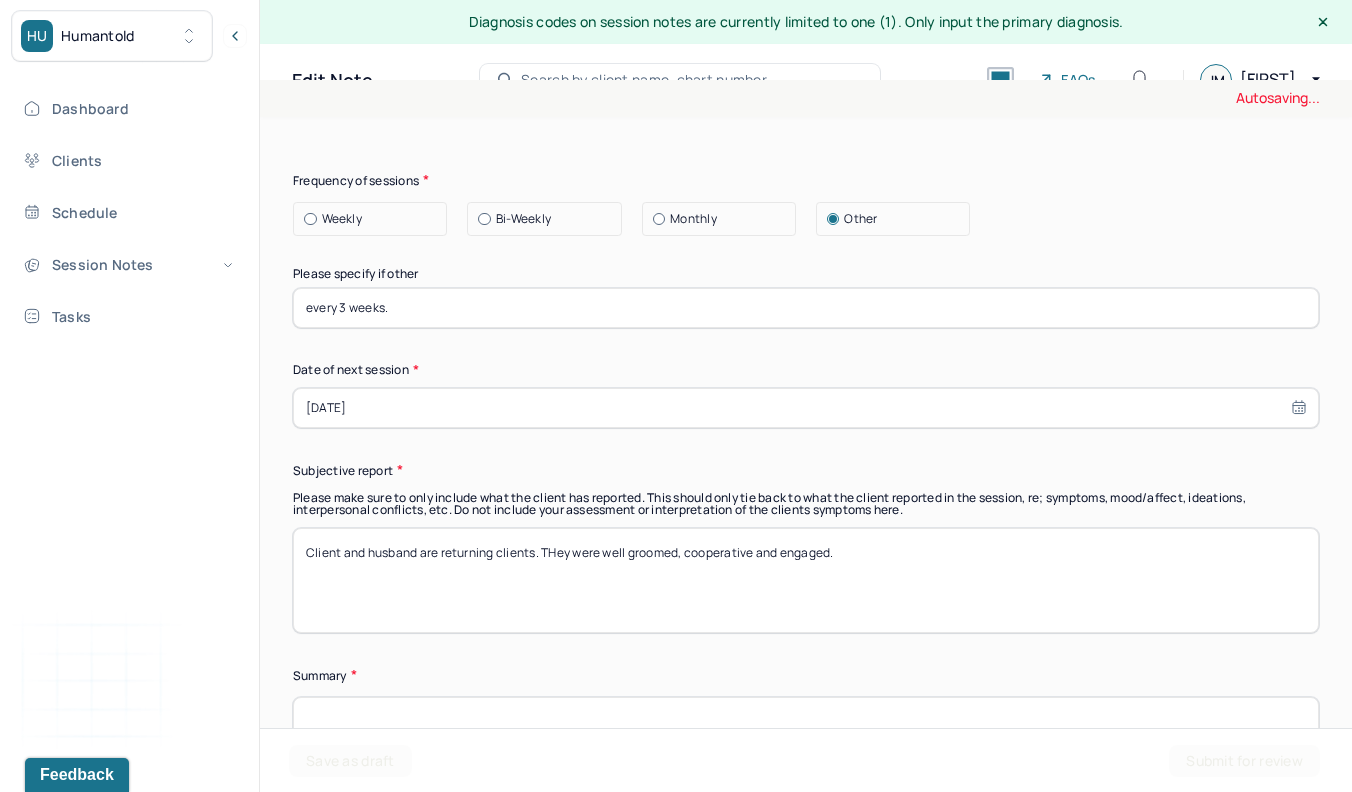click on "Client and husband are returning clients. THey were well groomed, coperative and engaged." at bounding box center [806, 580] 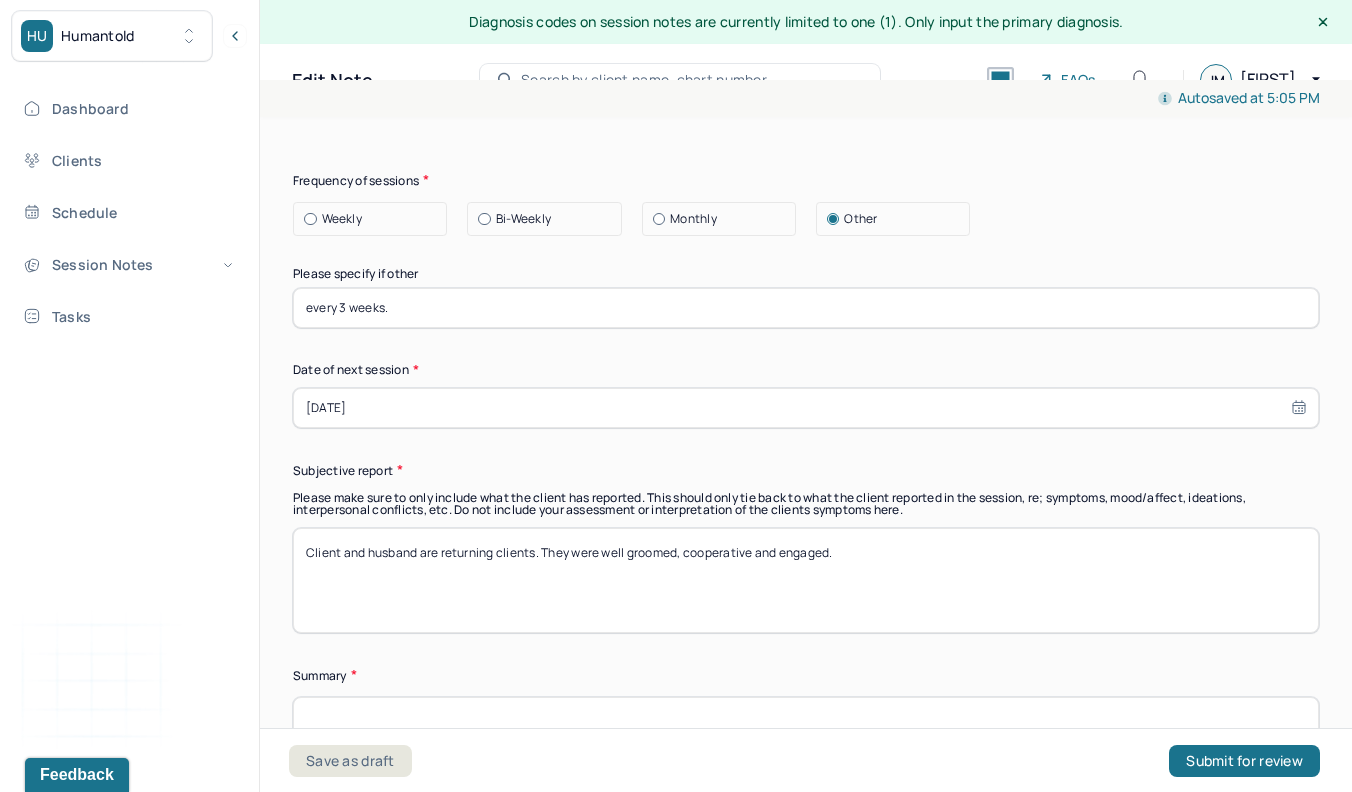click on "Client and husband are returning clients. THey were well groomed, cooperative and engaged." at bounding box center (806, 580) 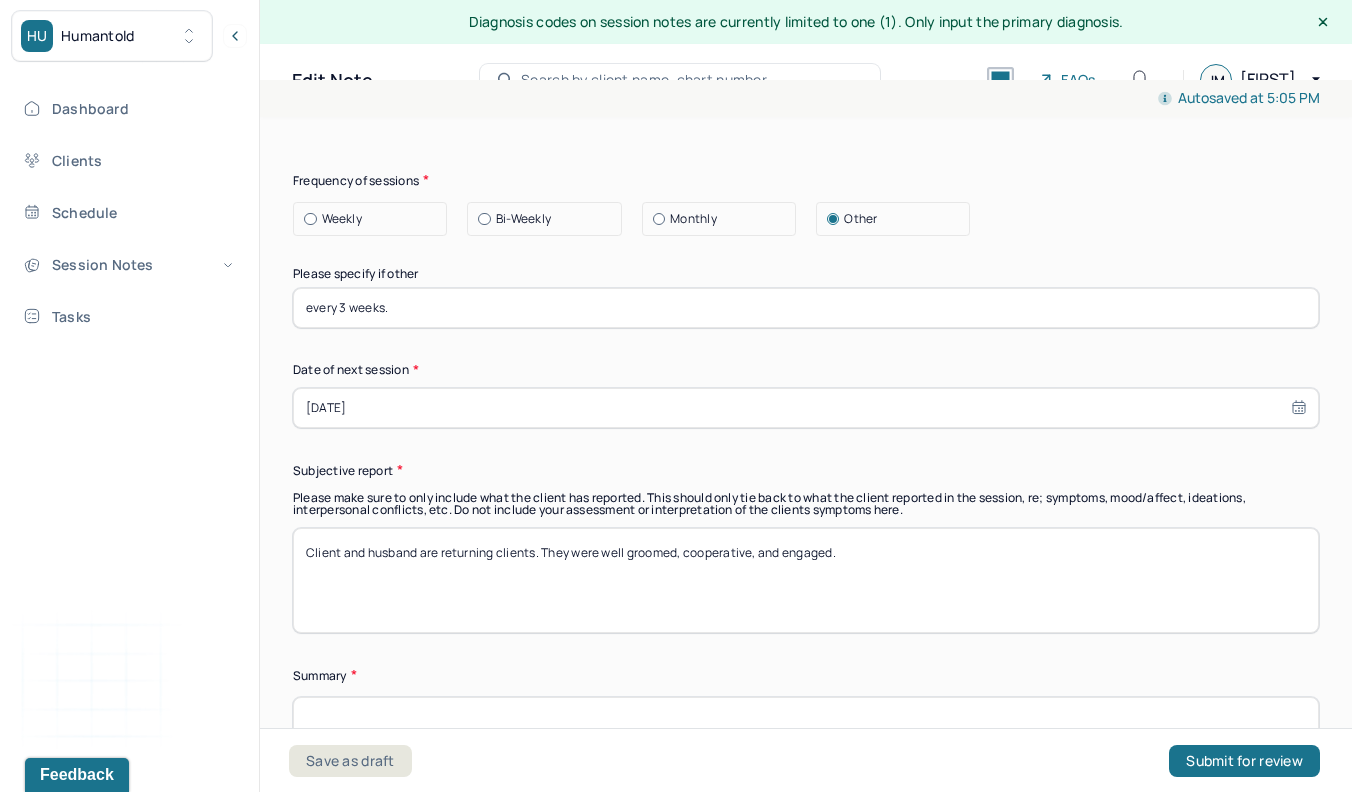 click on "Client and husband are returning clients. They were well groomed, cooperative and engaged." at bounding box center (806, 580) 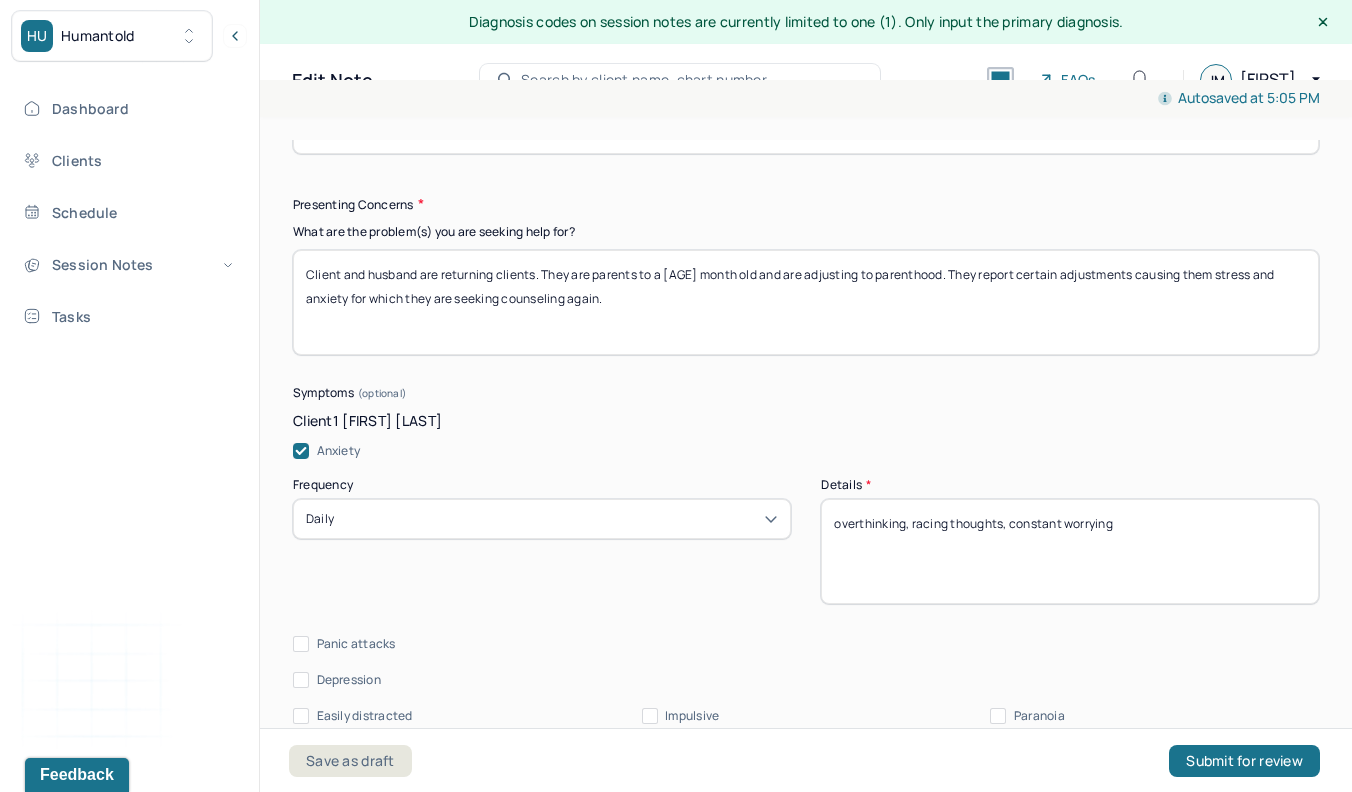 scroll, scrollTop: 3859, scrollLeft: 0, axis: vertical 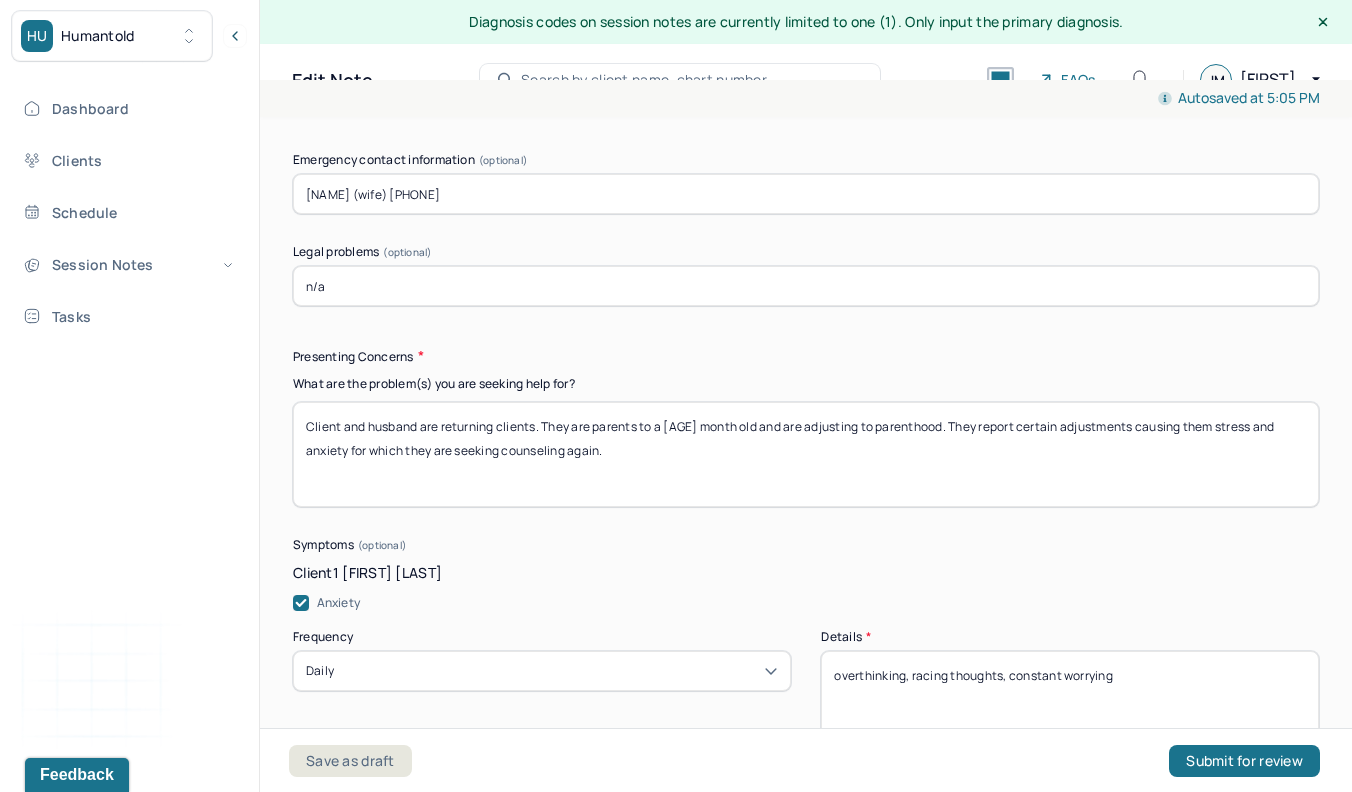 type on "Client and husband are returning clients. They were well groomed, cooperative, and engaged. They were able to go over presenting problems and identify goals easily." 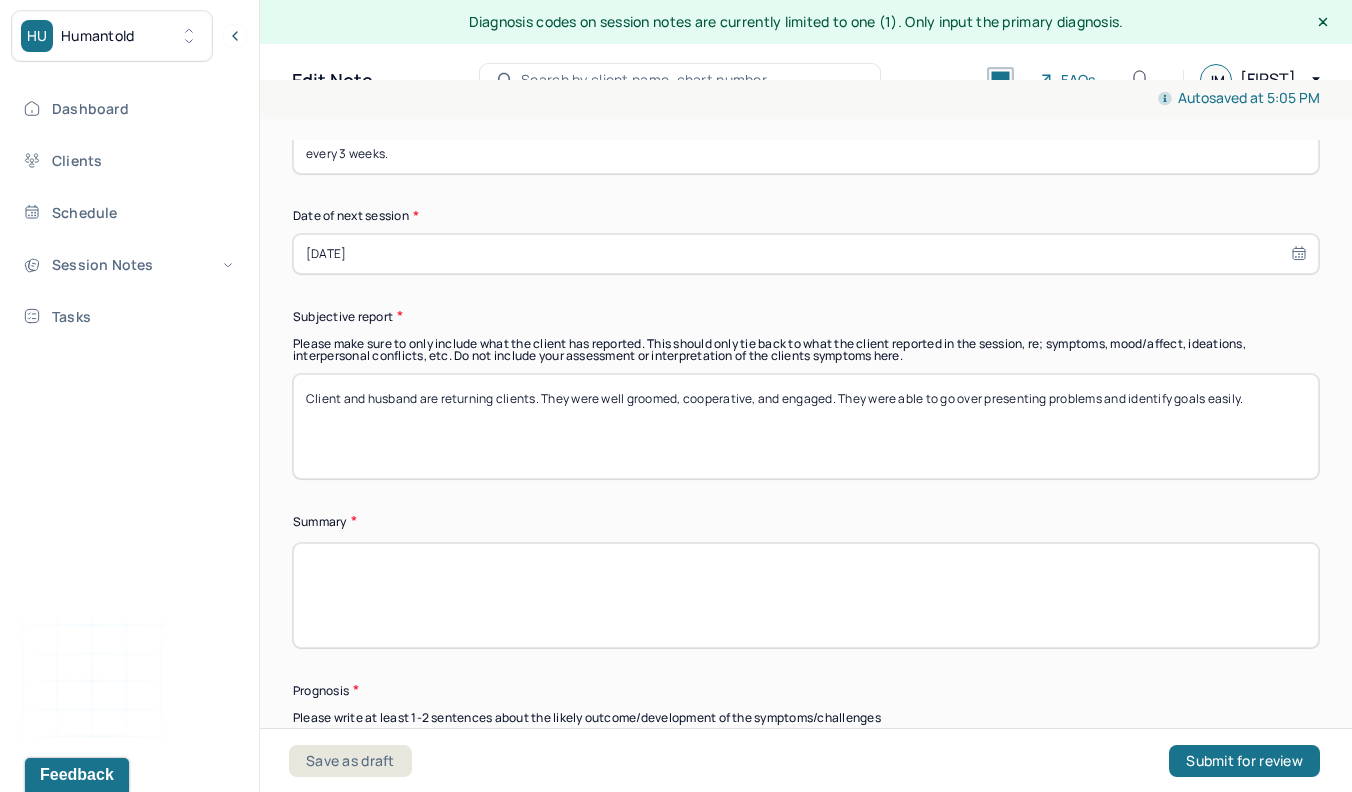 scroll, scrollTop: 19265, scrollLeft: 0, axis: vertical 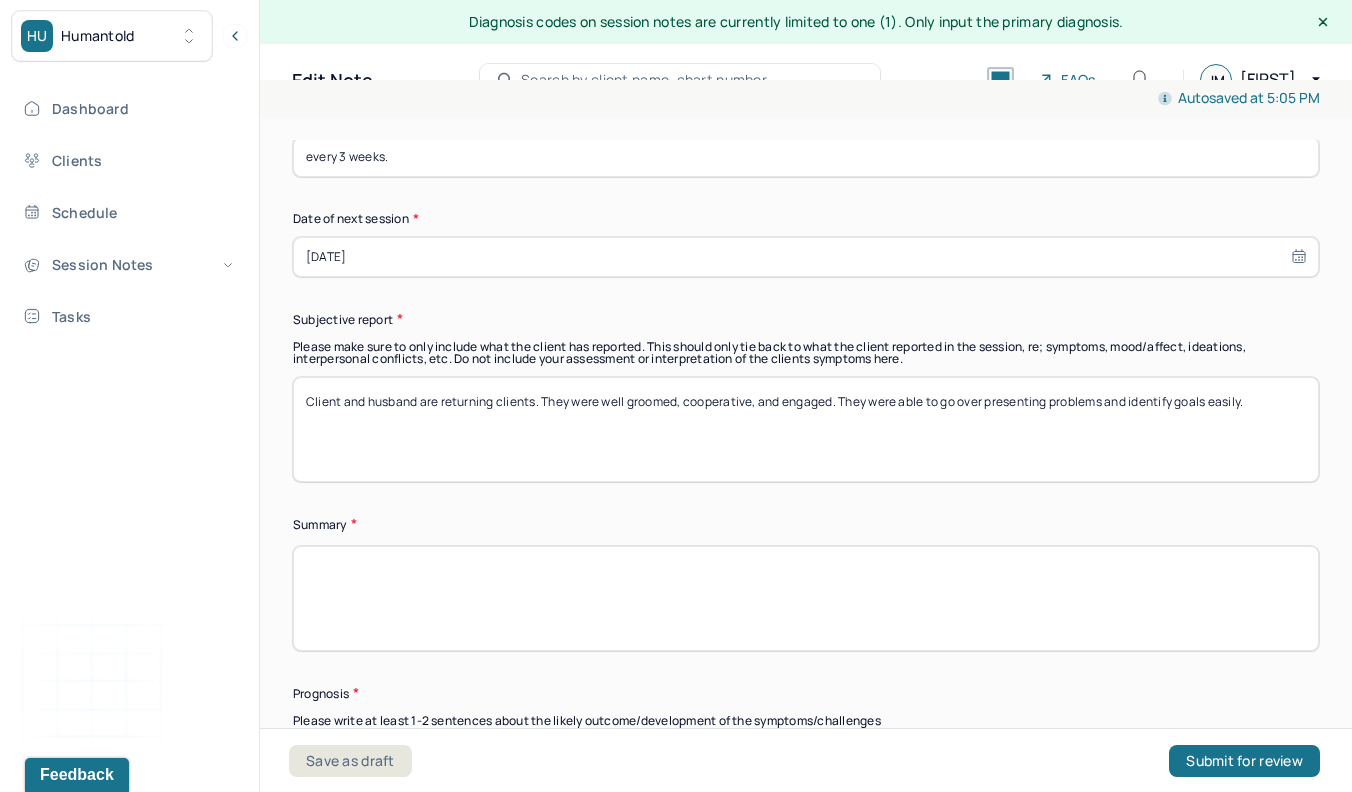 click at bounding box center [806, 598] 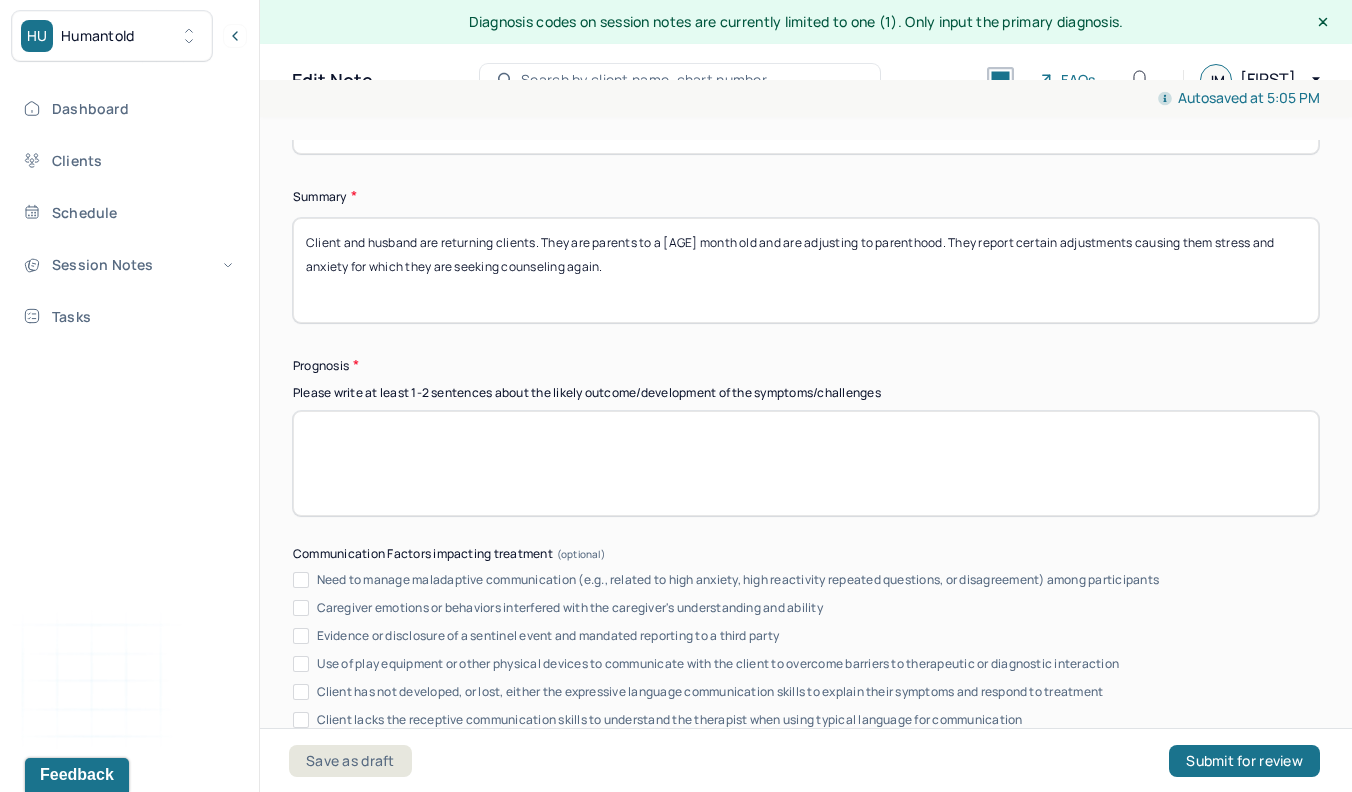 scroll, scrollTop: 19627, scrollLeft: 0, axis: vertical 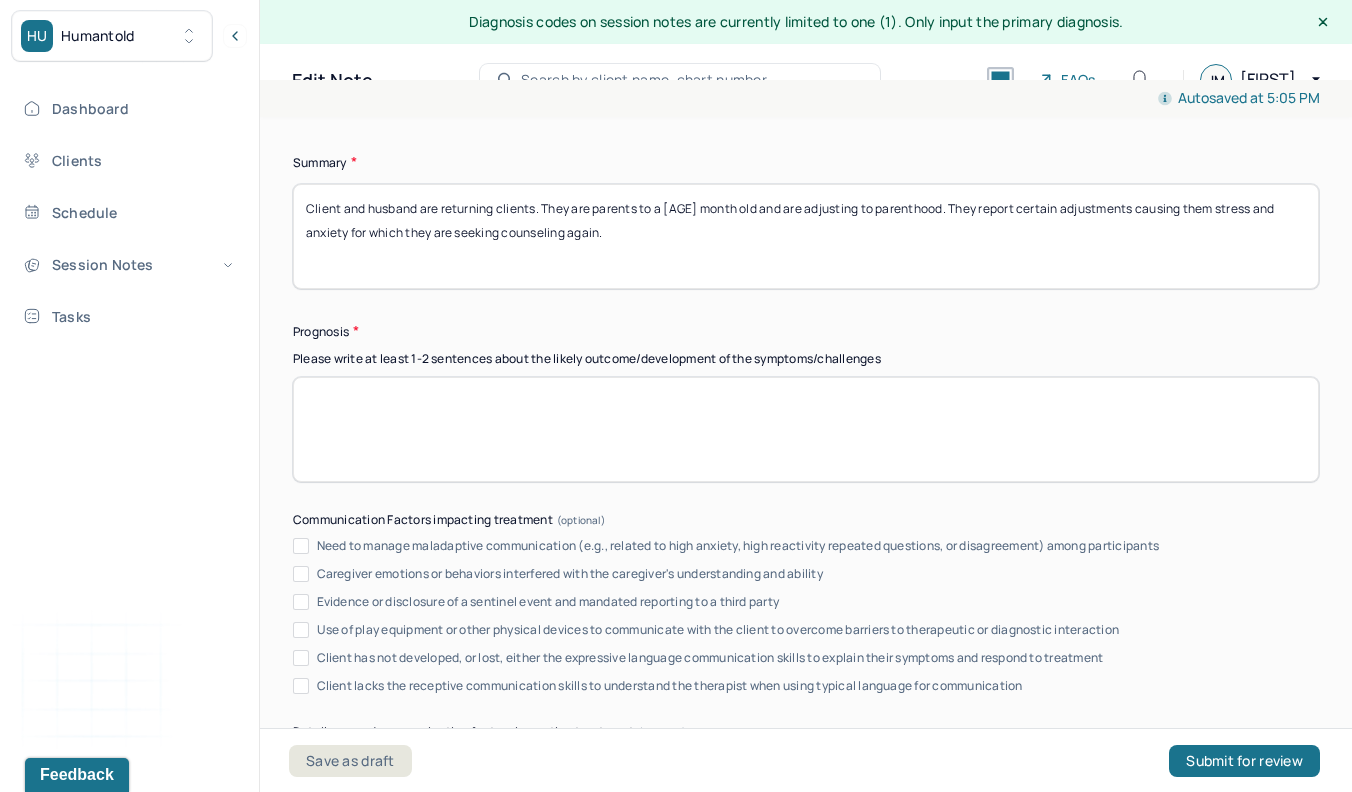 type on "Client and husband are returning clients. They are parents to a [AGE] month old and are adjusting to parenthood. They report certain adjustments causing them stress and anxiety for which they are seeking counseling again." 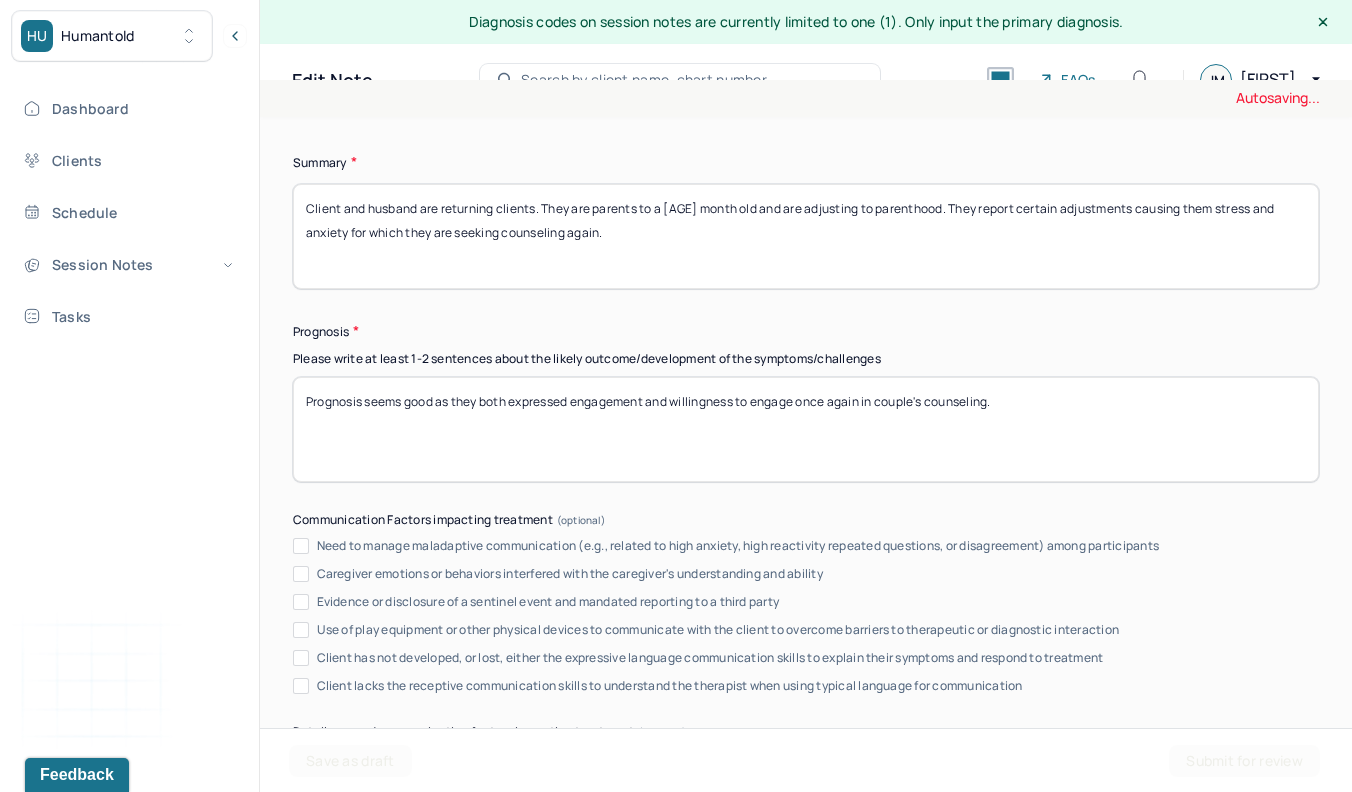type on "Prognosis seems good as they both expressed engagement and willingness to engage once again in couple's counseling." 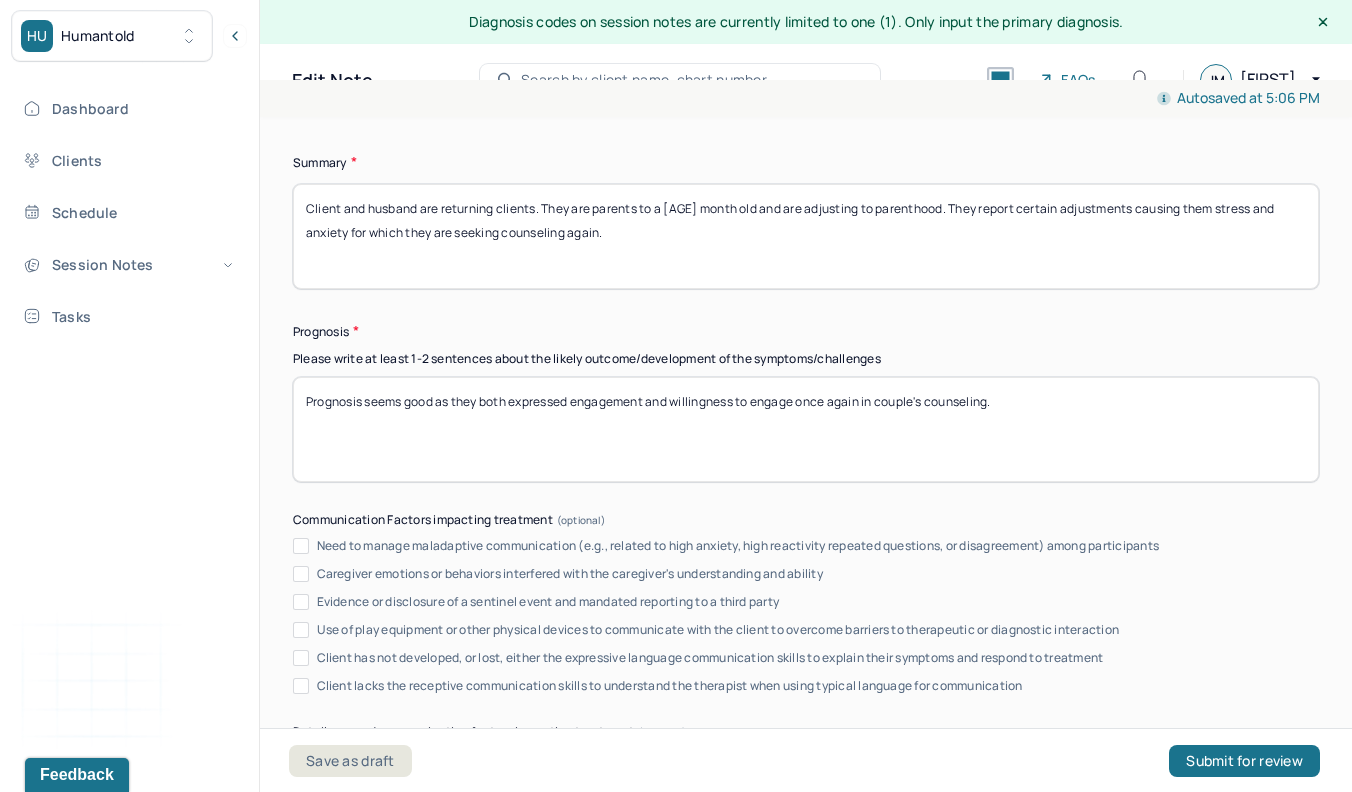scroll, scrollTop: 19920, scrollLeft: 0, axis: vertical 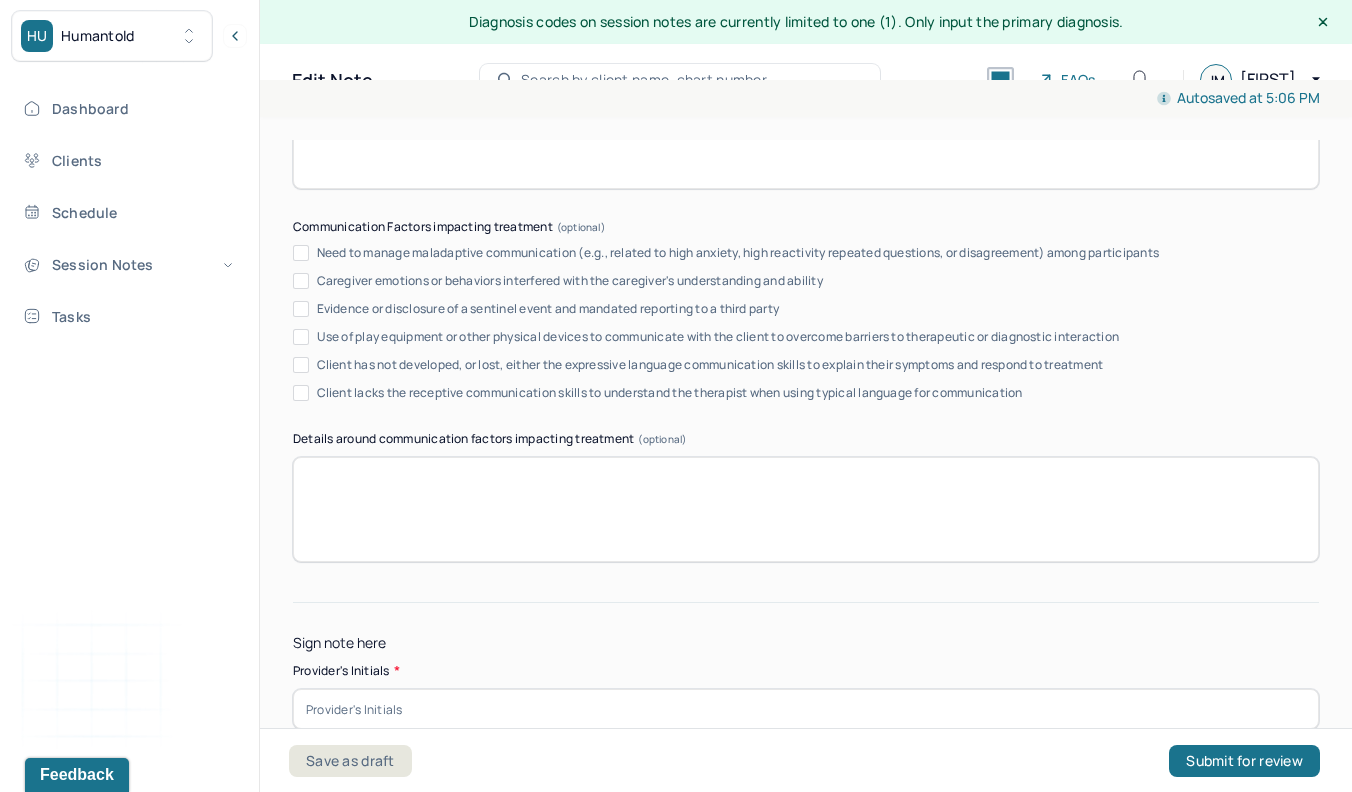 click at bounding box center [806, 709] 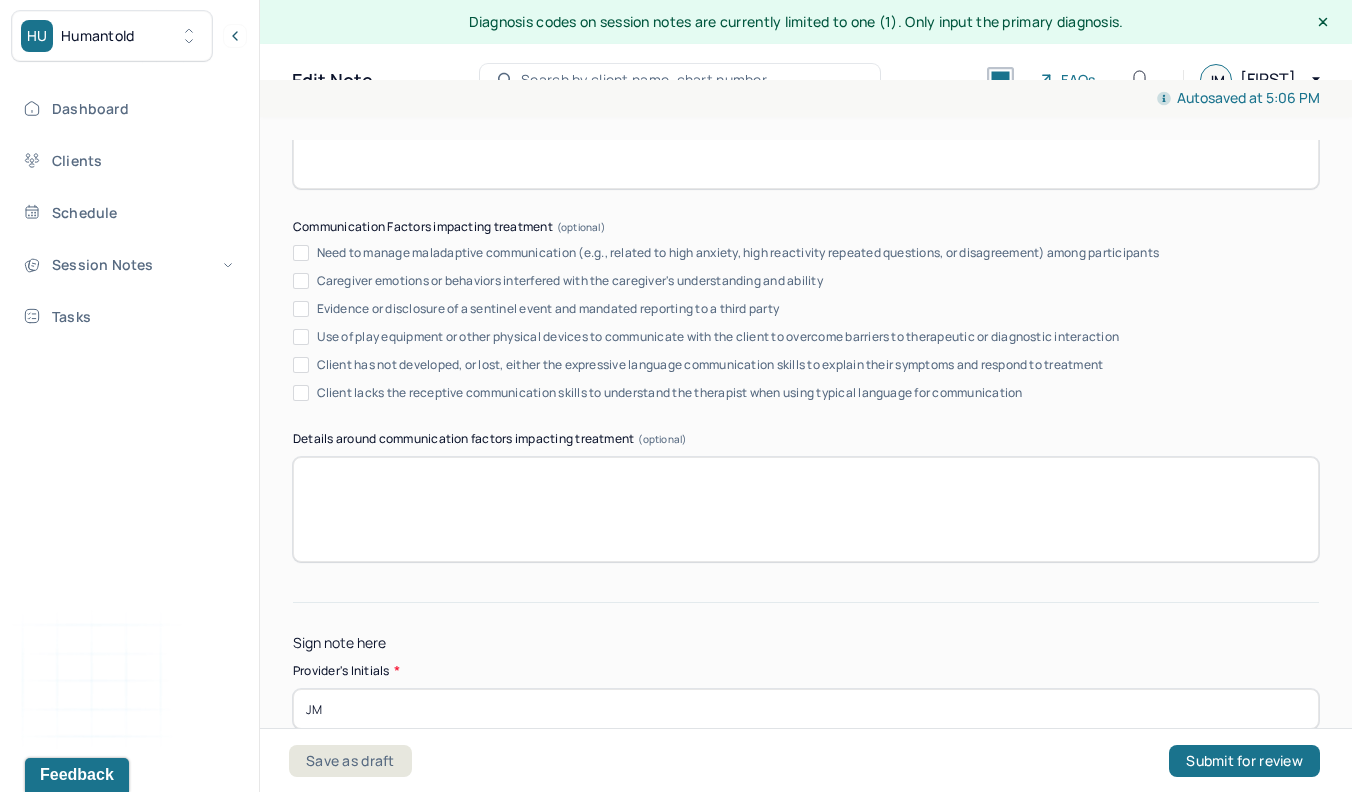 type on "JM" 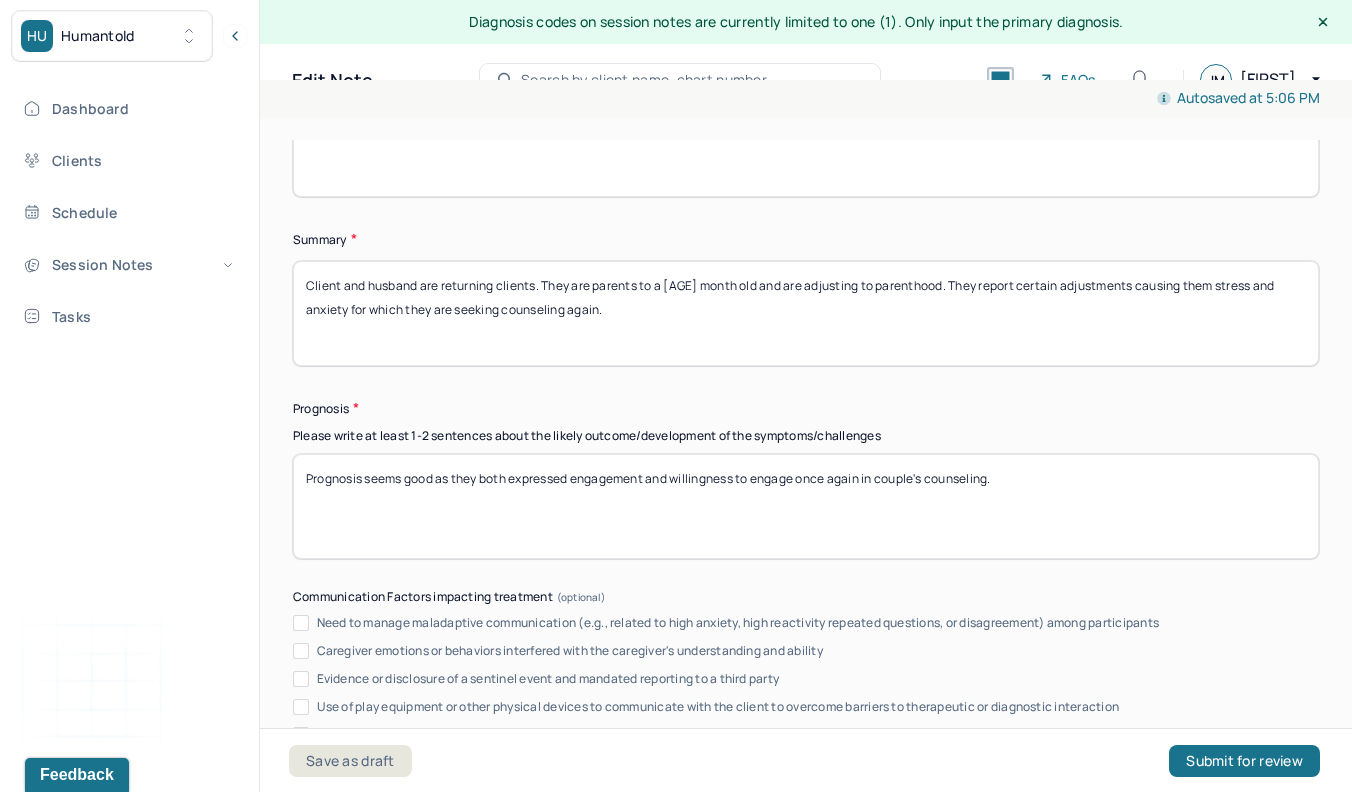 scroll, scrollTop: 19509, scrollLeft: 0, axis: vertical 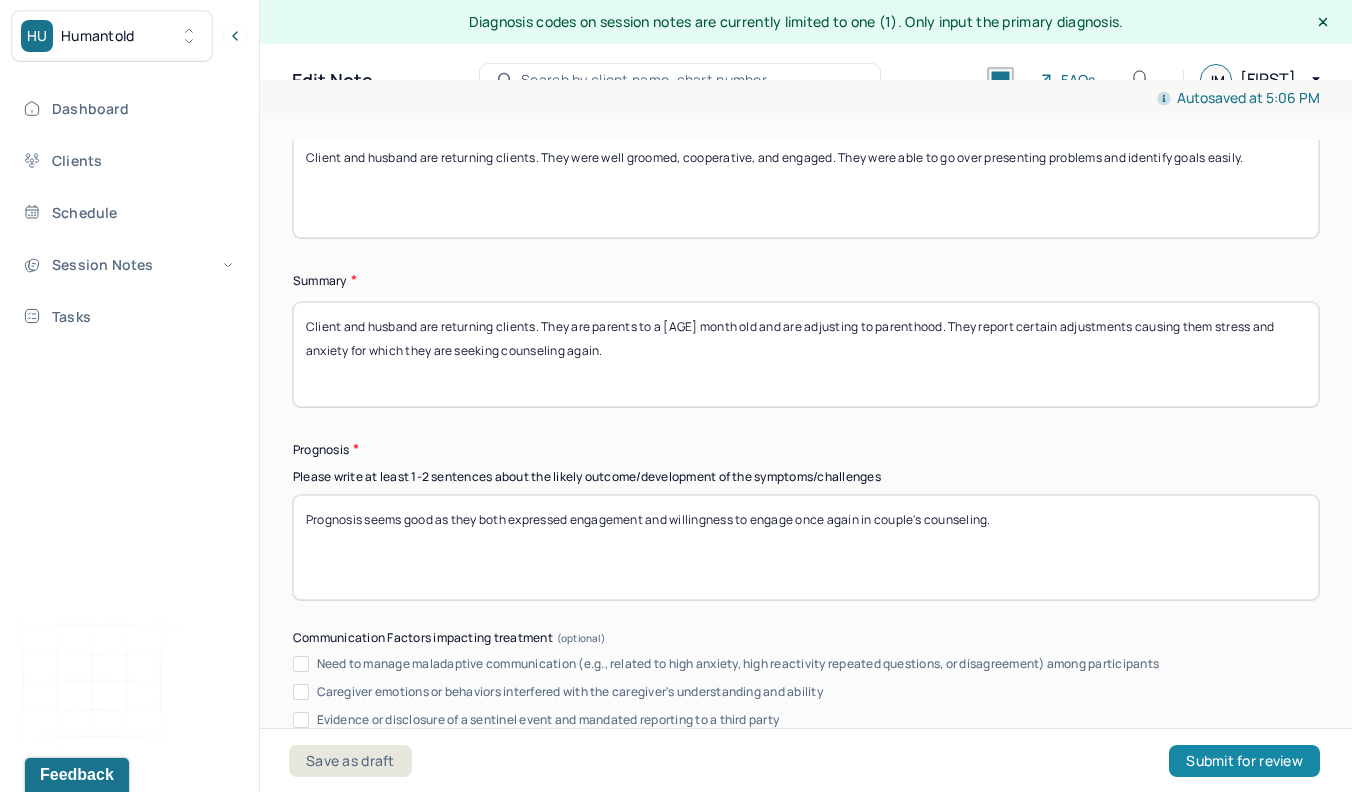 click on "Submit for review" at bounding box center [1244, 761] 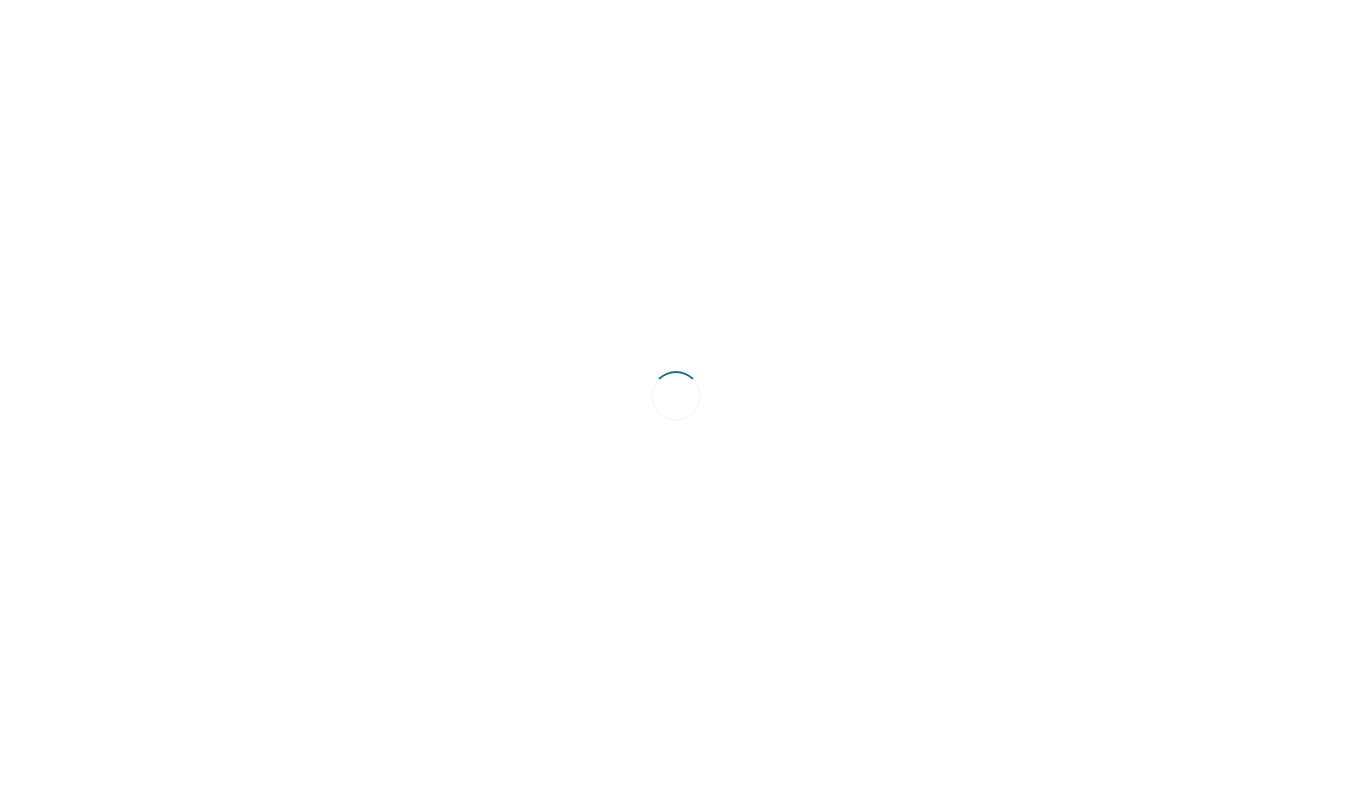 scroll, scrollTop: 0, scrollLeft: 0, axis: both 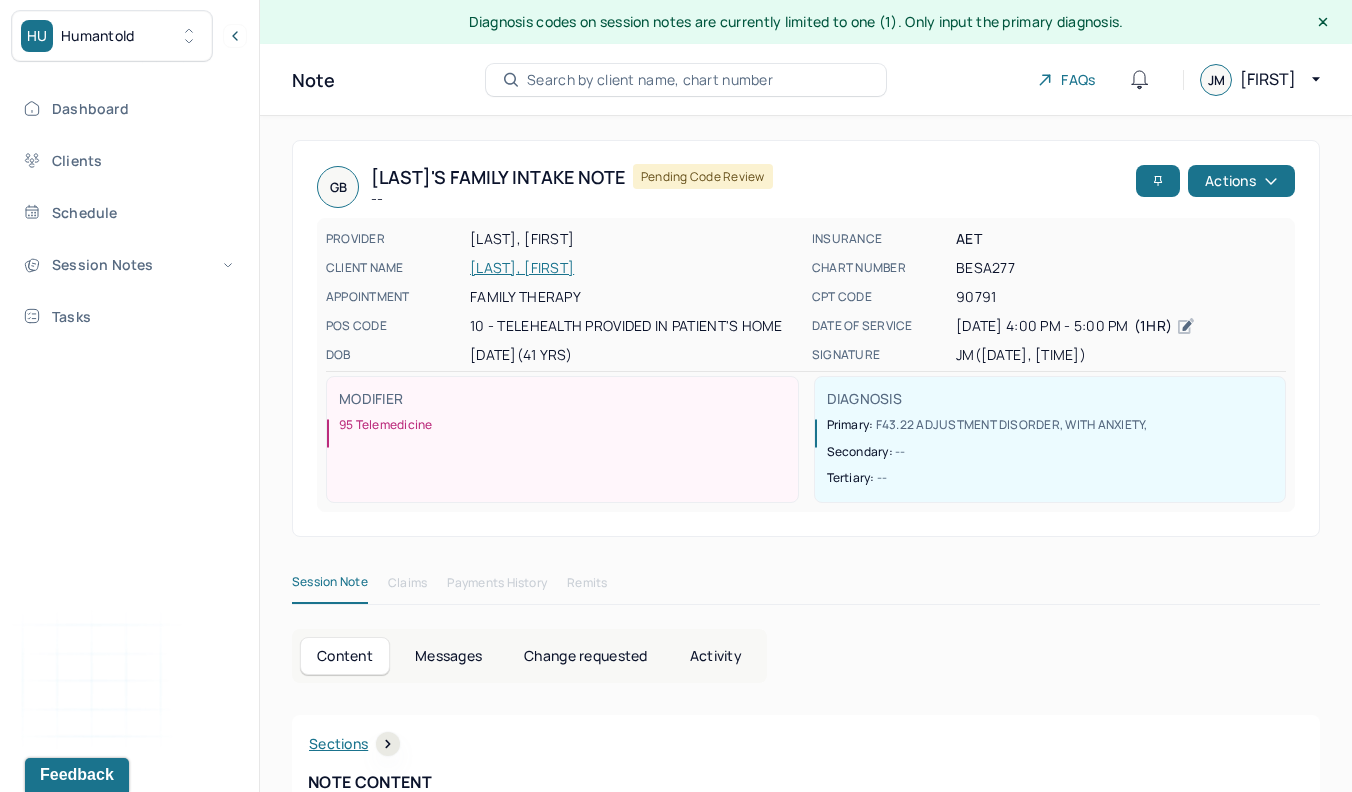 click on "Pending code review" at bounding box center (703, 176) 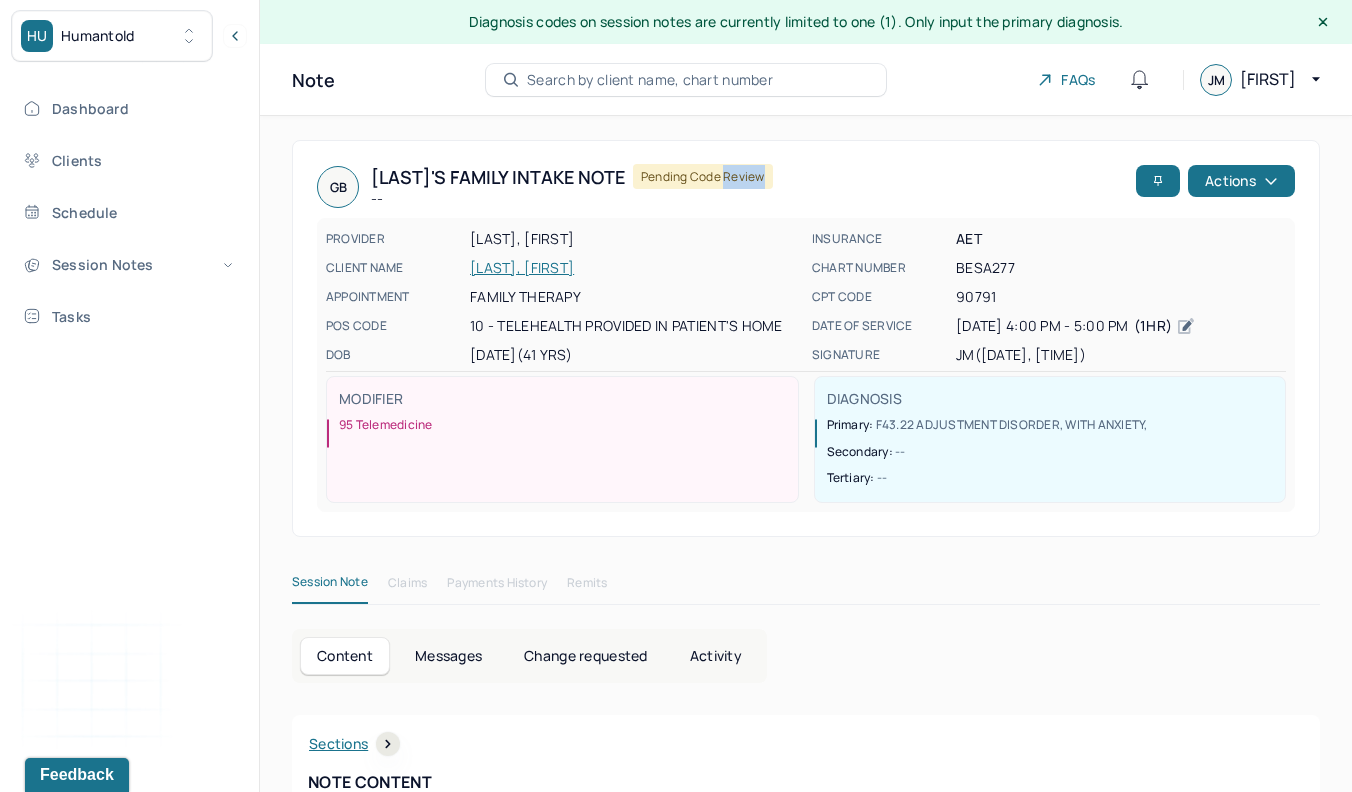 click on "Pending code review" at bounding box center [703, 176] 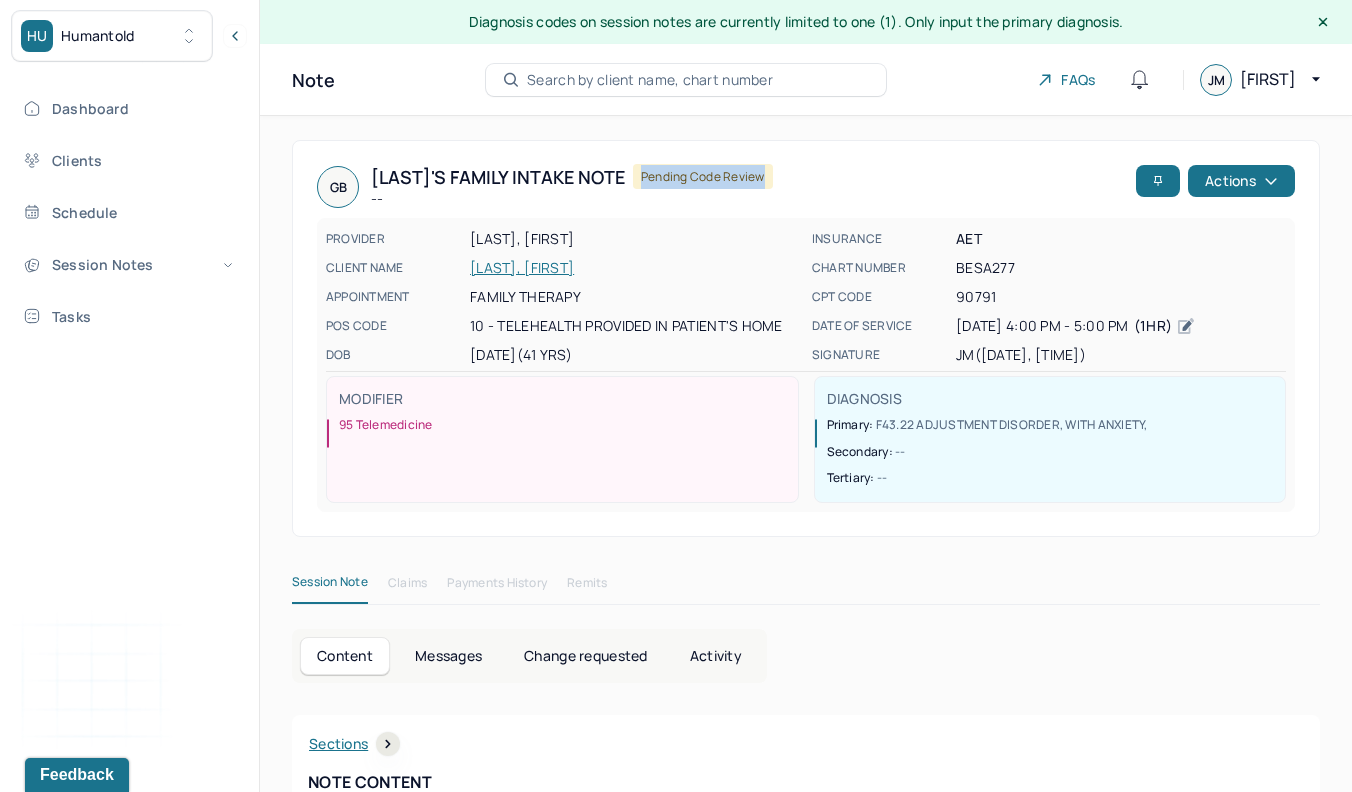 click on "Pending code review" at bounding box center (703, 176) 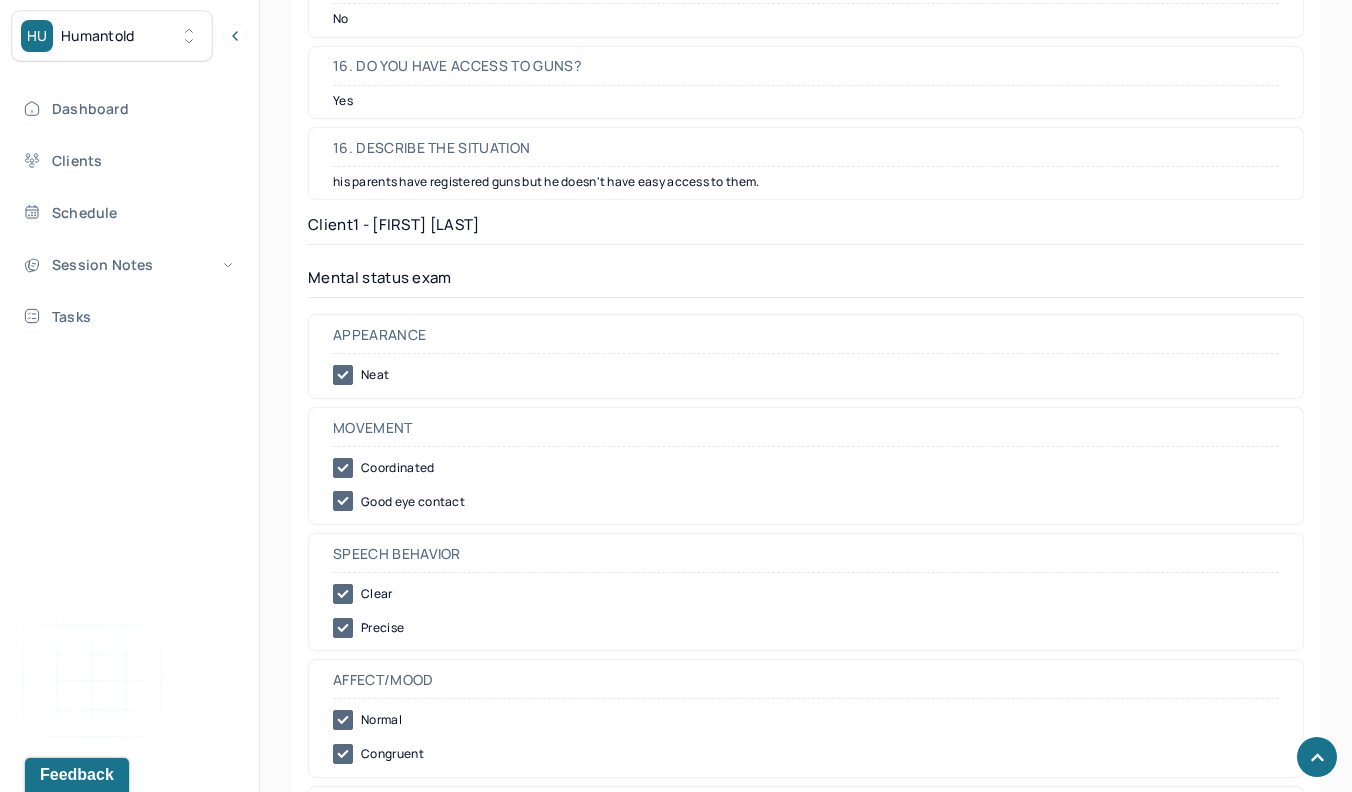 scroll, scrollTop: 13638, scrollLeft: 0, axis: vertical 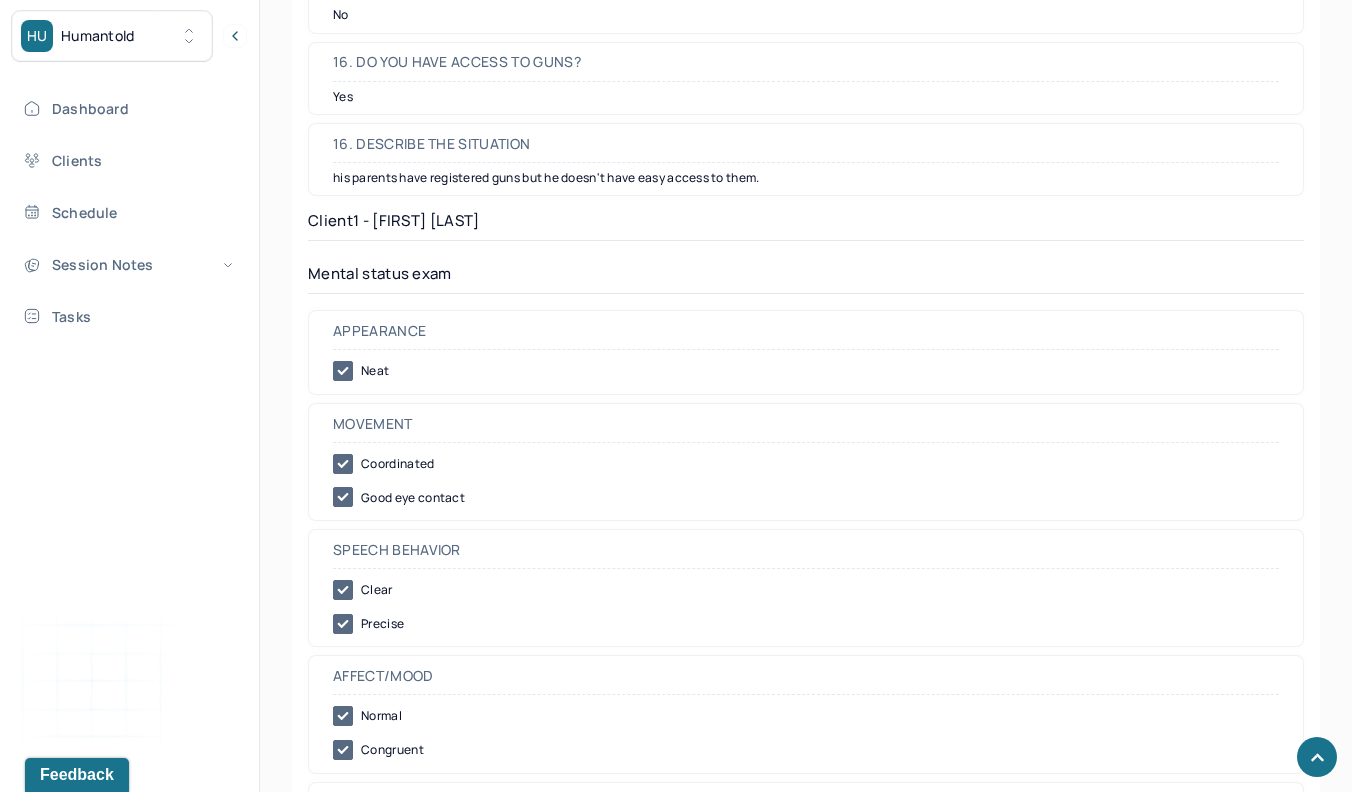 click on "16. Describe the situation his parents have registered guns but he doesn't have easy access to them." at bounding box center [806, 159] 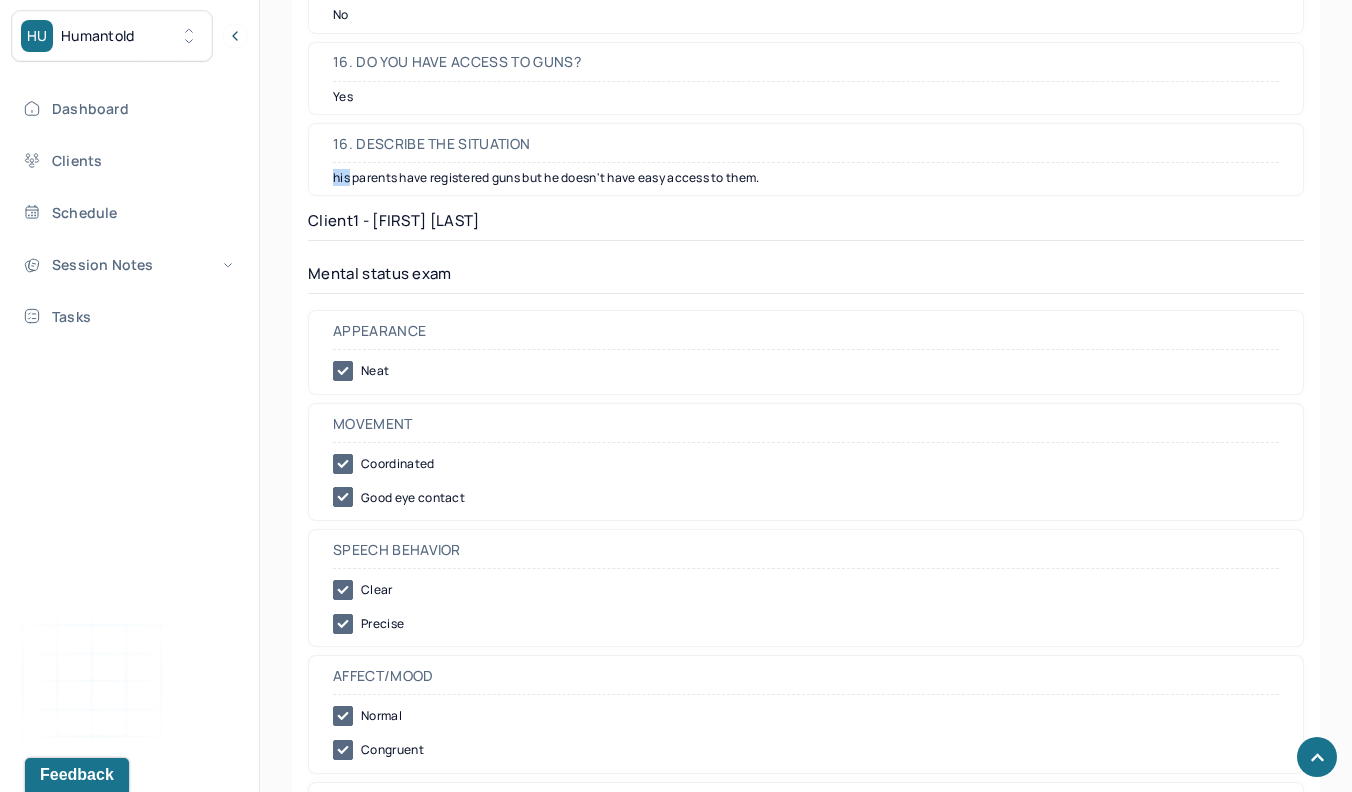 click on "16. Describe the situation his parents have registered guns but he doesn't have easy access to them." at bounding box center (806, 159) 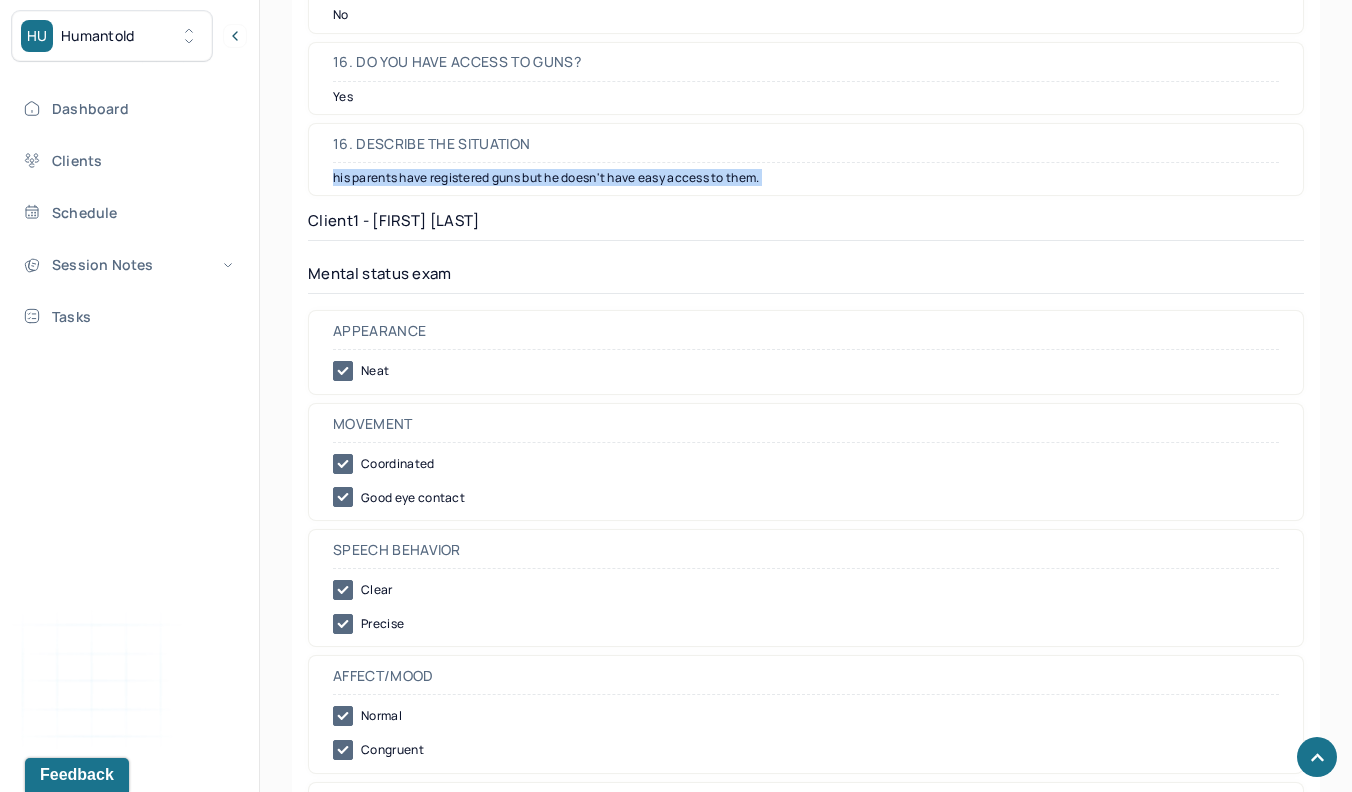 click on "16. Describe the situation his parents have registered guns but he doesn't have easy access to them." at bounding box center [806, 159] 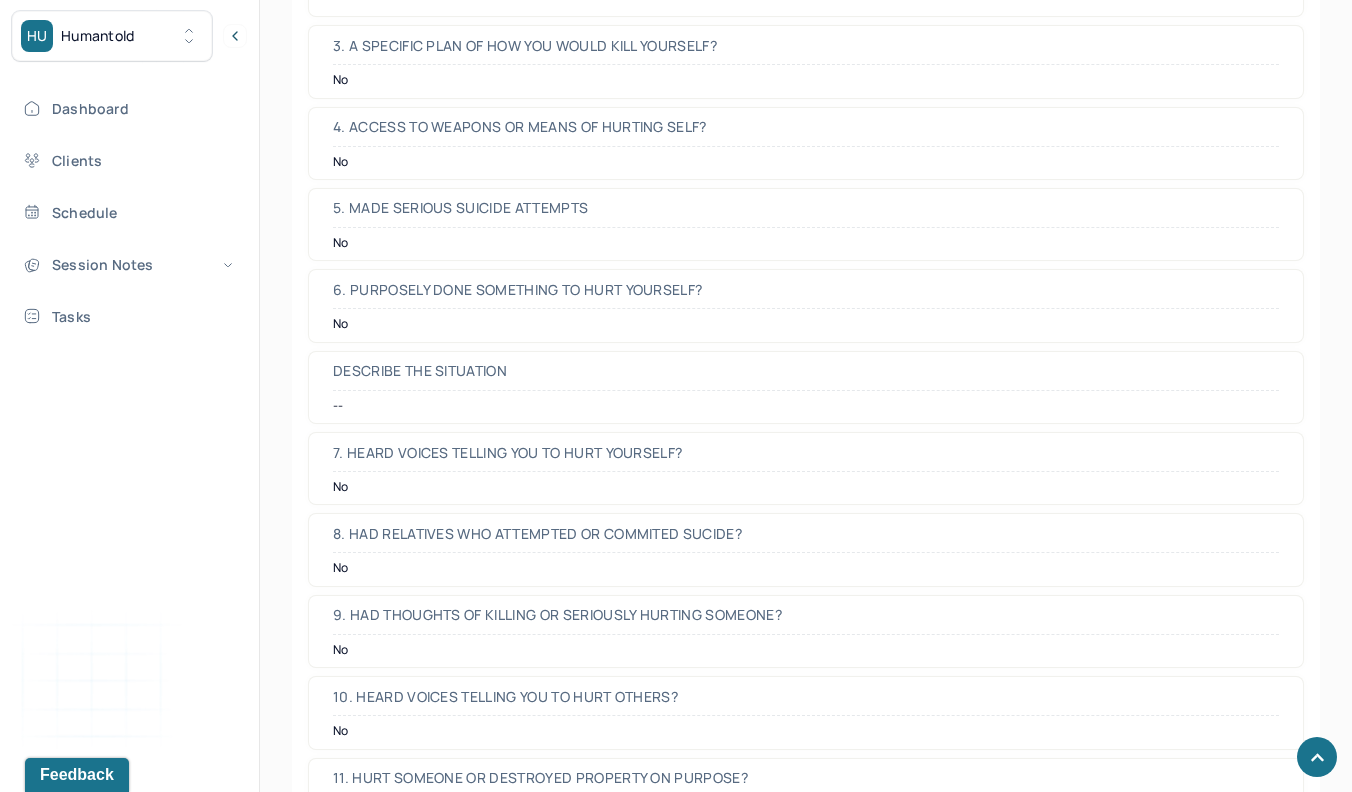 scroll, scrollTop: 12272, scrollLeft: 0, axis: vertical 